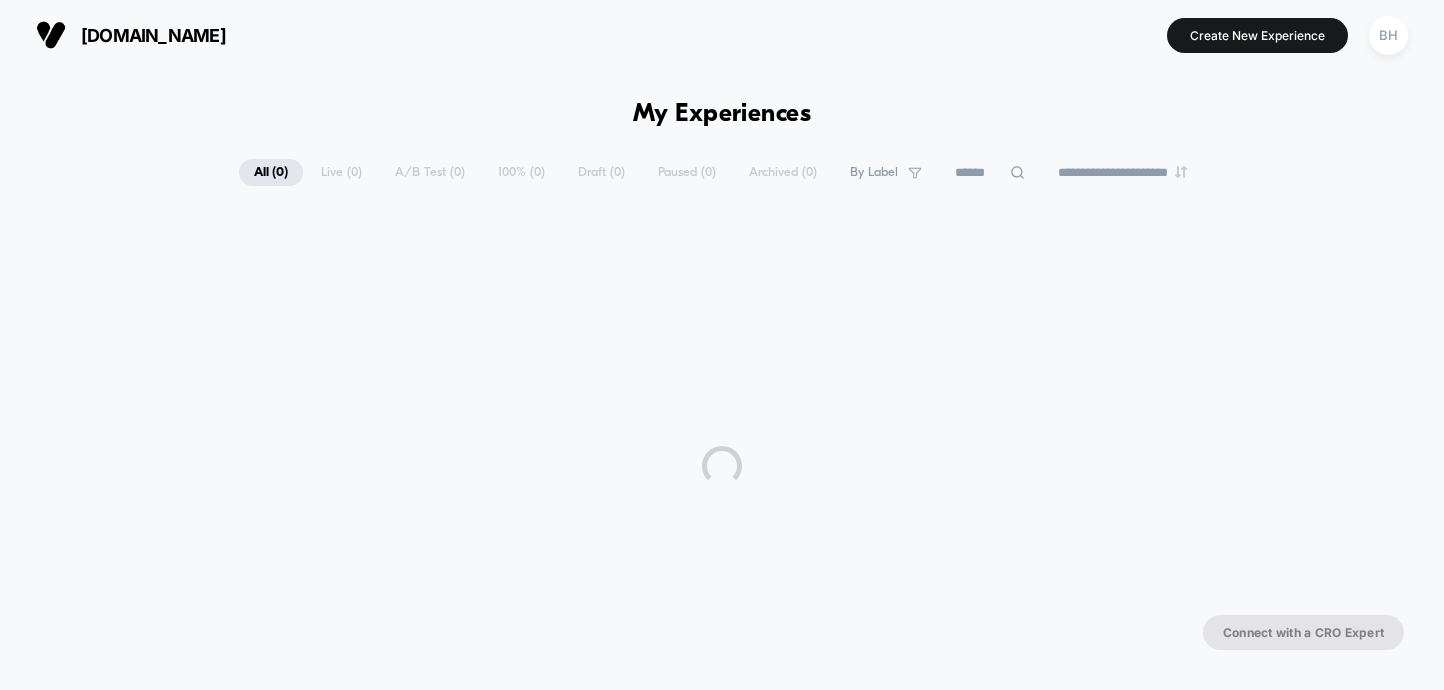 scroll, scrollTop: 0, scrollLeft: 0, axis: both 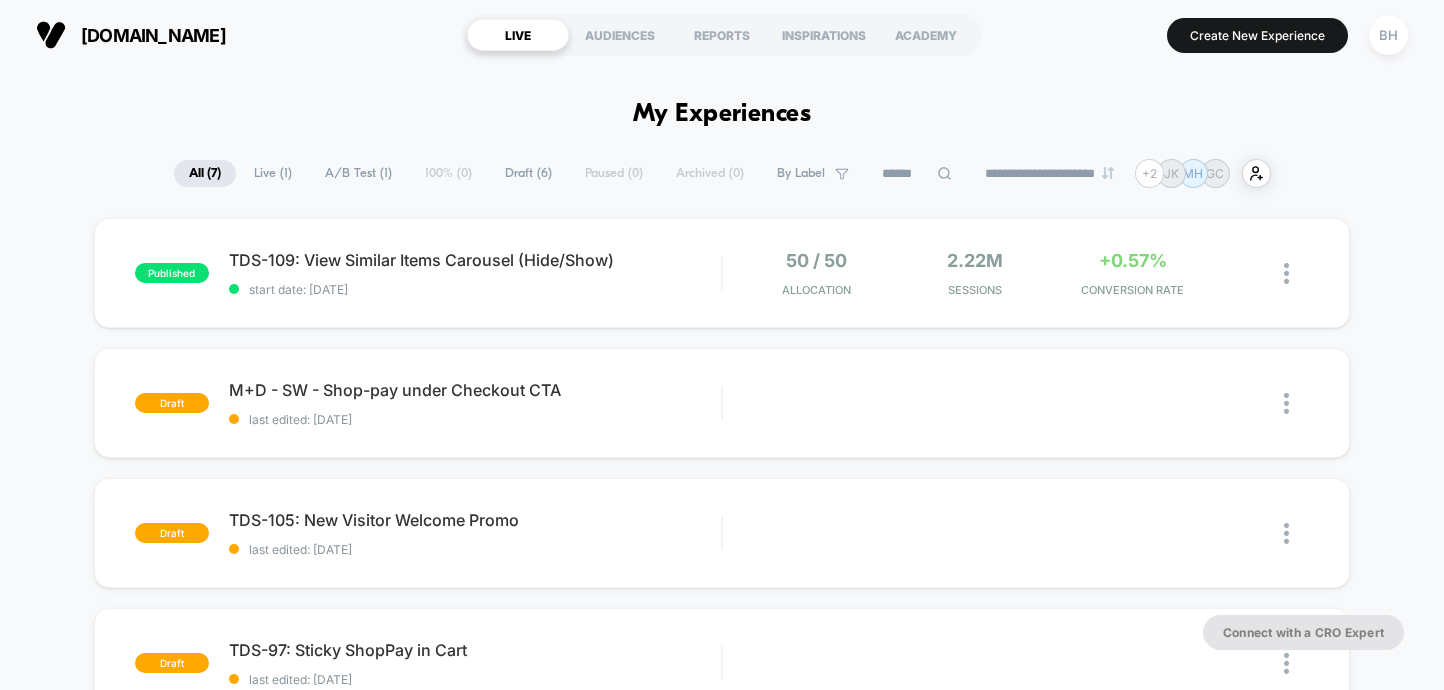click on "**********" at bounding box center (722, 1693) 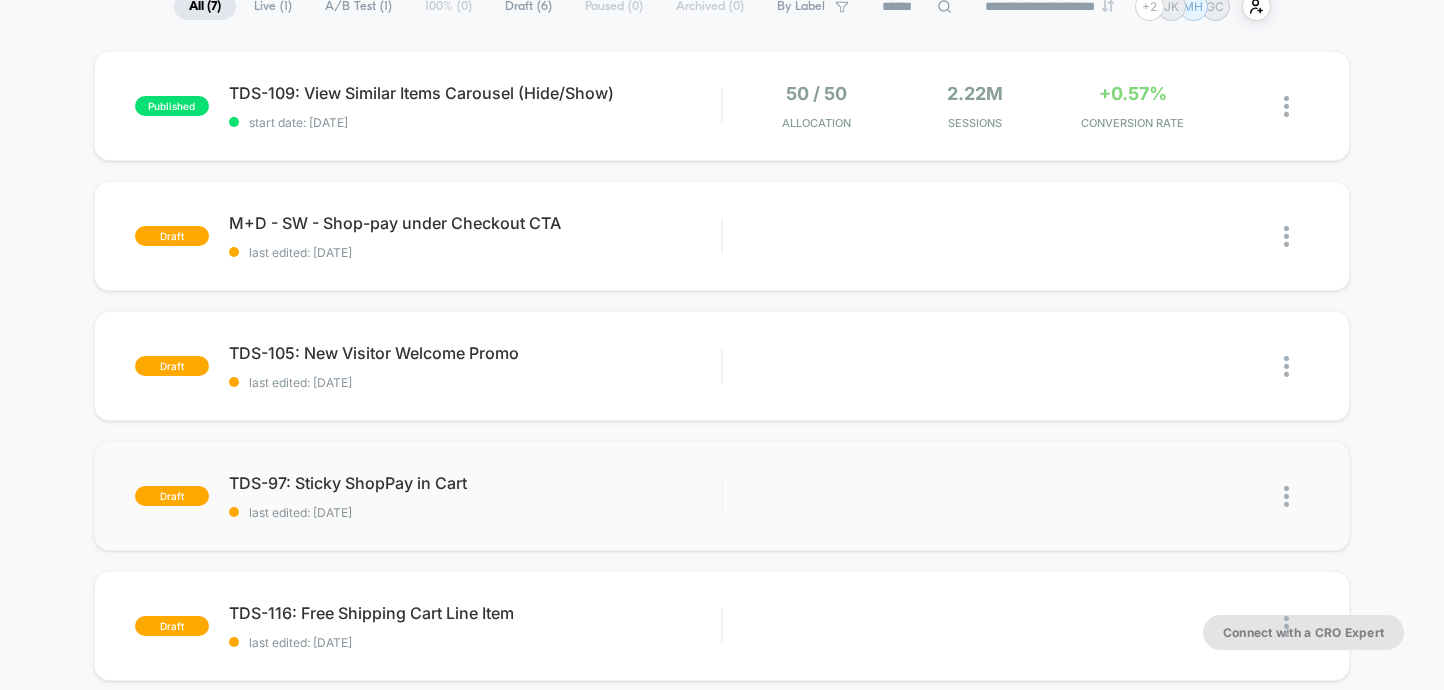 scroll, scrollTop: 168, scrollLeft: 0, axis: vertical 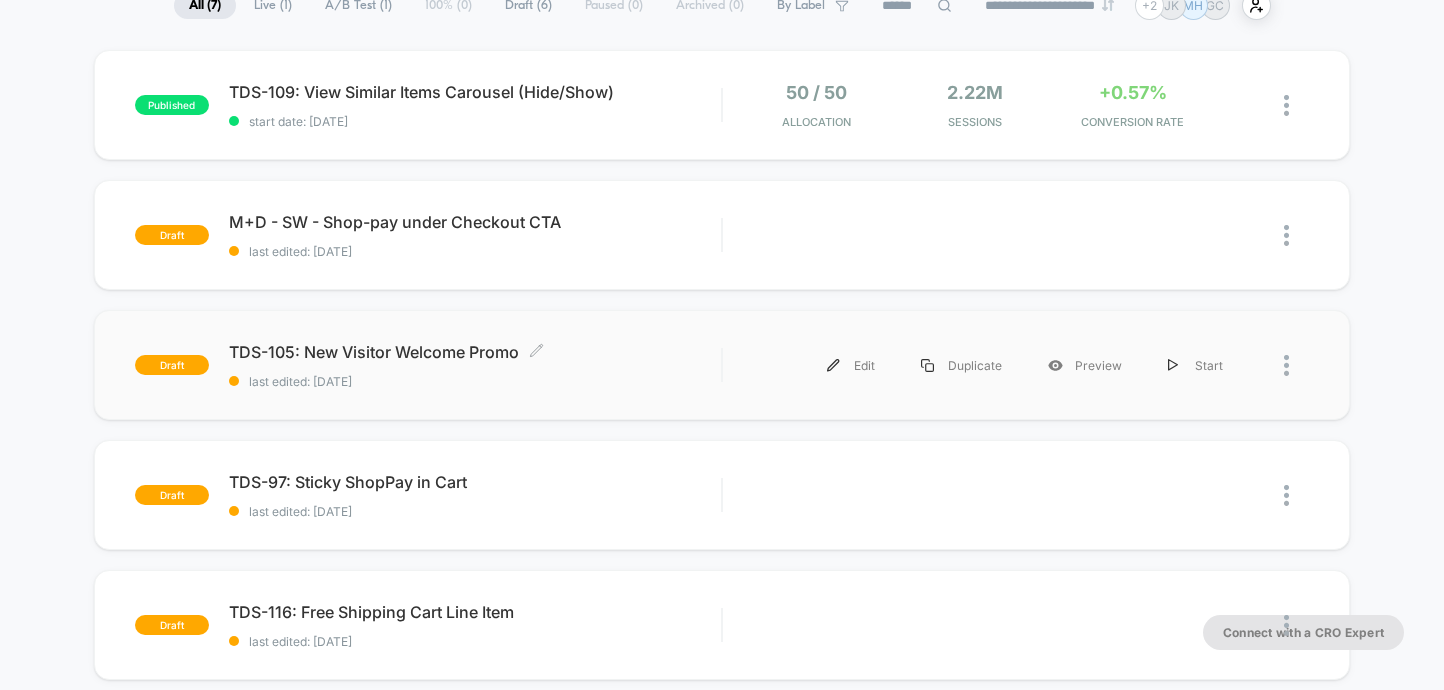 click on "TDS-105: New Visitor Welcome Promo Click to edit experience details" at bounding box center [475, 352] 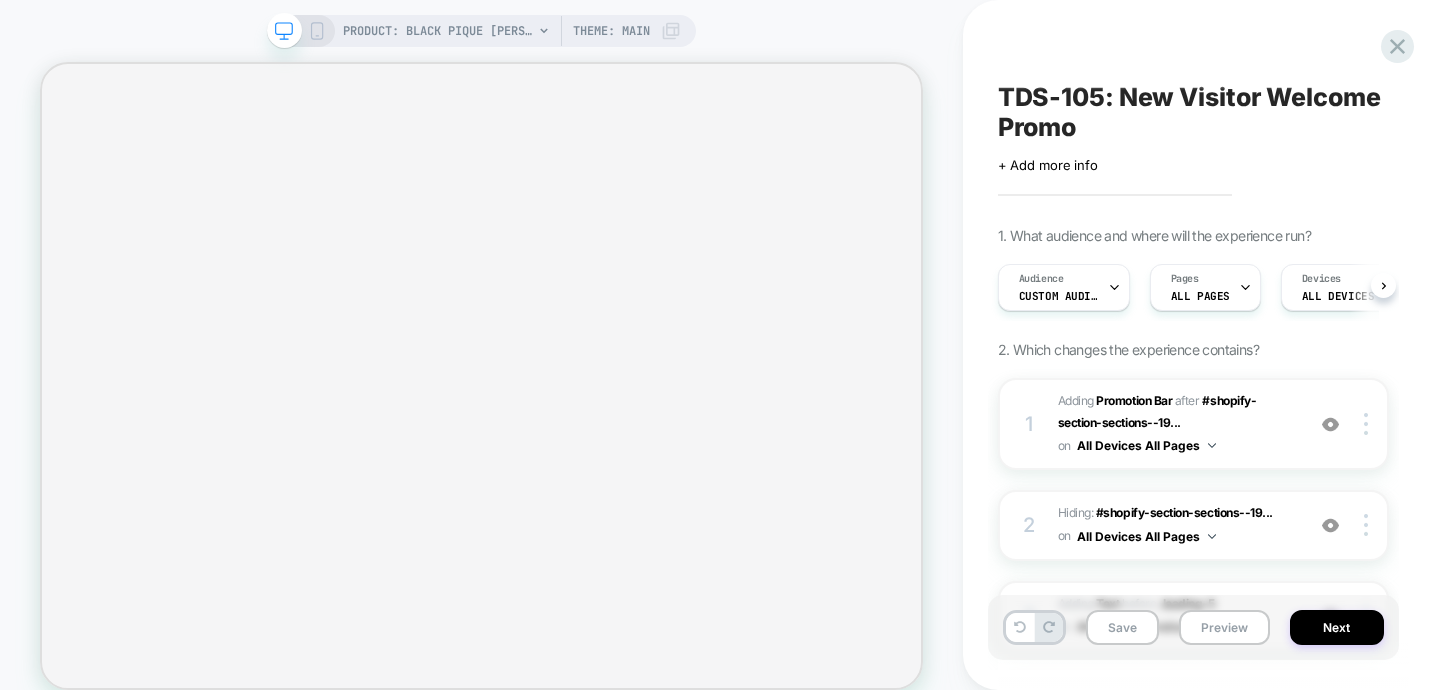 scroll, scrollTop: 0, scrollLeft: 1, axis: horizontal 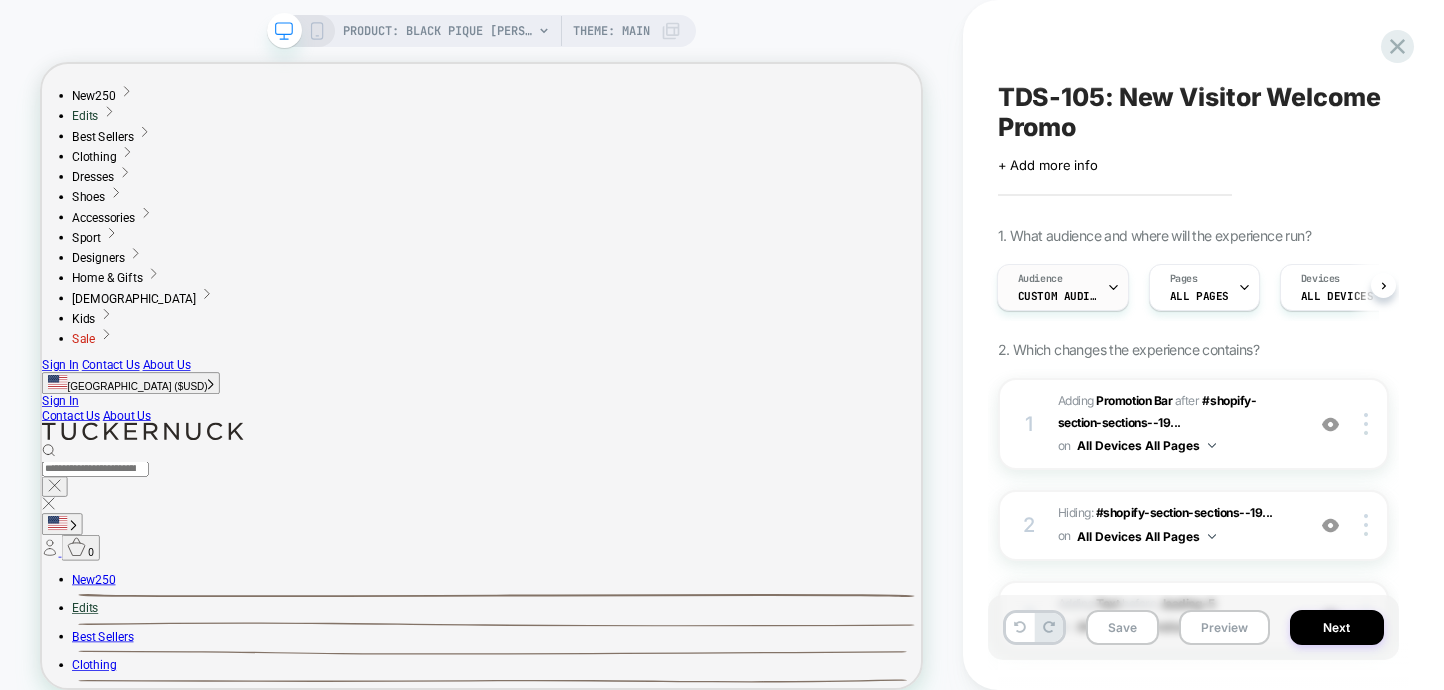 click on "Audience Custom Audience" at bounding box center (1058, 287) 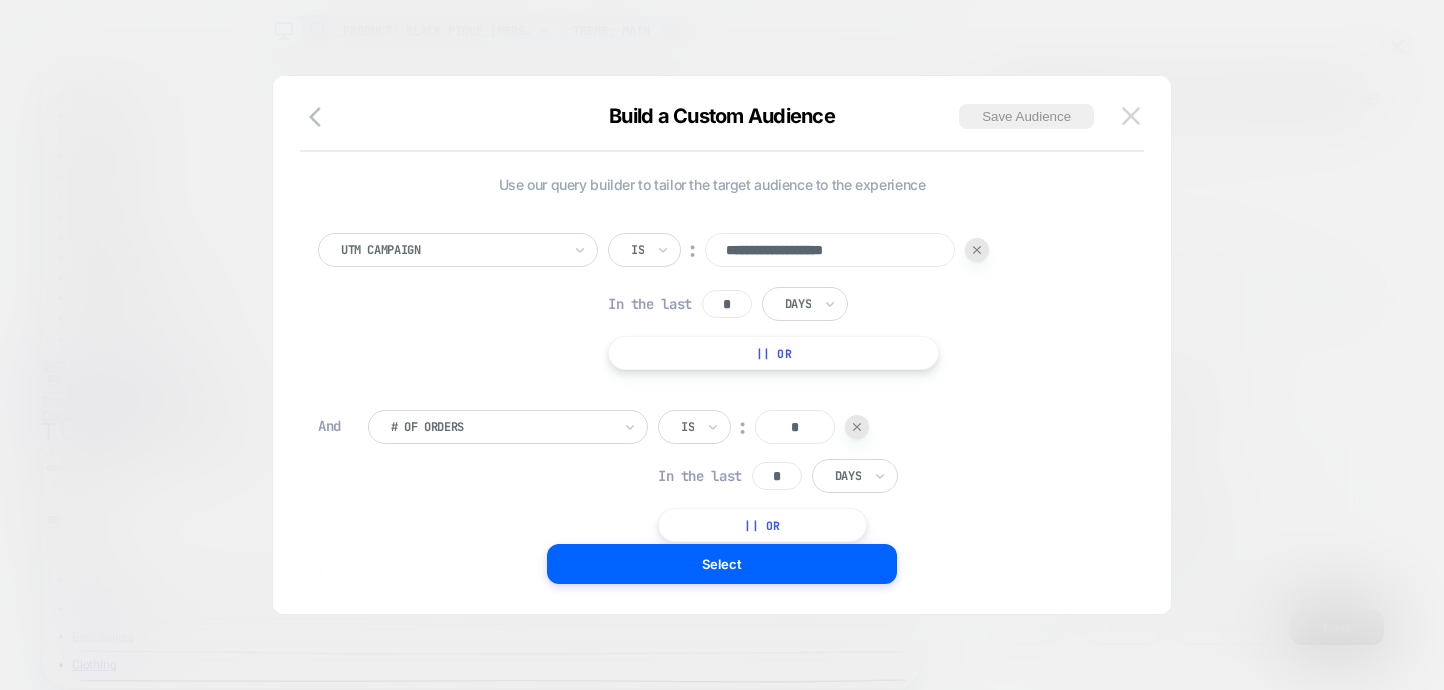 click at bounding box center [1131, 115] 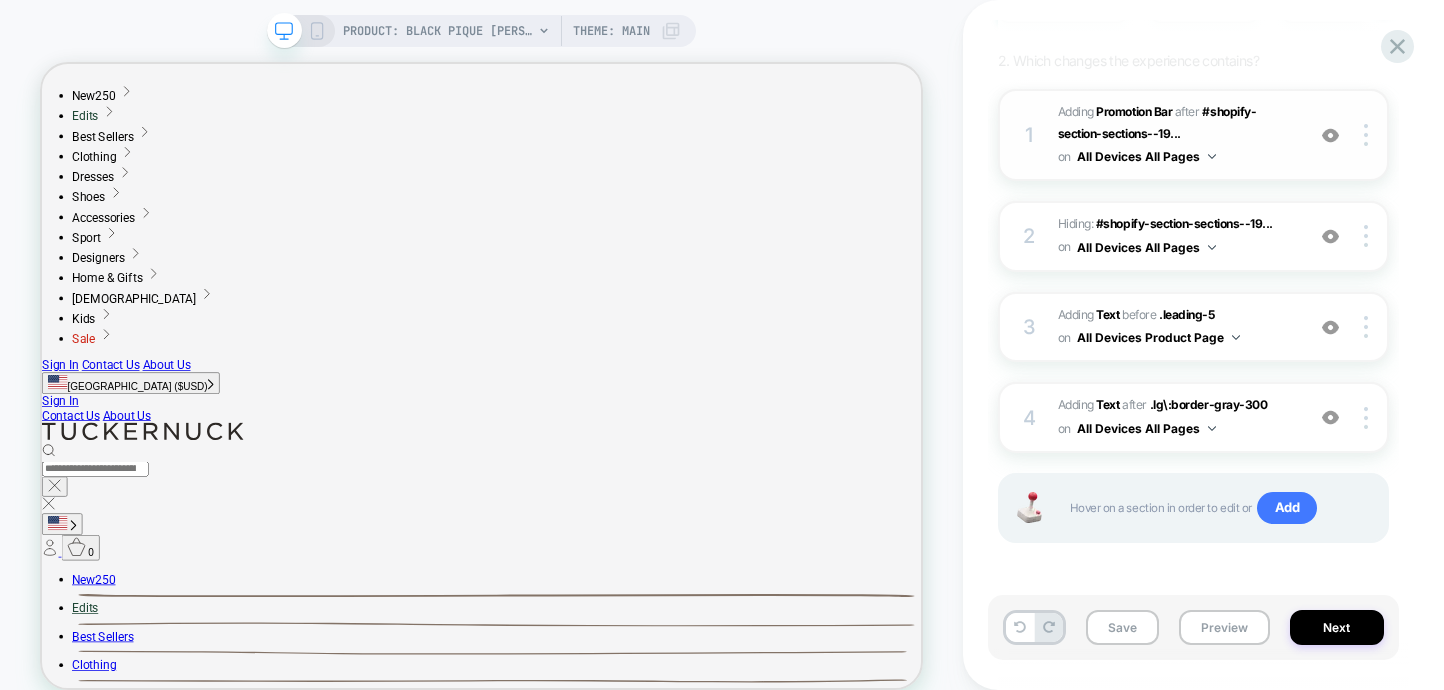 scroll, scrollTop: 0, scrollLeft: 0, axis: both 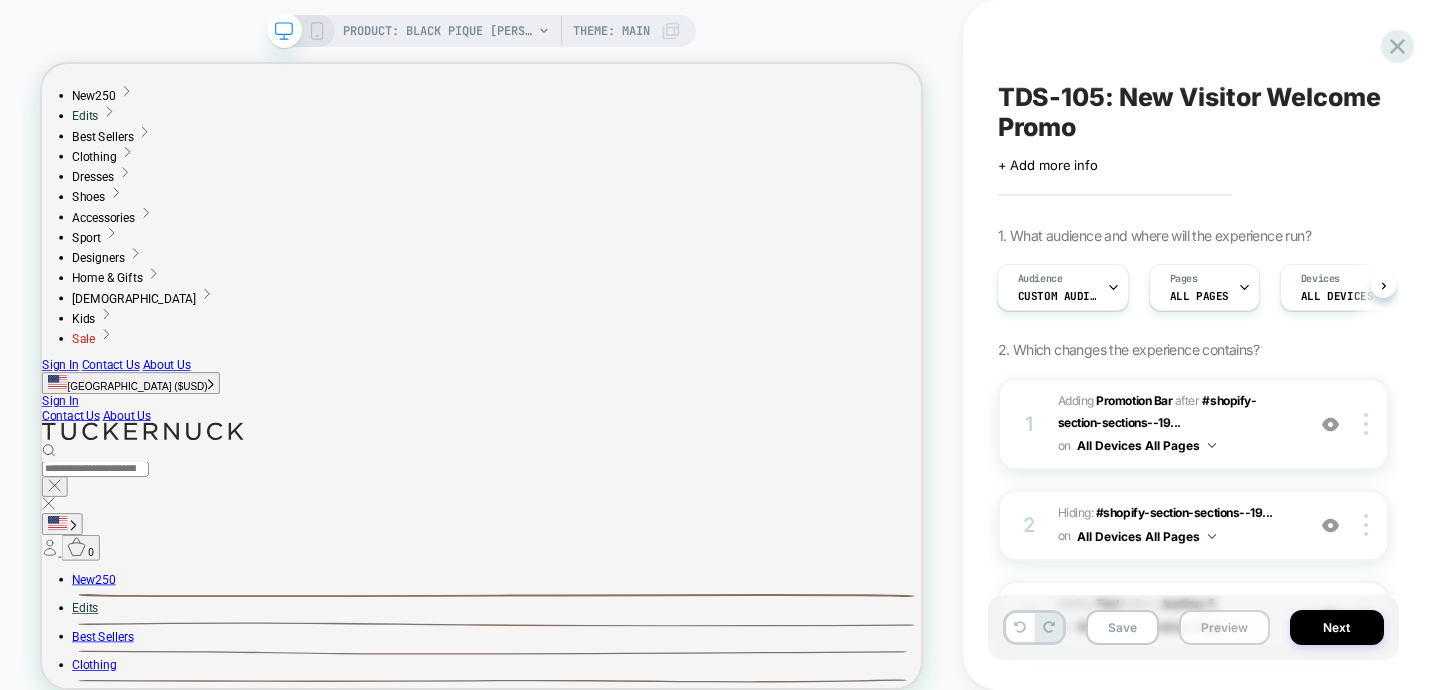 click on "Preview" at bounding box center [1224, 627] 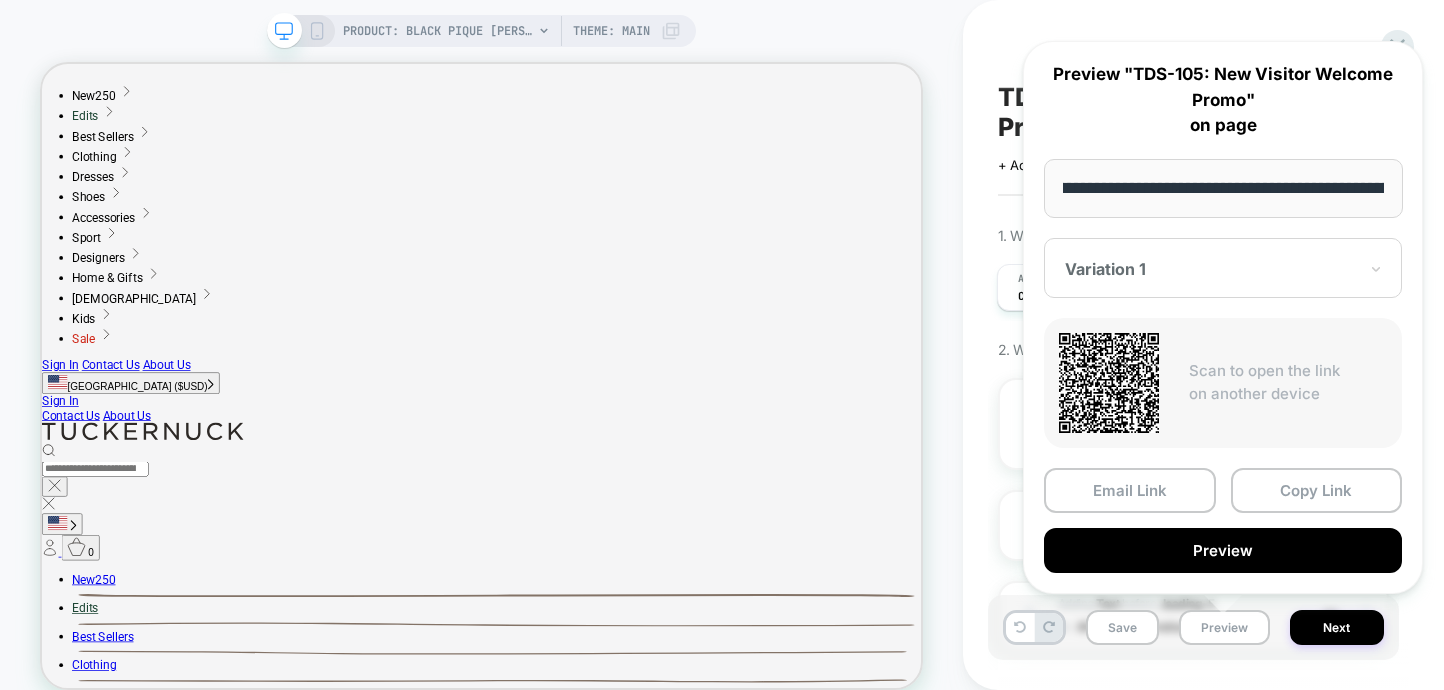 scroll, scrollTop: 0, scrollLeft: 0, axis: both 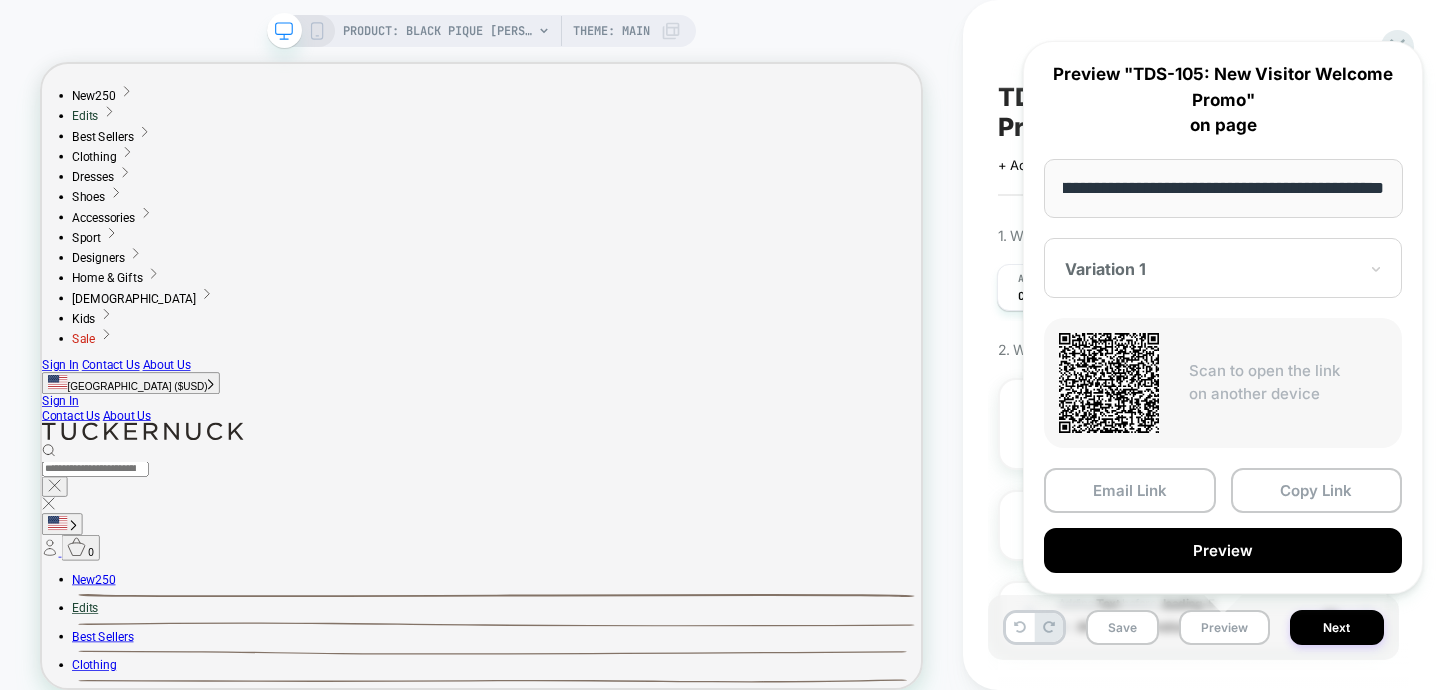 drag, startPoint x: 1055, startPoint y: 190, endPoint x: 1443, endPoint y: 198, distance: 388.08246 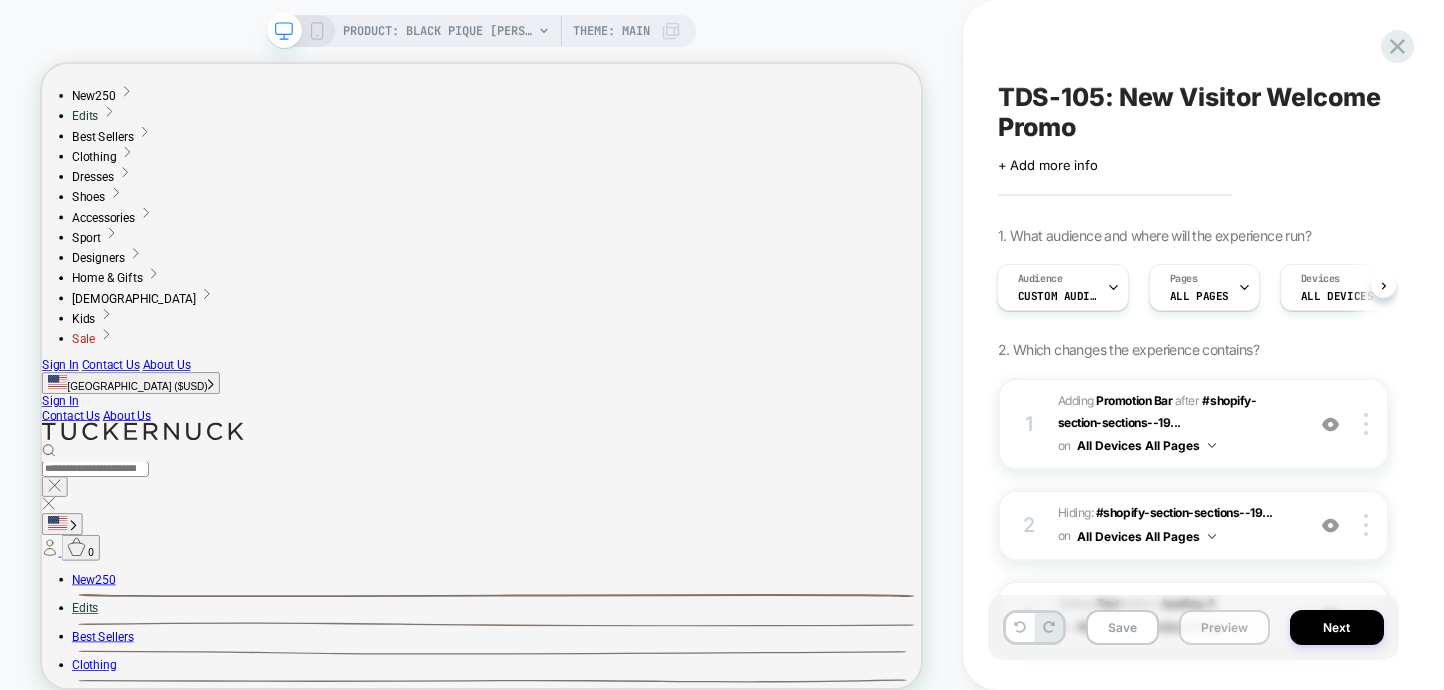 click on "Preview" at bounding box center (1224, 627) 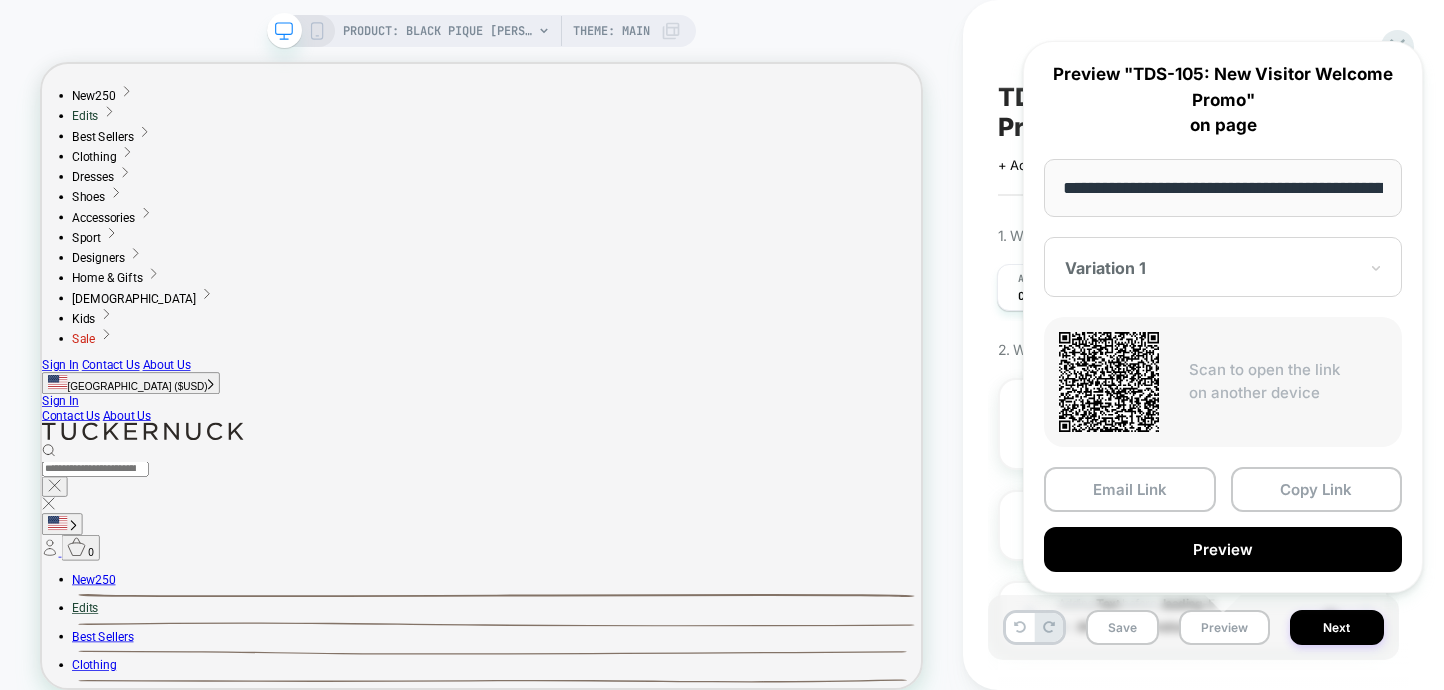 scroll, scrollTop: 0, scrollLeft: 296, axis: horizontal 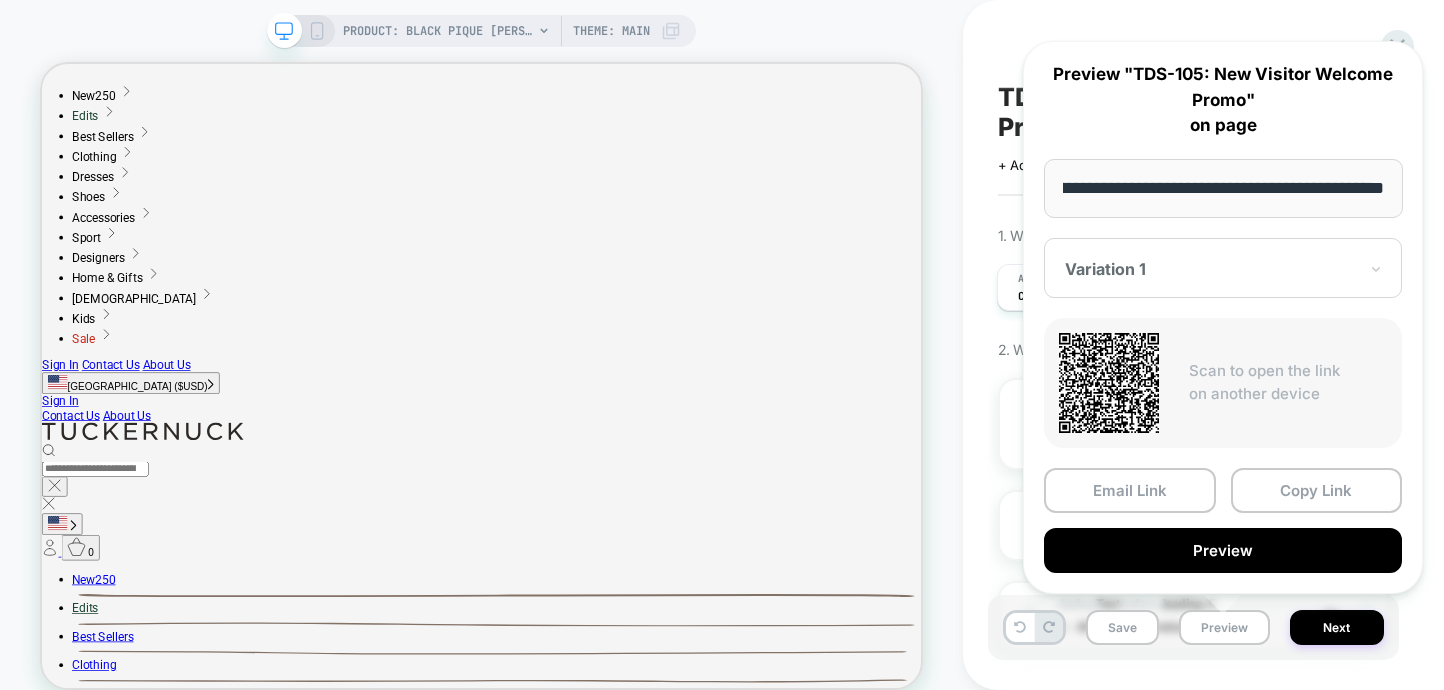 click on "**********" at bounding box center (1223, 188) 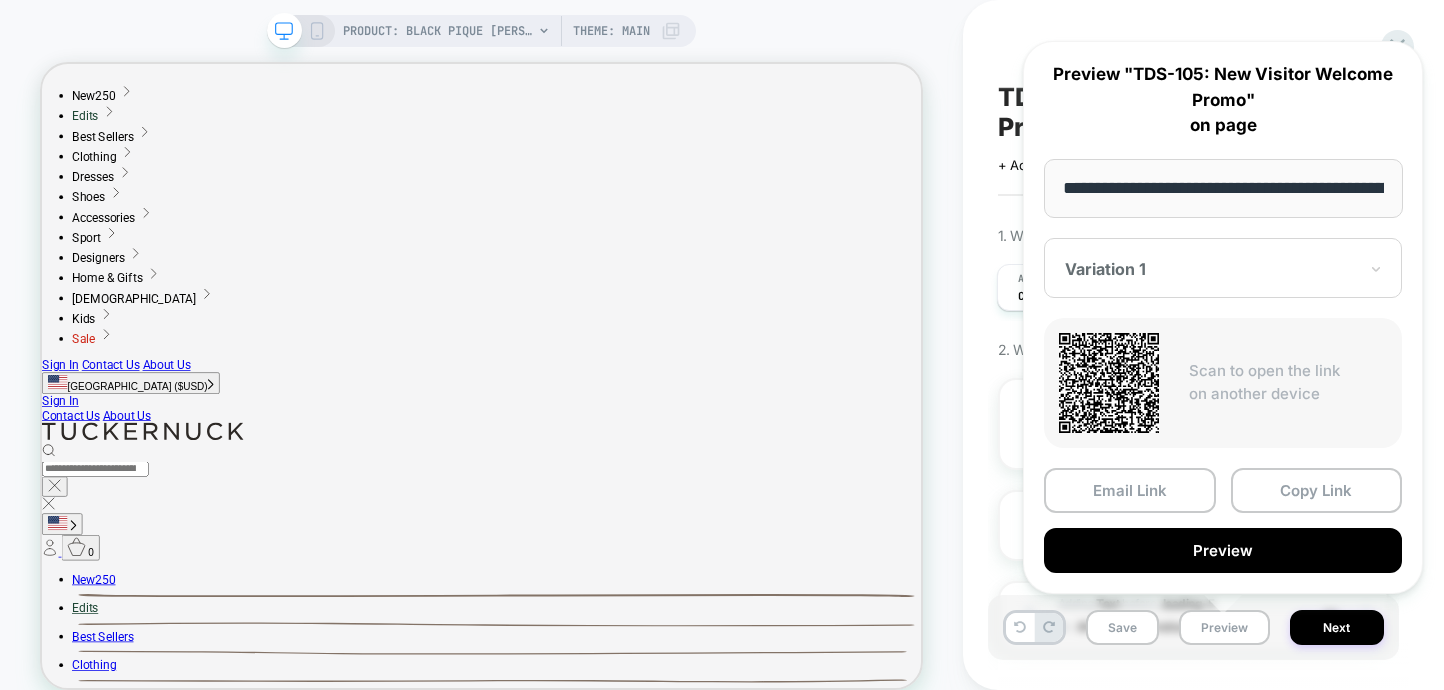 drag, startPoint x: 1376, startPoint y: 189, endPoint x: 1024, endPoint y: 184, distance: 352.03552 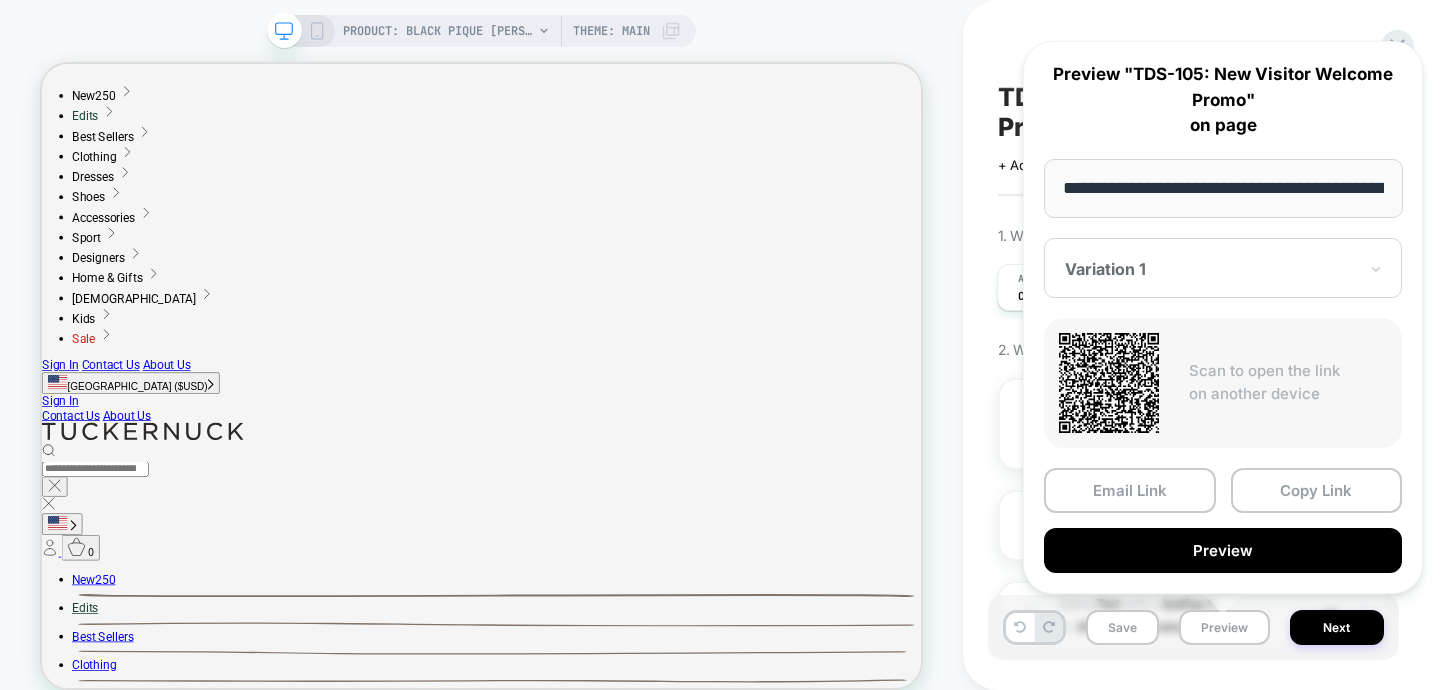 click on "PRODUCT: Black Pique [PERSON_NAME] Maxi Skirt PRODUCT: Black Pique [PERSON_NAME] Maxi Skirt Theme: MAIN" at bounding box center [481, 360] 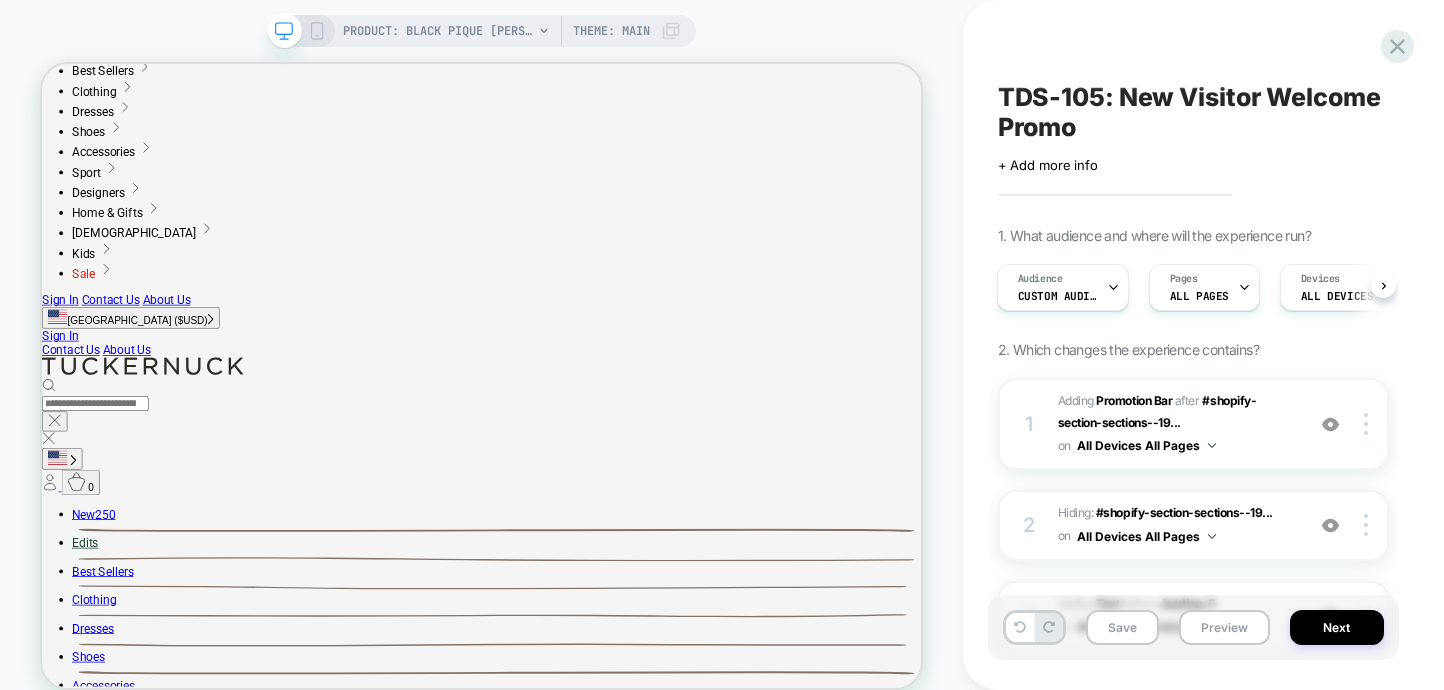scroll, scrollTop: 282, scrollLeft: 0, axis: vertical 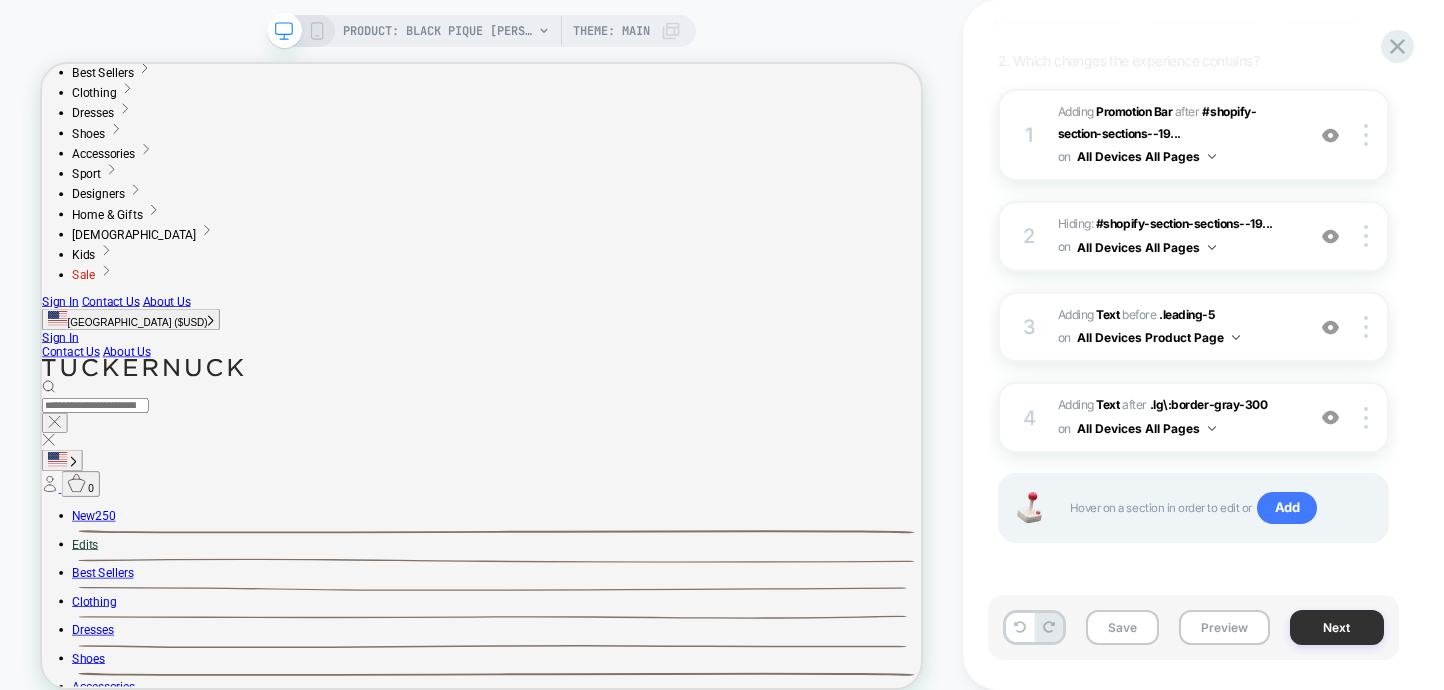 click on "Next" at bounding box center (1337, 627) 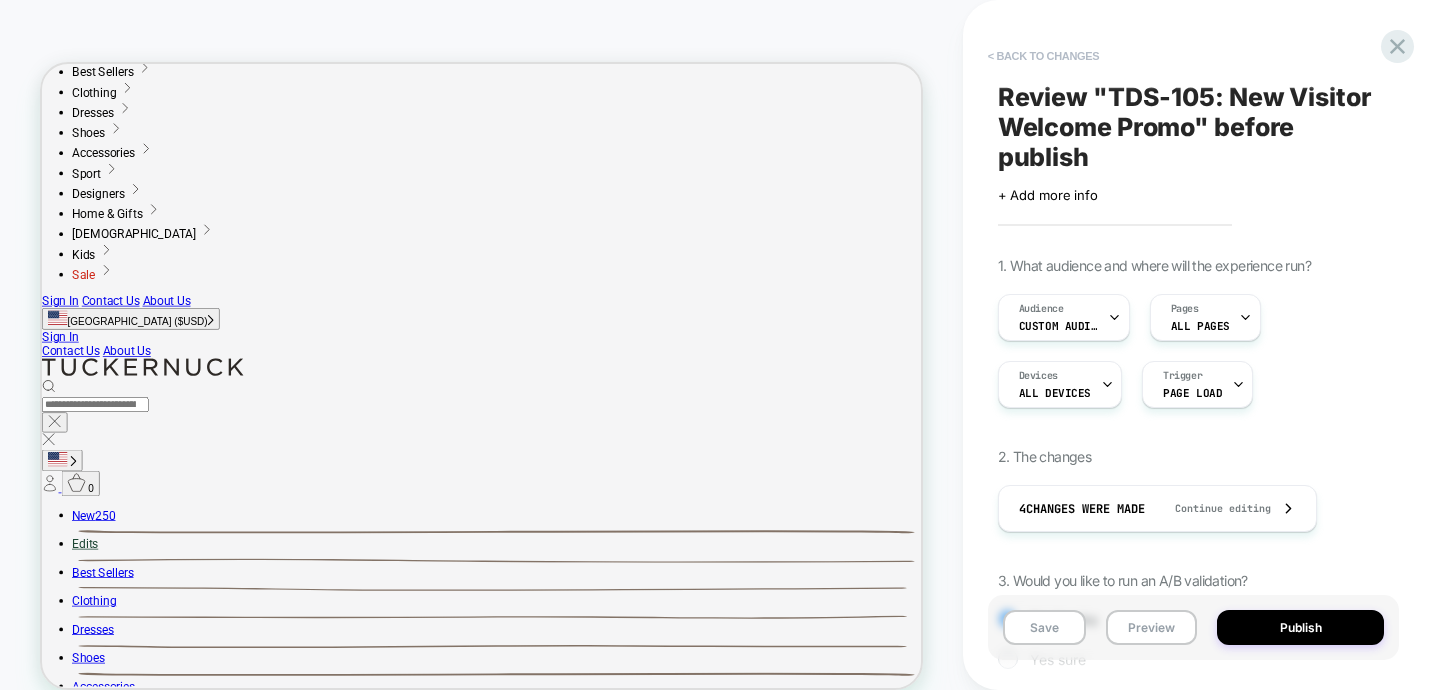 click on "< Back to changes" at bounding box center [1044, 56] 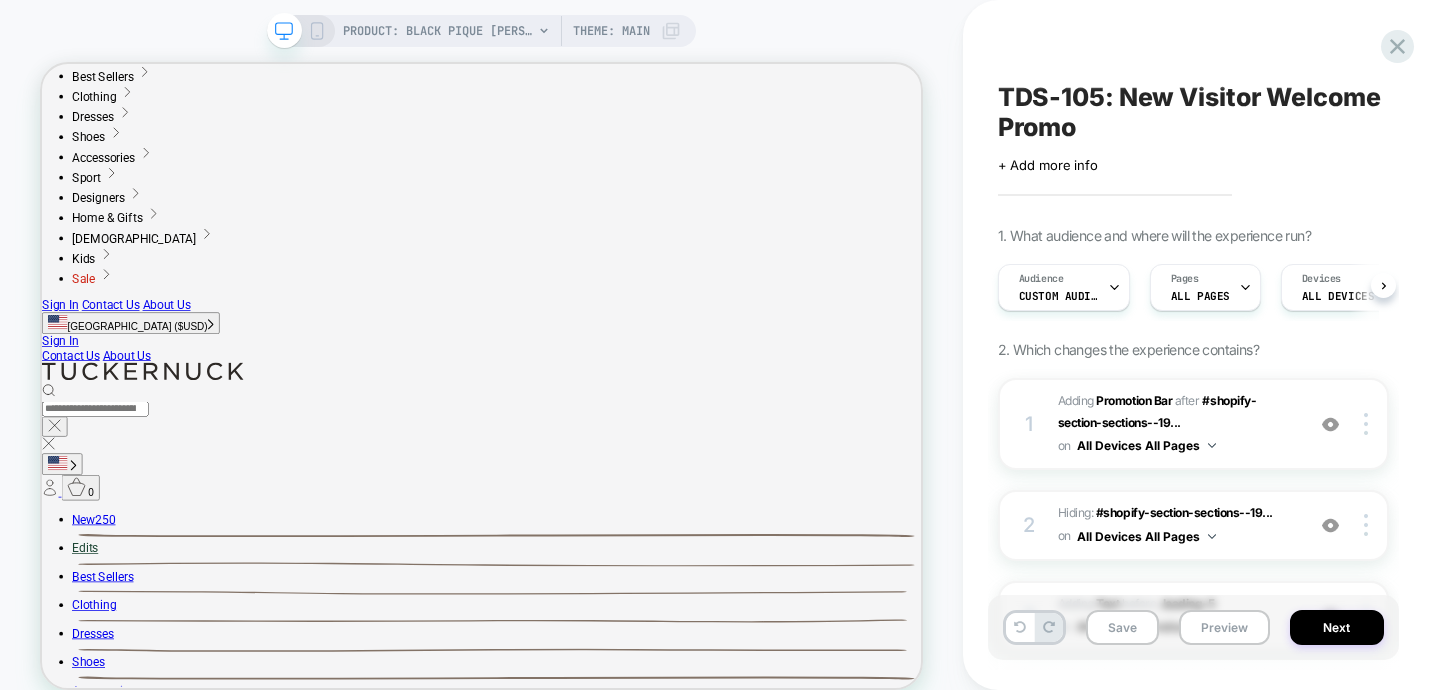 scroll, scrollTop: 282, scrollLeft: 0, axis: vertical 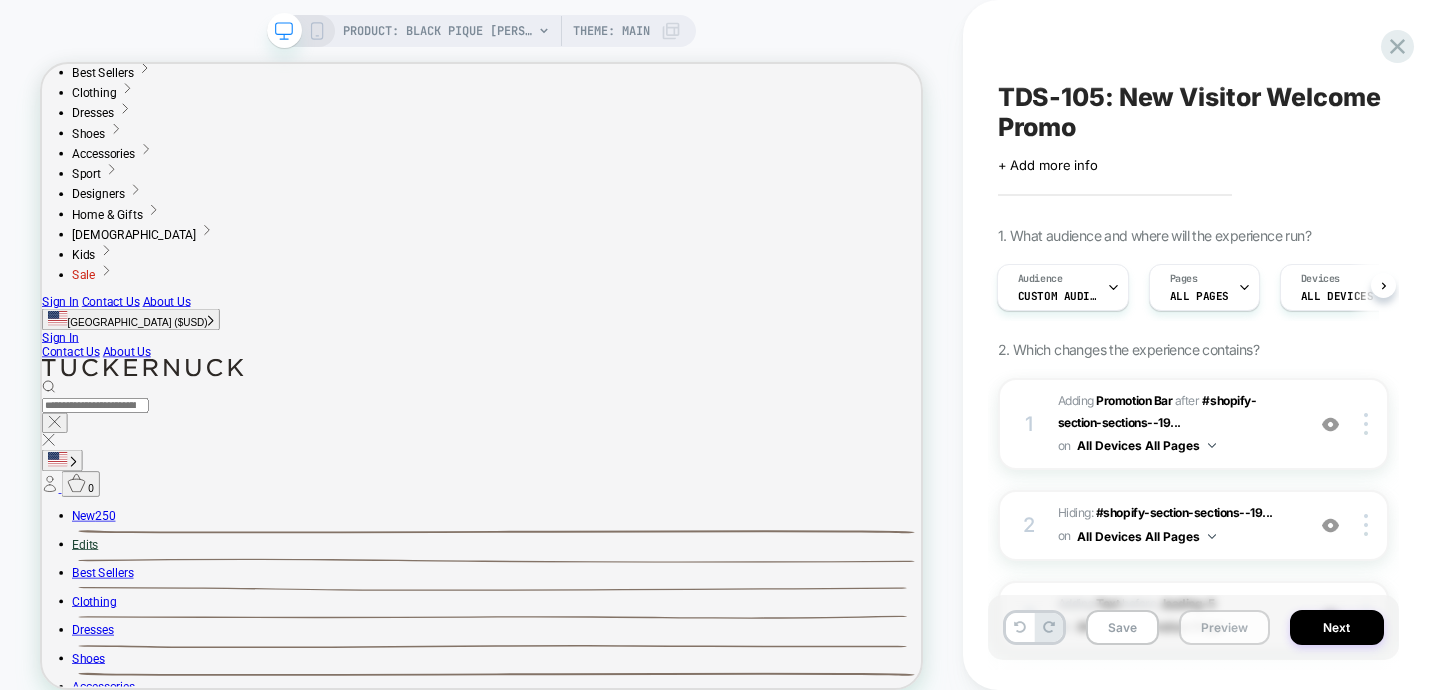 click on "Preview" at bounding box center (1224, 627) 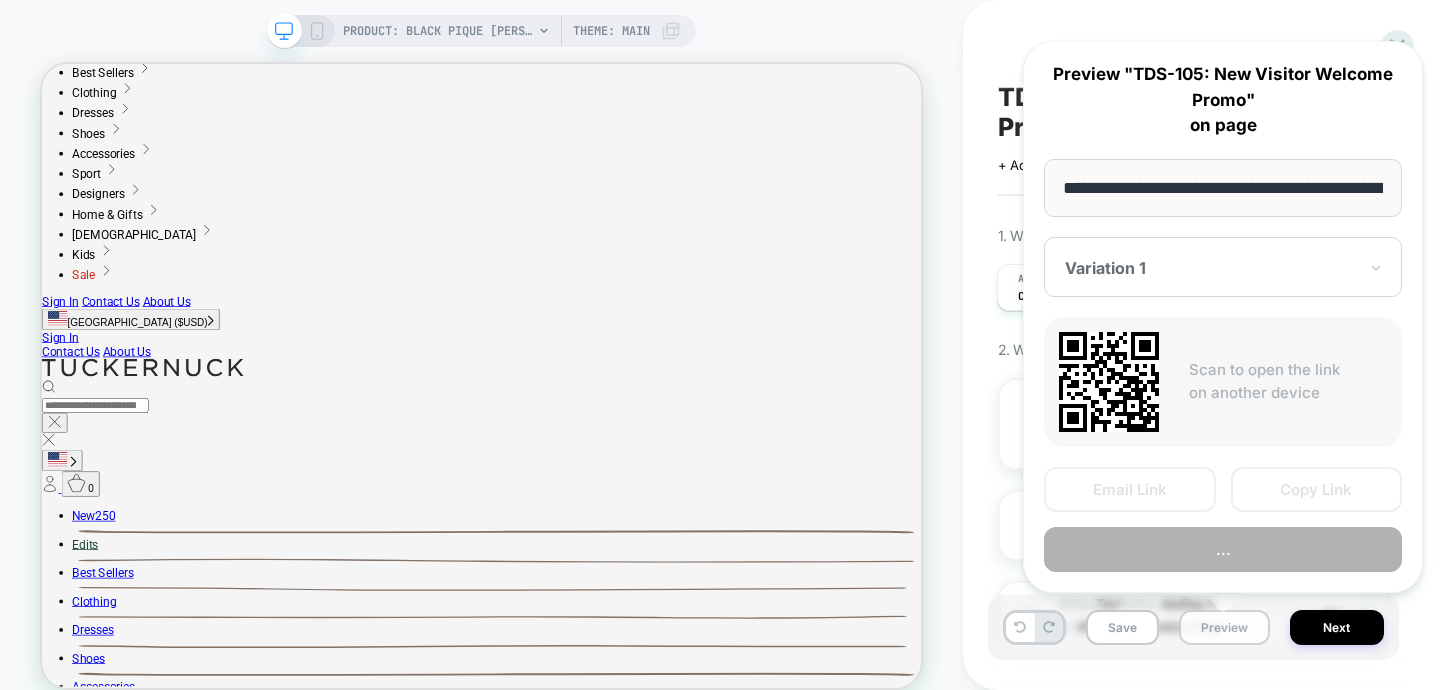 scroll, scrollTop: 0, scrollLeft: 296, axis: horizontal 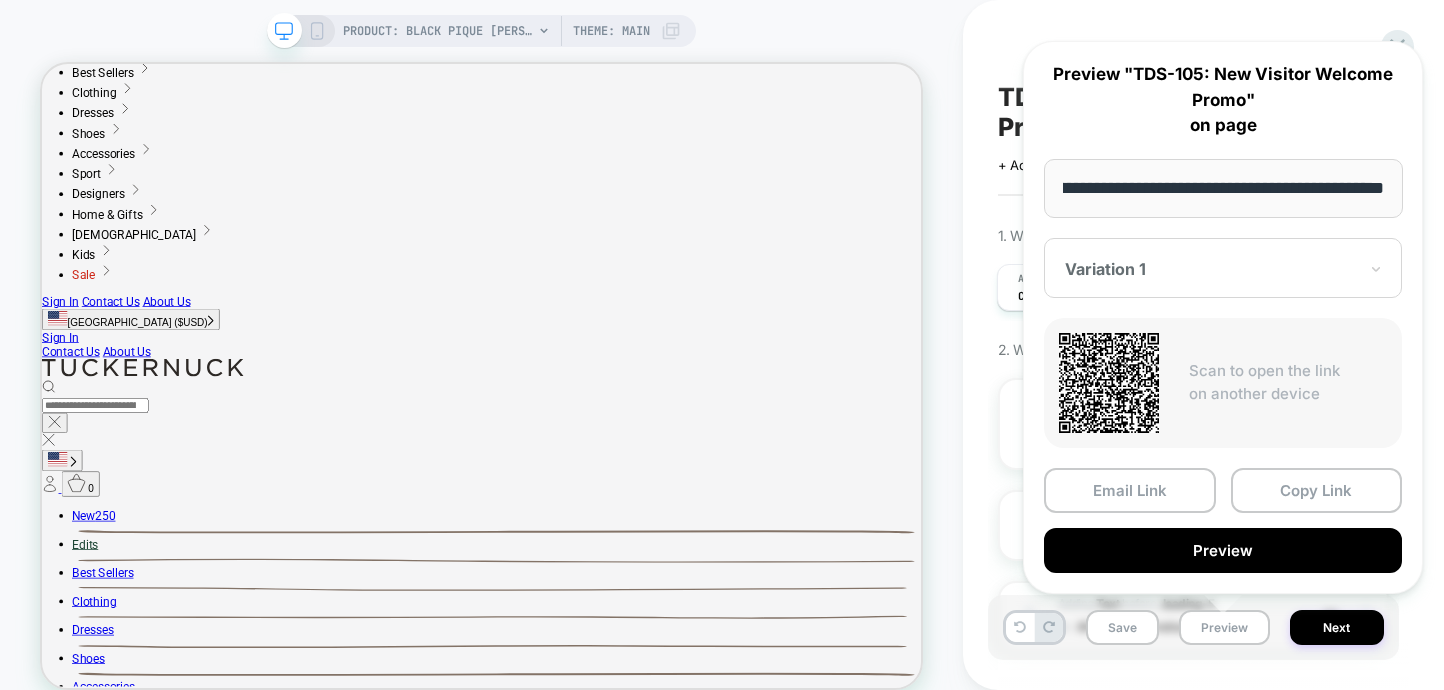 click on "Variation 1" at bounding box center (1223, 268) 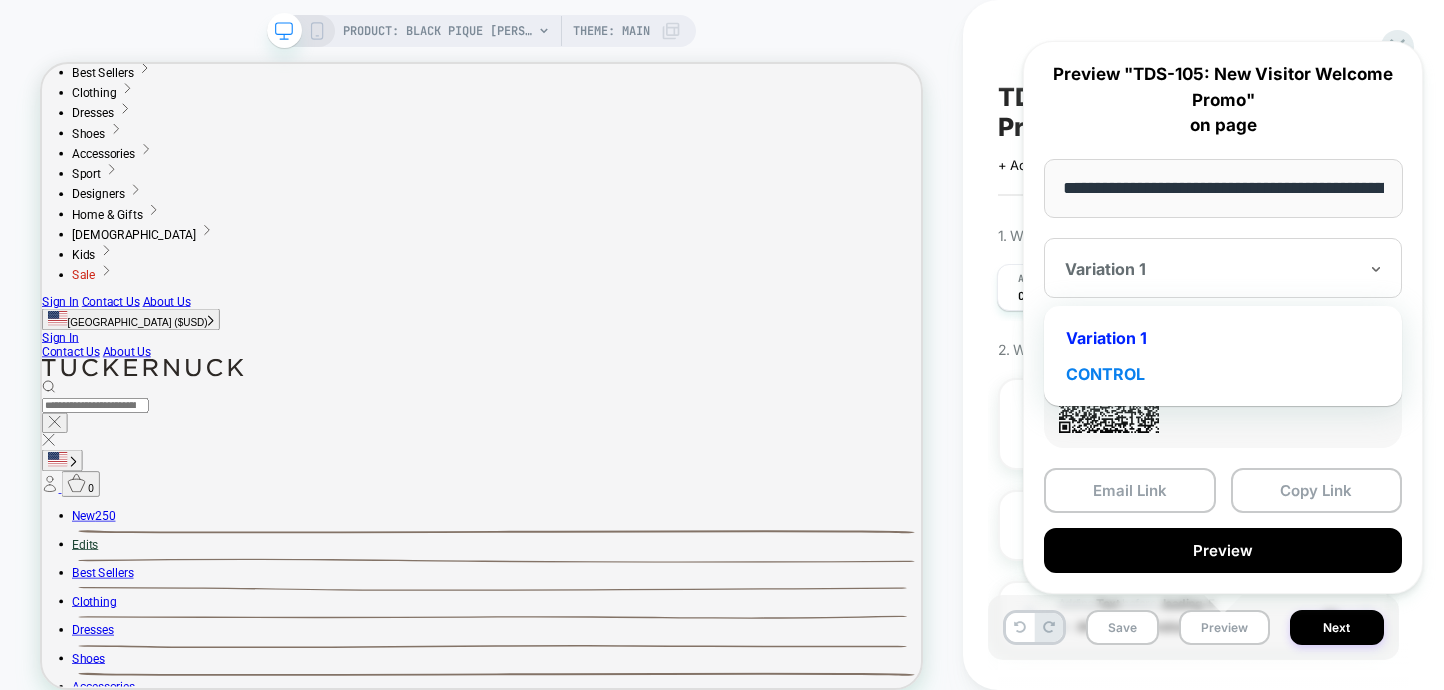 click on "CONTROL" at bounding box center [1223, 374] 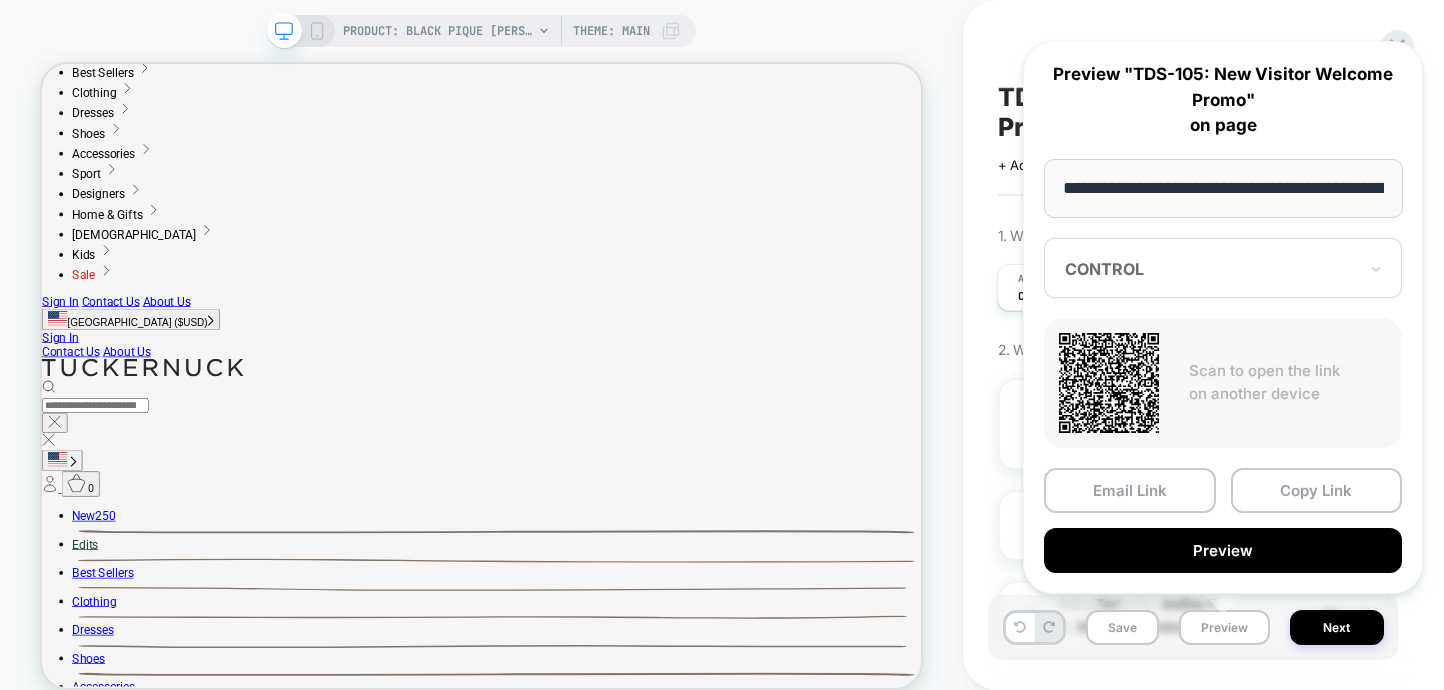 scroll, scrollTop: 0, scrollLeft: 296, axis: horizontal 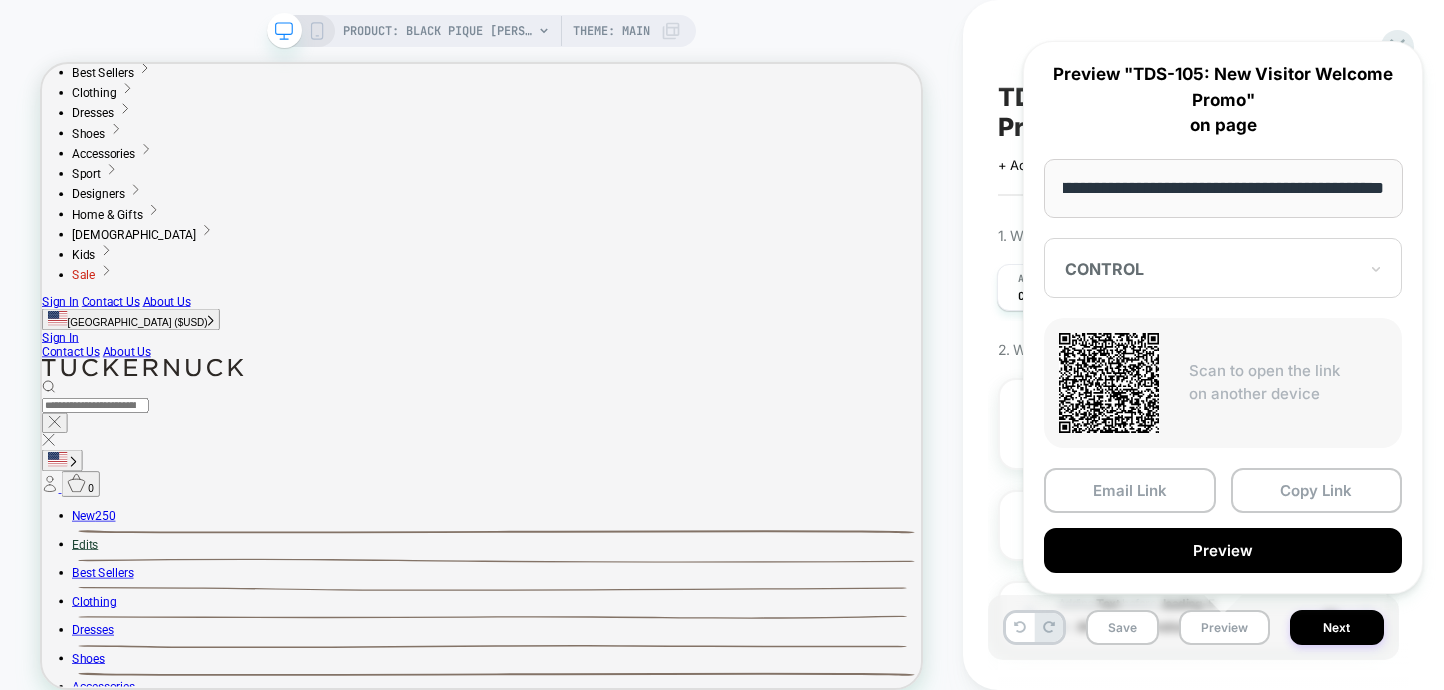 drag, startPoint x: 1055, startPoint y: 189, endPoint x: 1443, endPoint y: 189, distance: 388 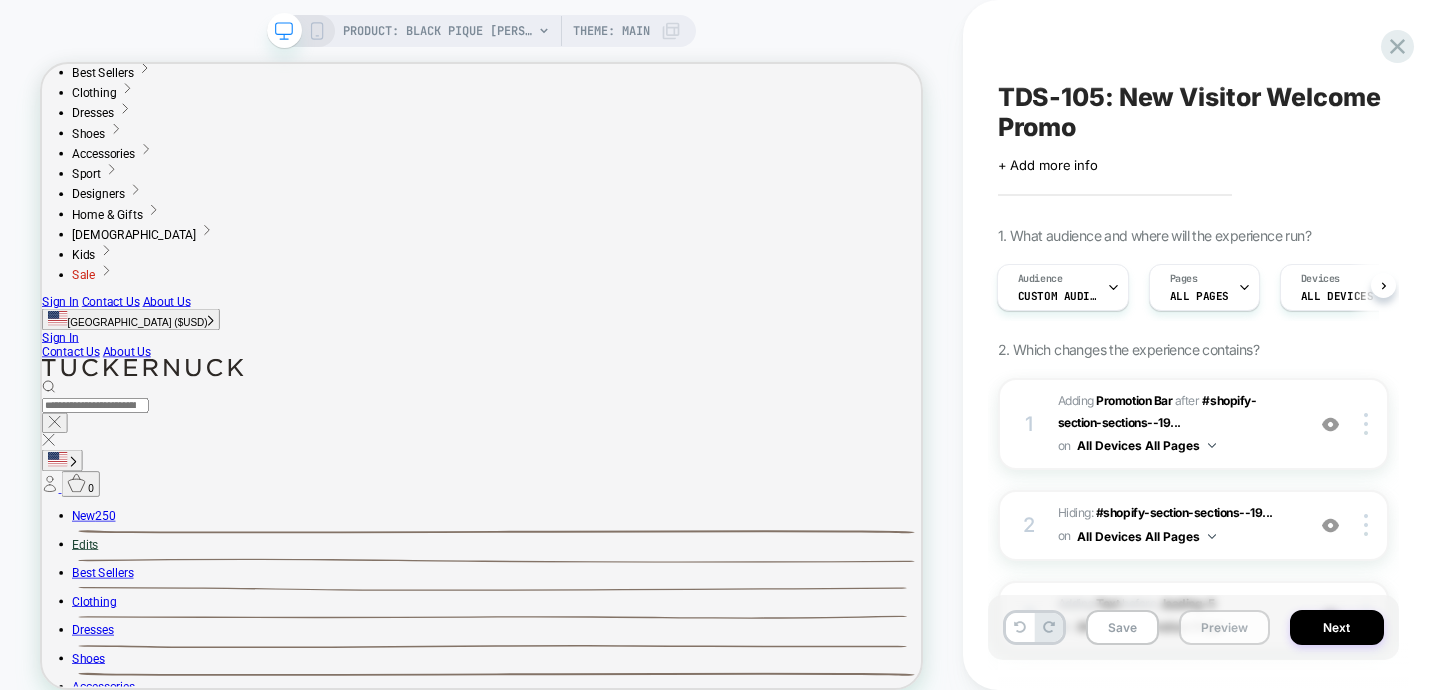 click on "Preview" at bounding box center [1224, 627] 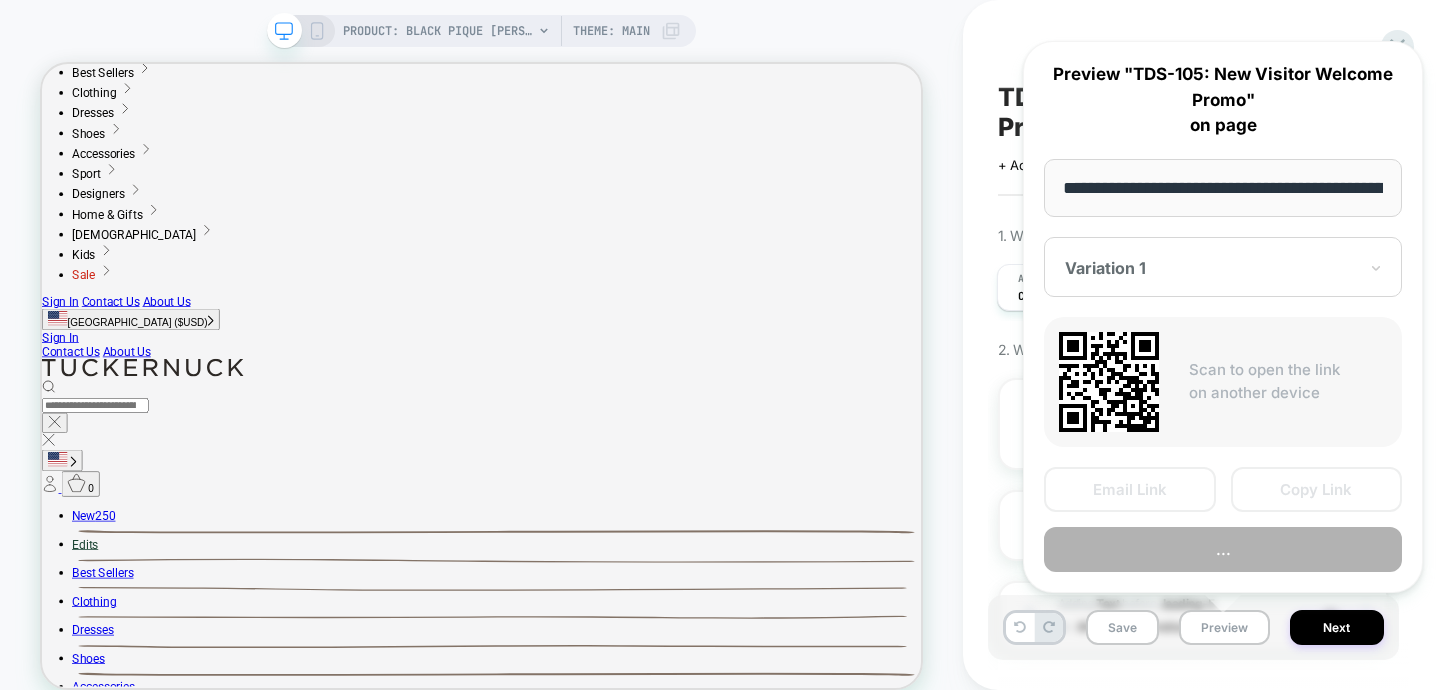 scroll, scrollTop: 0, scrollLeft: 296, axis: horizontal 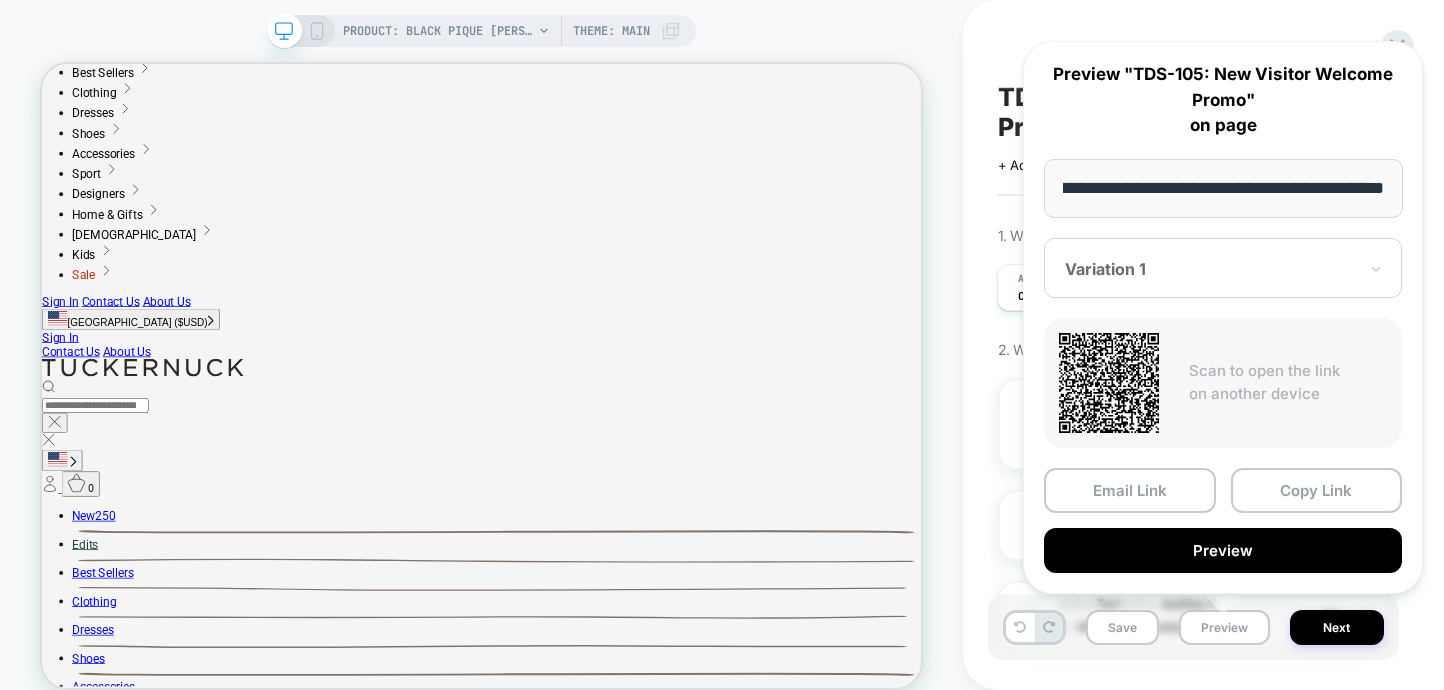 drag, startPoint x: 1094, startPoint y: 258, endPoint x: 1093, endPoint y: 297, distance: 39.012817 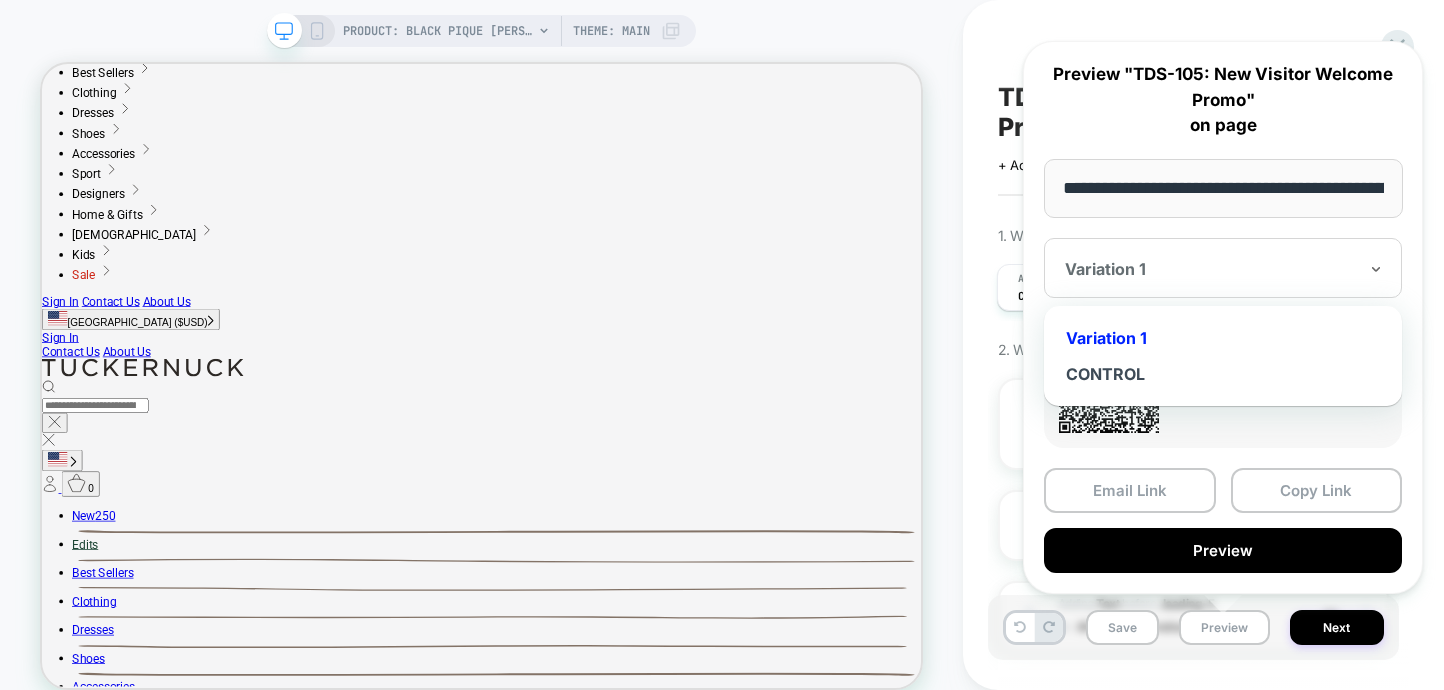 click on "CONTROL" at bounding box center [1223, 374] 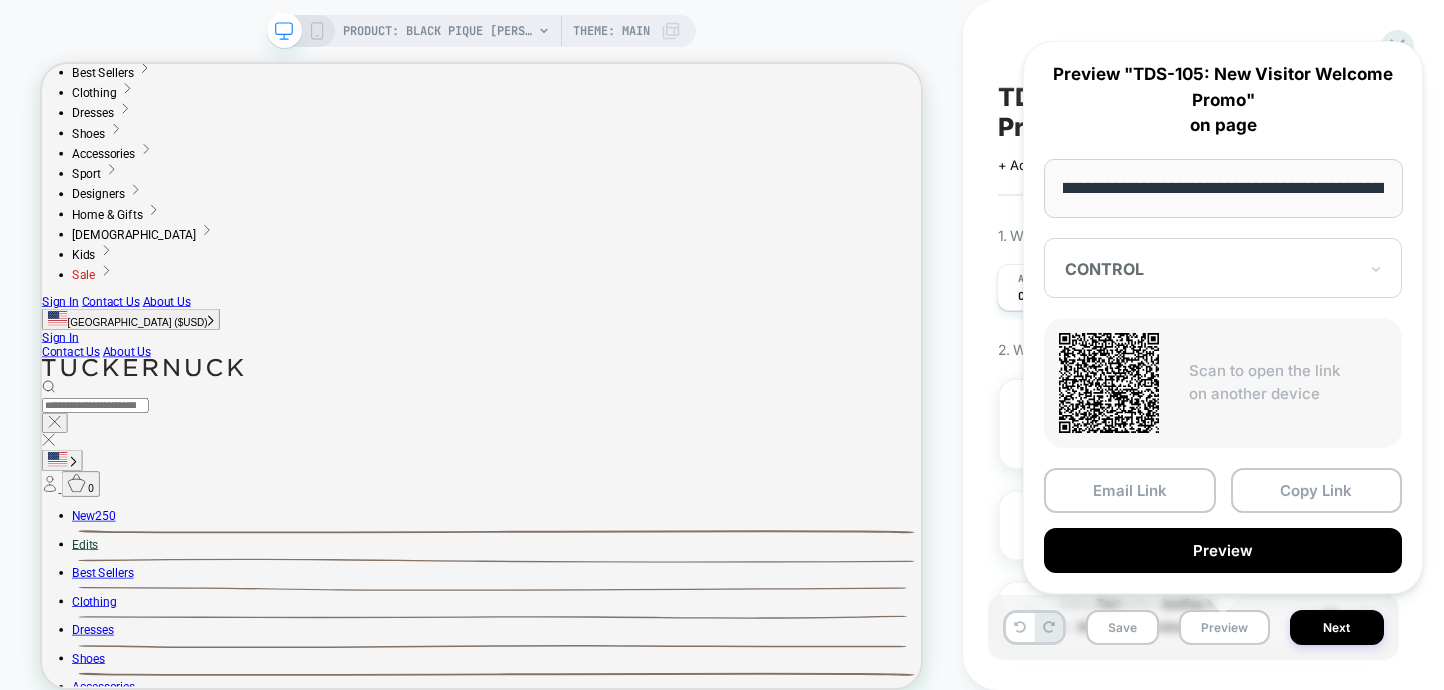 scroll, scrollTop: 0, scrollLeft: 296, axis: horizontal 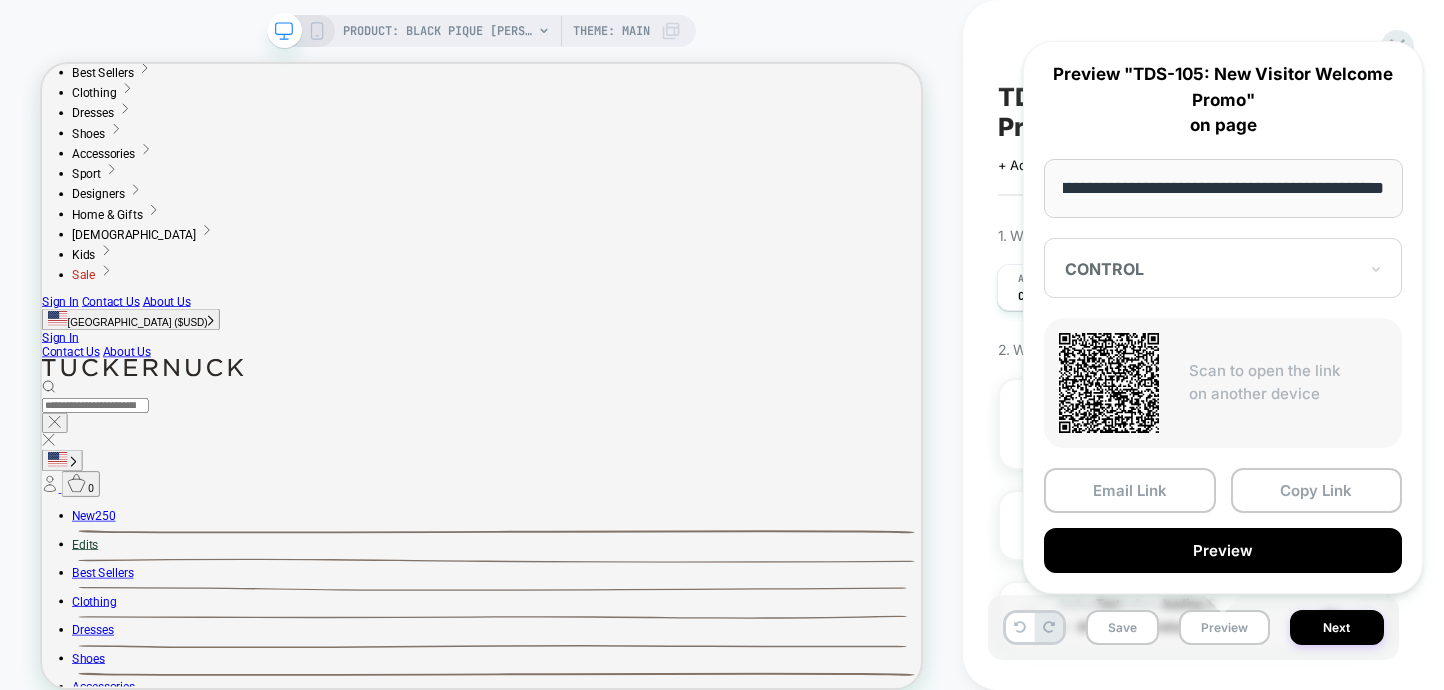 drag, startPoint x: 1062, startPoint y: 188, endPoint x: 1396, endPoint y: 189, distance: 334.0015 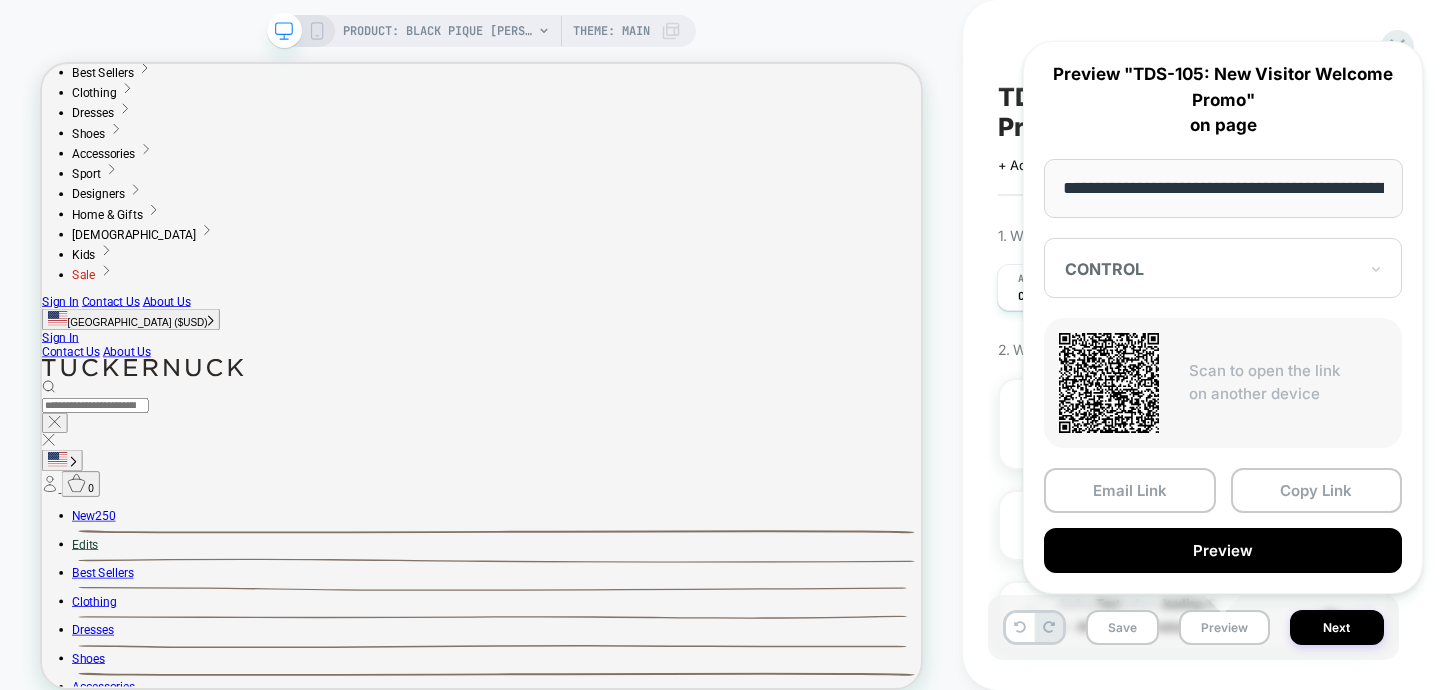 drag, startPoint x: 1127, startPoint y: 255, endPoint x: 1133, endPoint y: 294, distance: 39.45884 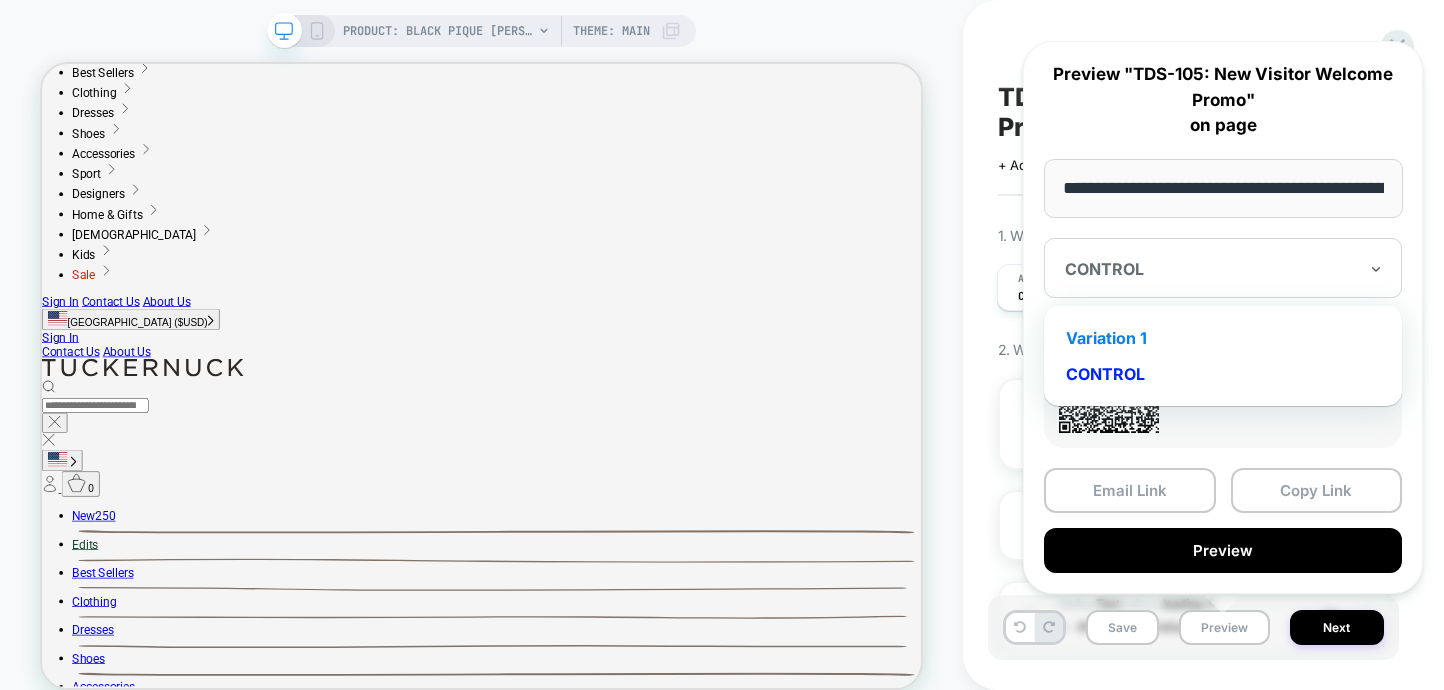 click on "Variation 1" at bounding box center [1223, 338] 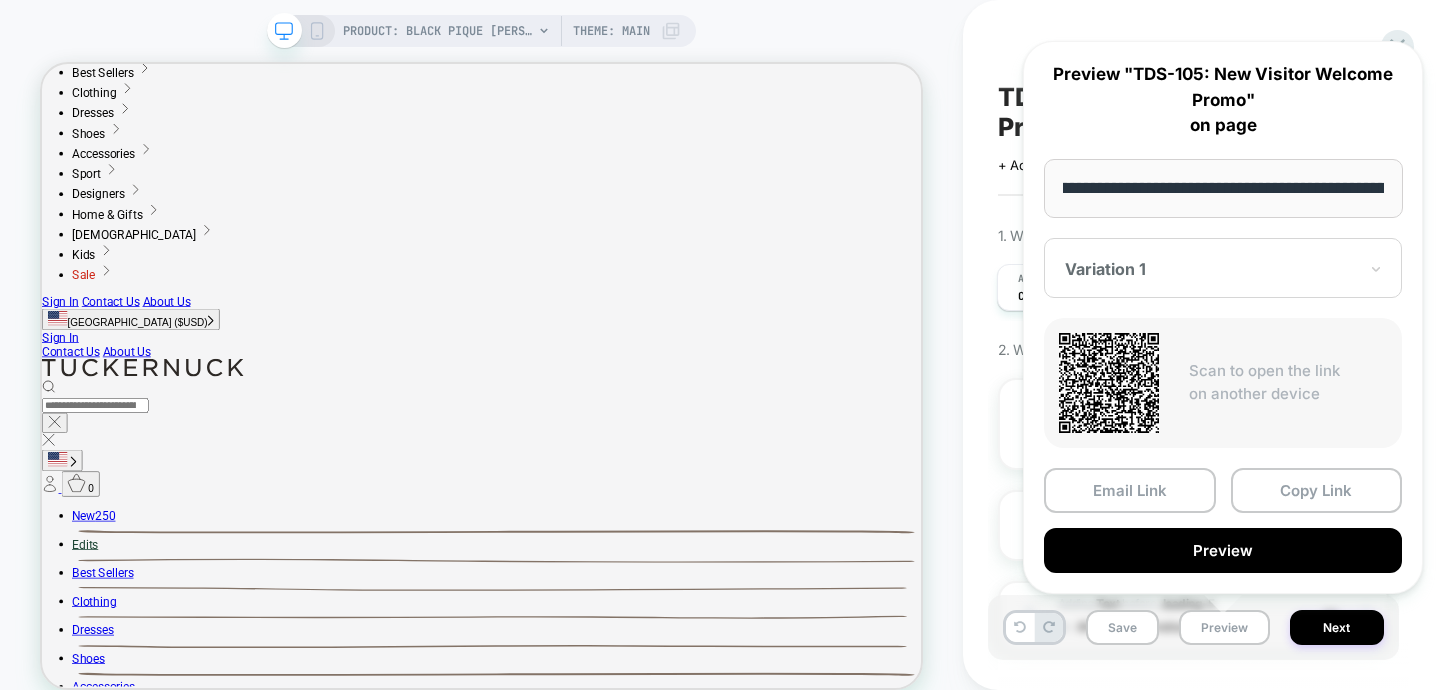 scroll, scrollTop: 0, scrollLeft: 296, axis: horizontal 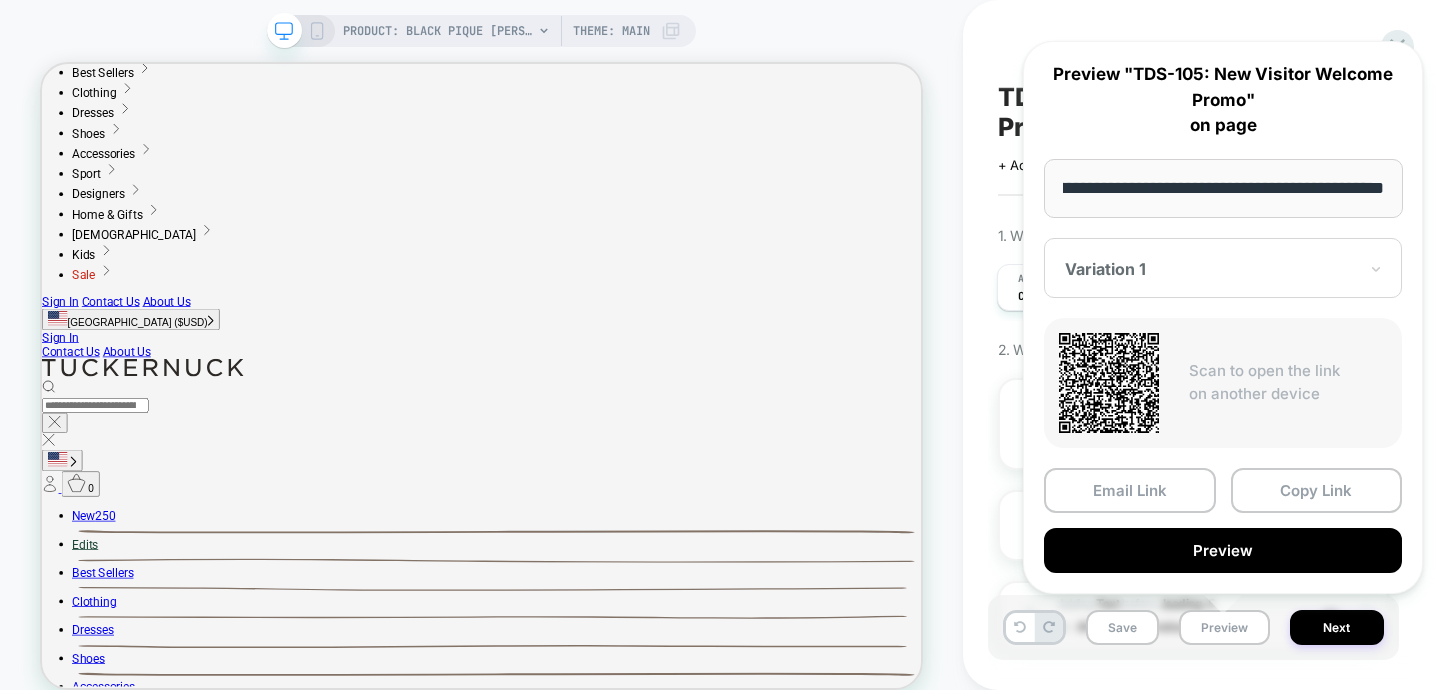 drag, startPoint x: 1059, startPoint y: 185, endPoint x: 1406, endPoint y: 188, distance: 347.01297 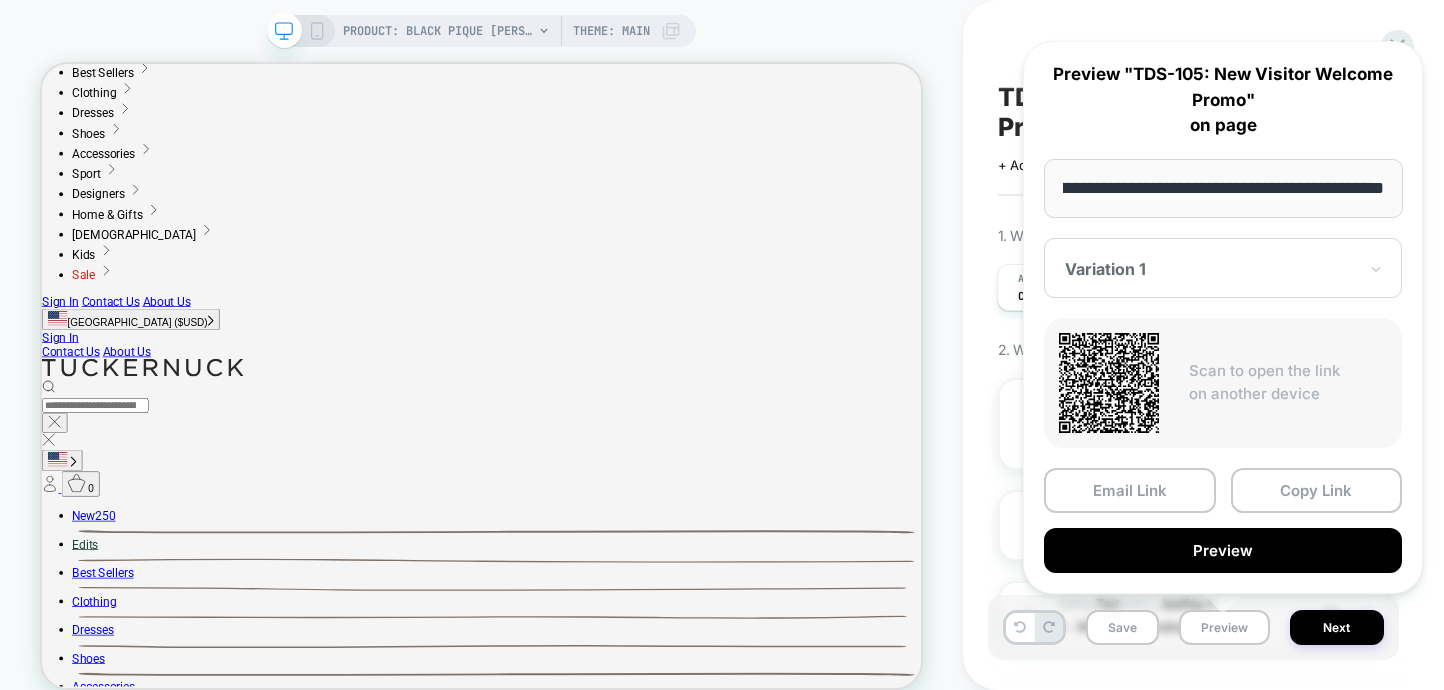 scroll, scrollTop: 0, scrollLeft: 0, axis: both 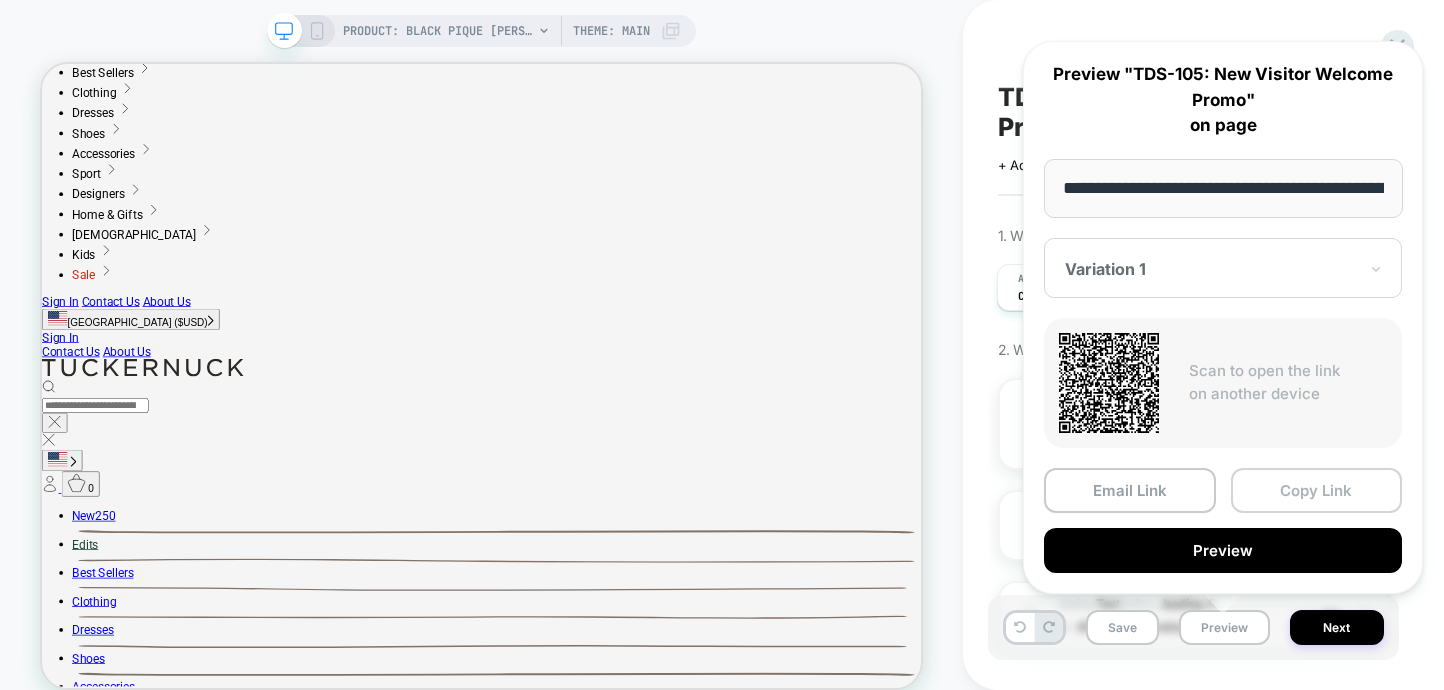 click on "Copy Link" at bounding box center [1317, 490] 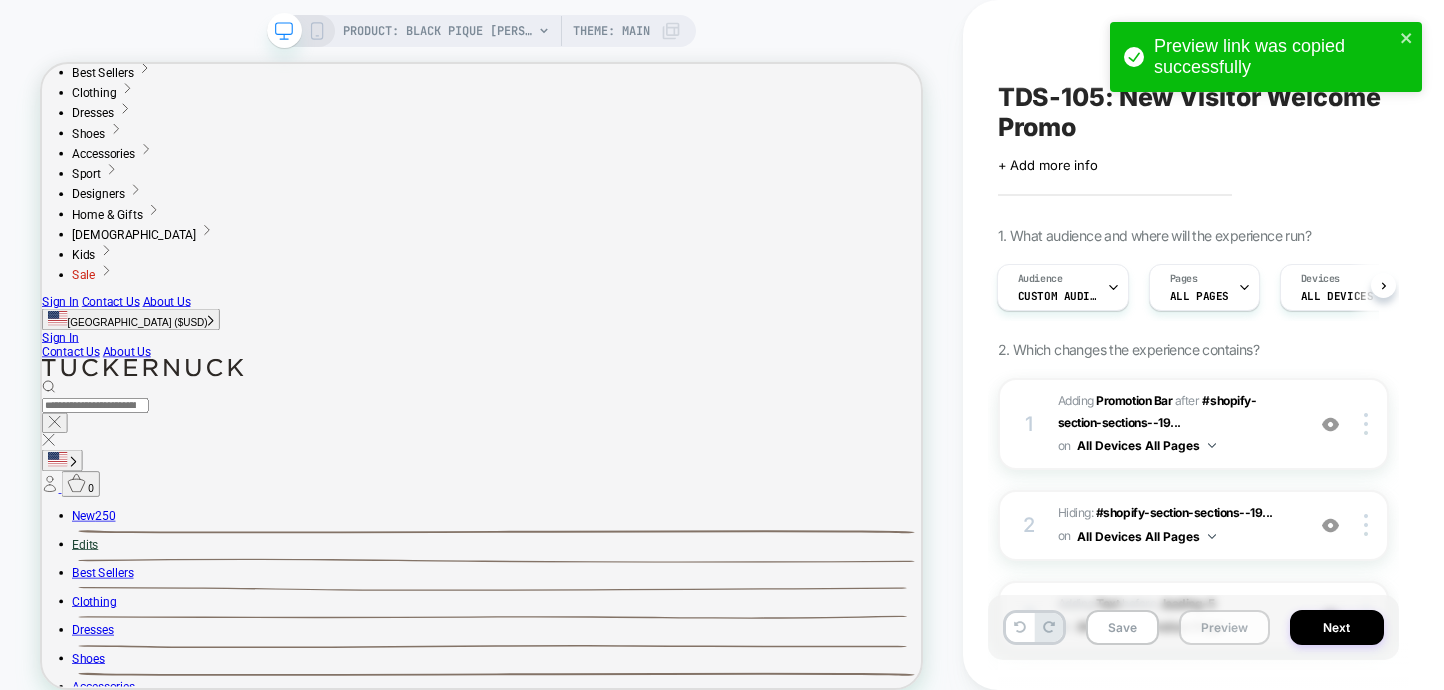 click on "Preview" at bounding box center [1224, 627] 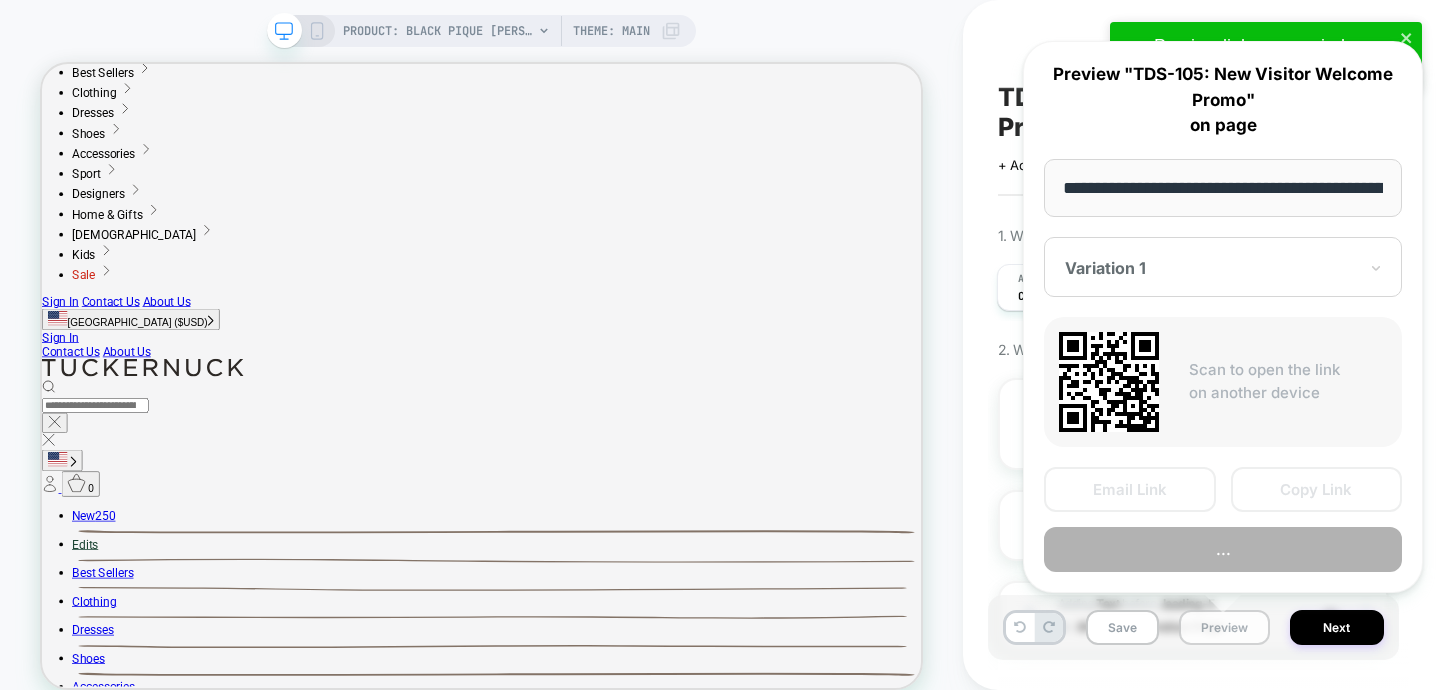 scroll, scrollTop: 0, scrollLeft: 296, axis: horizontal 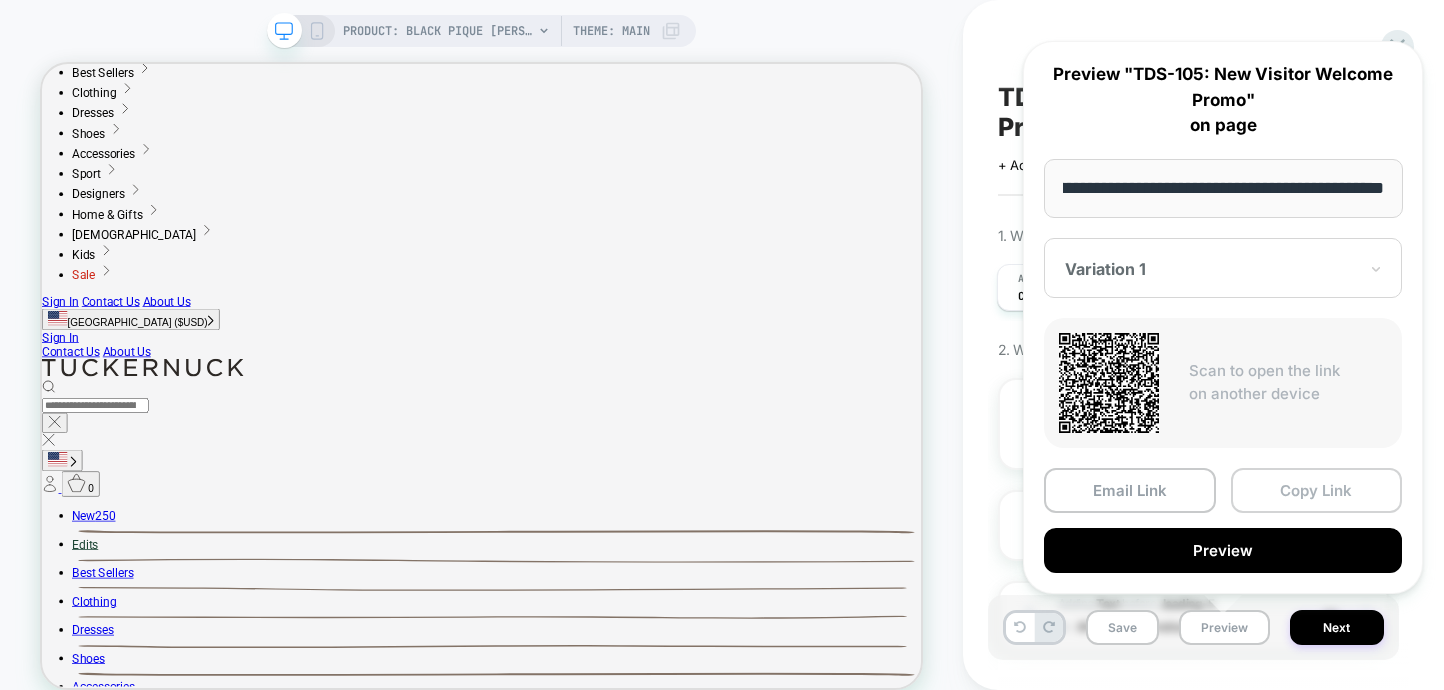 click on "Copy Link" at bounding box center (1317, 490) 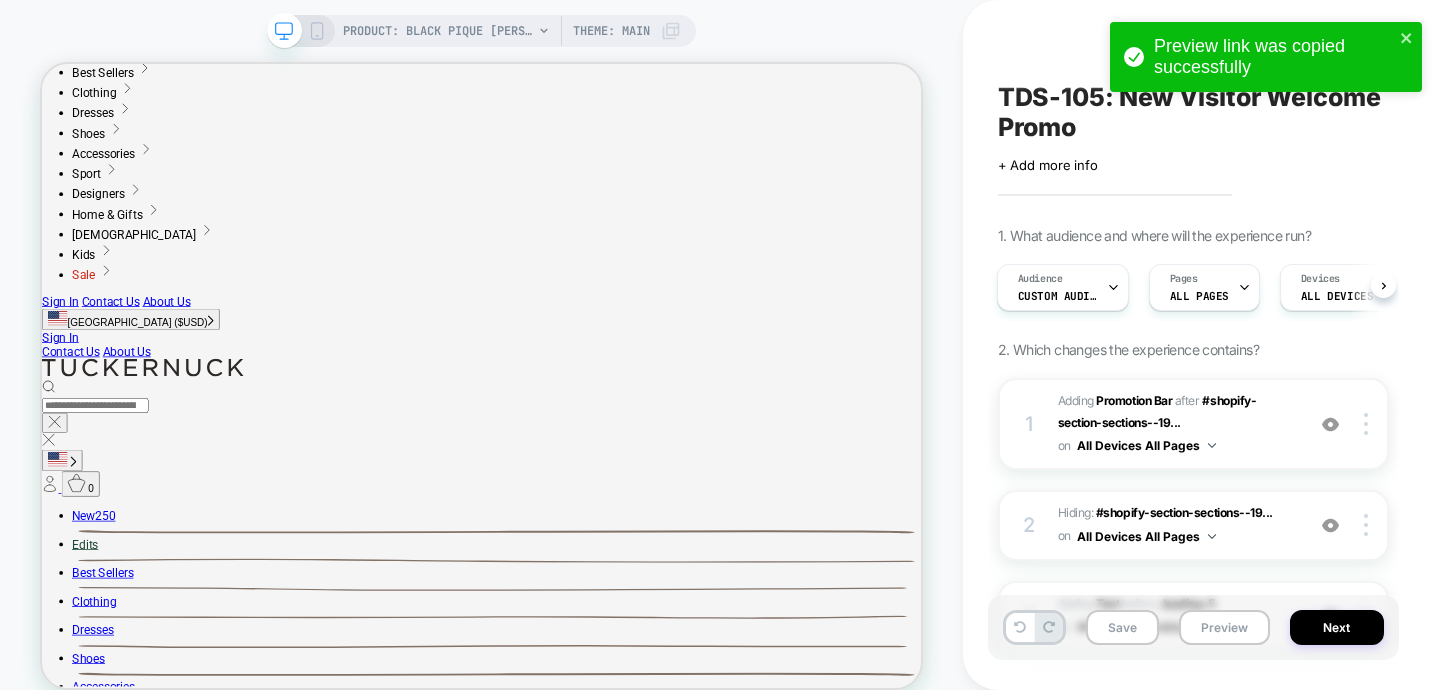 drag, startPoint x: 1104, startPoint y: 100, endPoint x: 1008, endPoint y: 98, distance: 96.02083 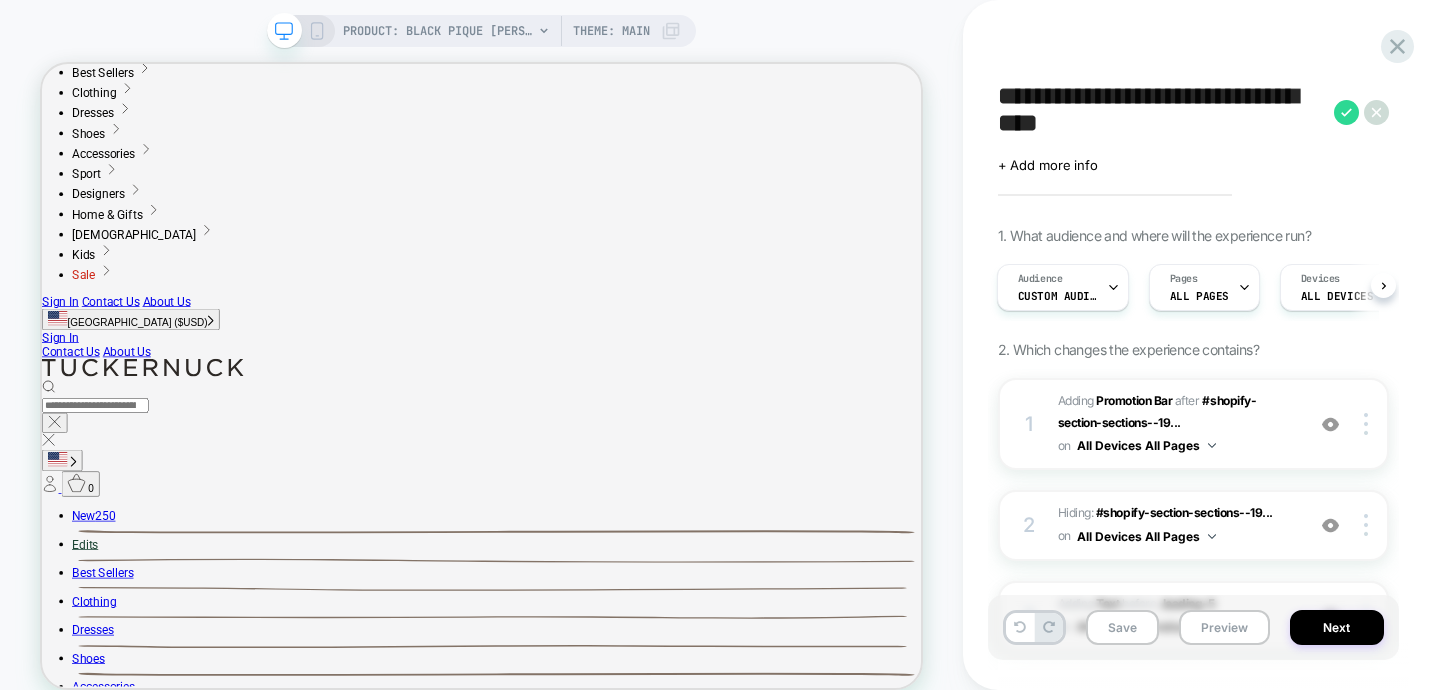 drag, startPoint x: 1384, startPoint y: 110, endPoint x: 1411, endPoint y: 56, distance: 60.373837 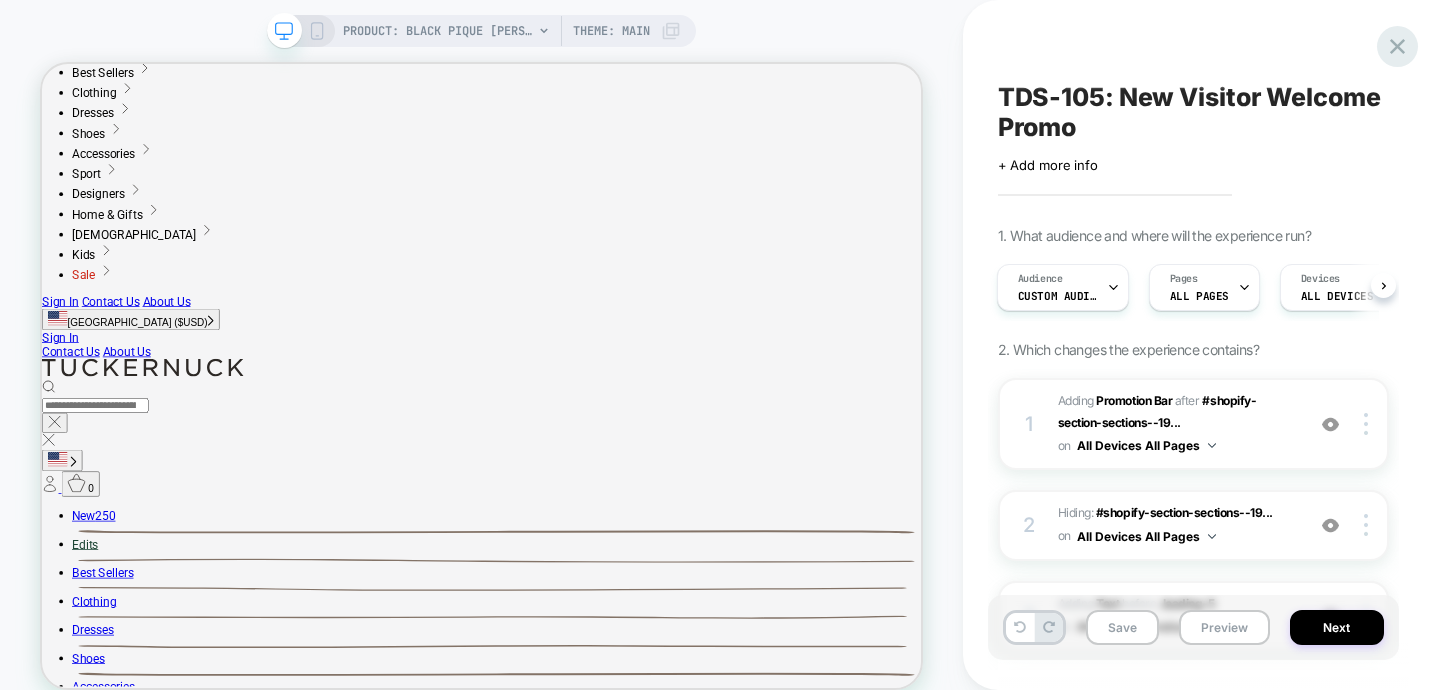 click 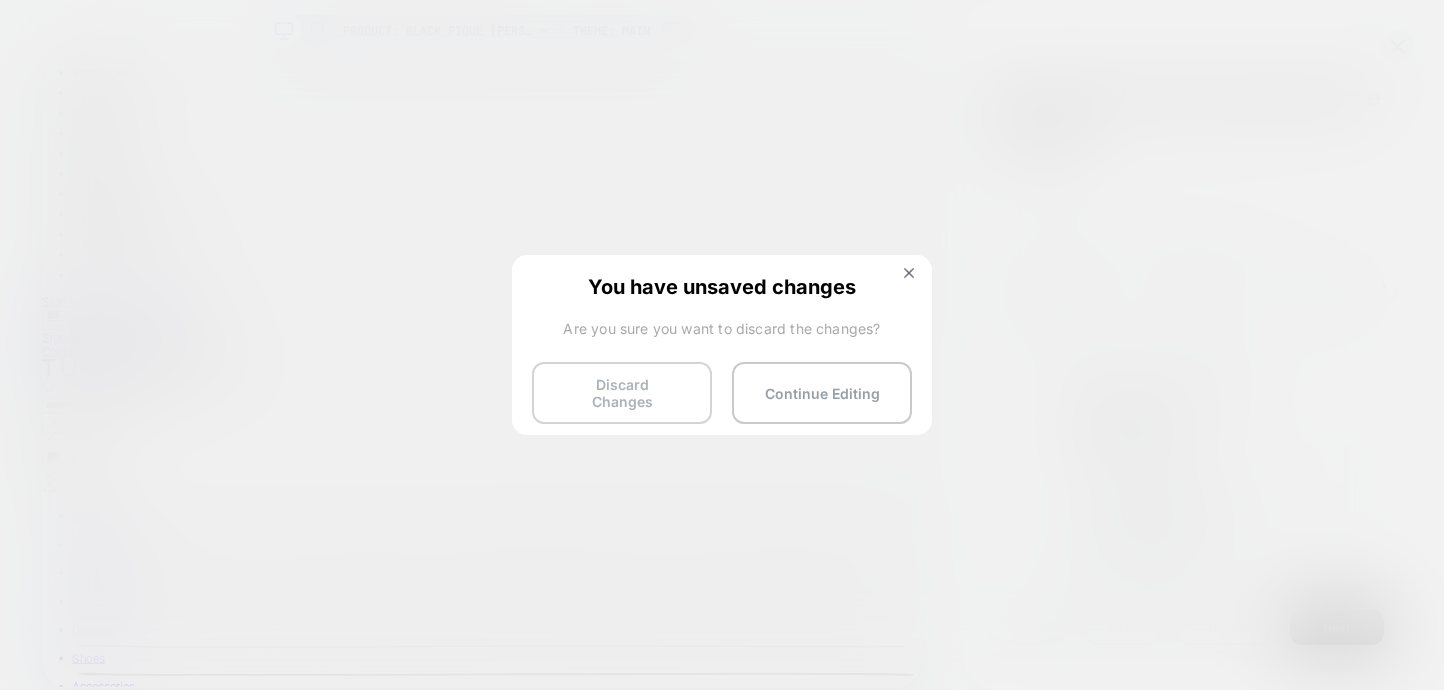 click on "Discard Changes" at bounding box center (622, 393) 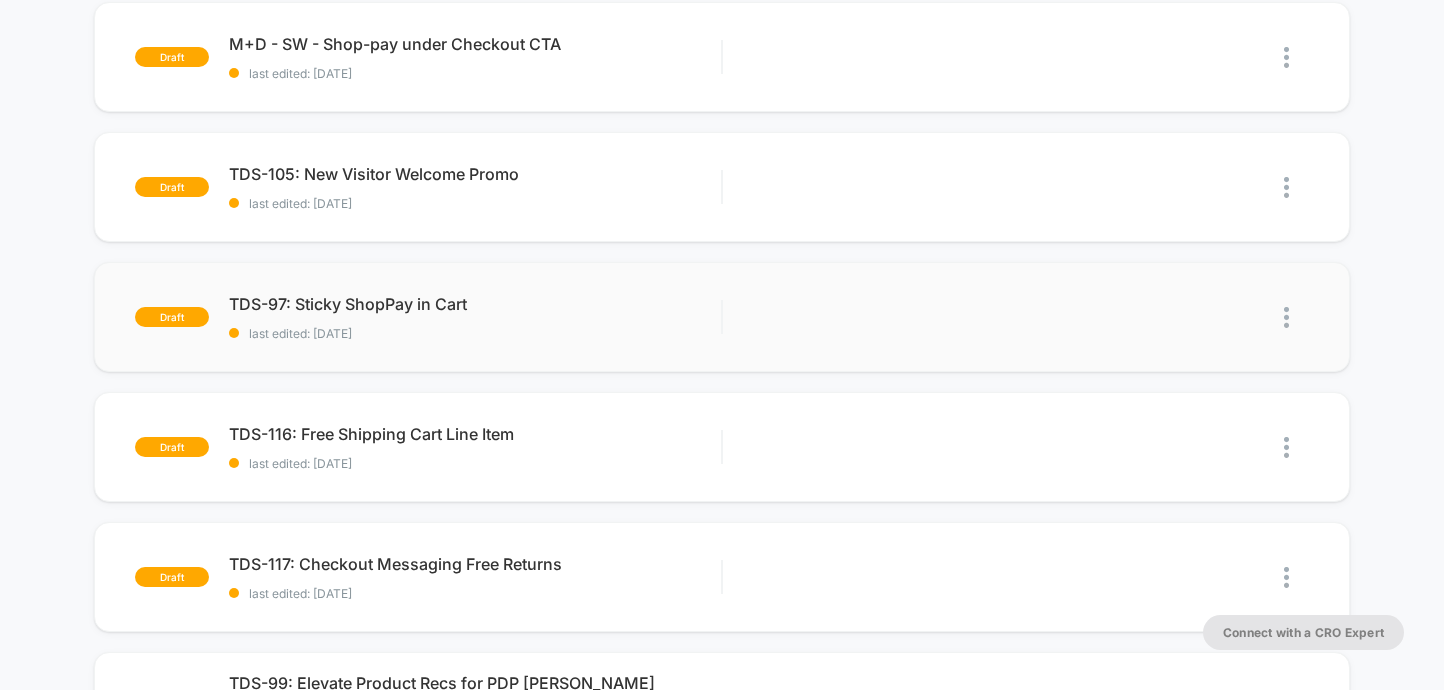 scroll, scrollTop: 413, scrollLeft: 0, axis: vertical 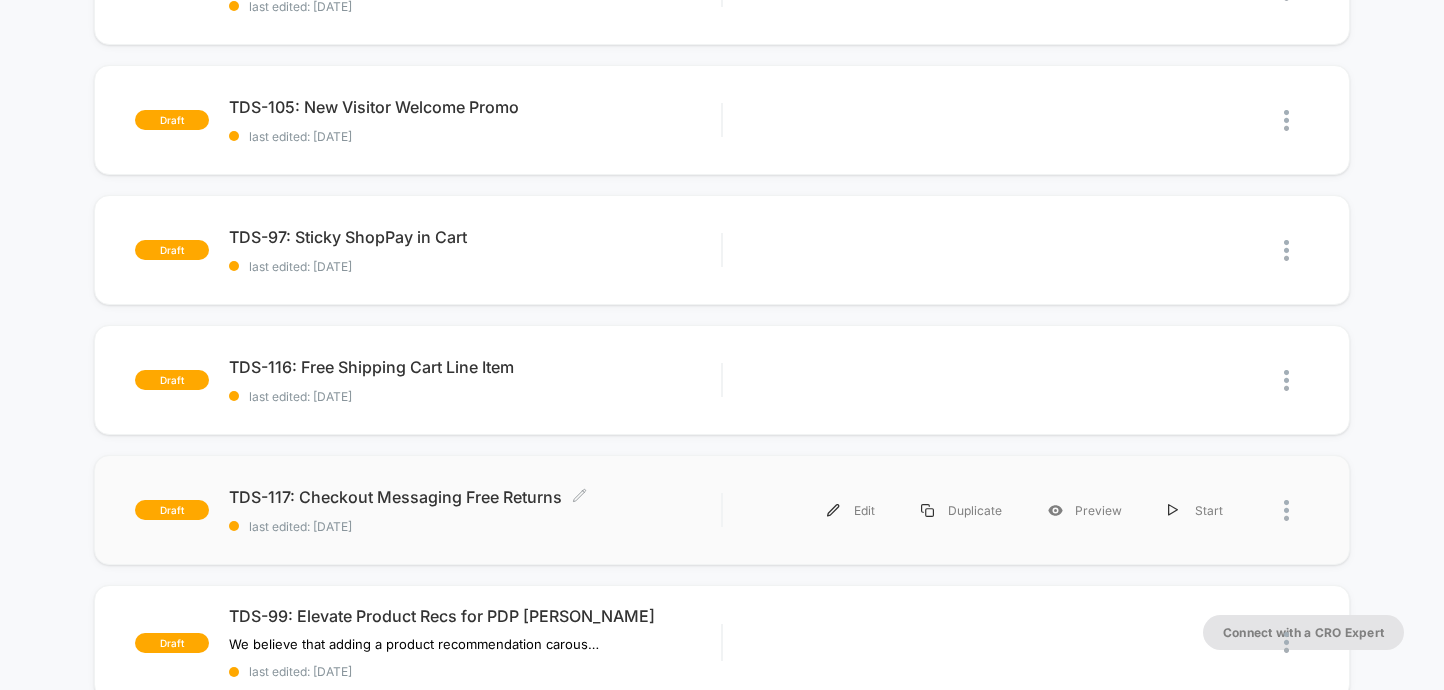 click on "TDS-117: Checkout Messaging Free Returns Click to edit experience details" at bounding box center (475, 497) 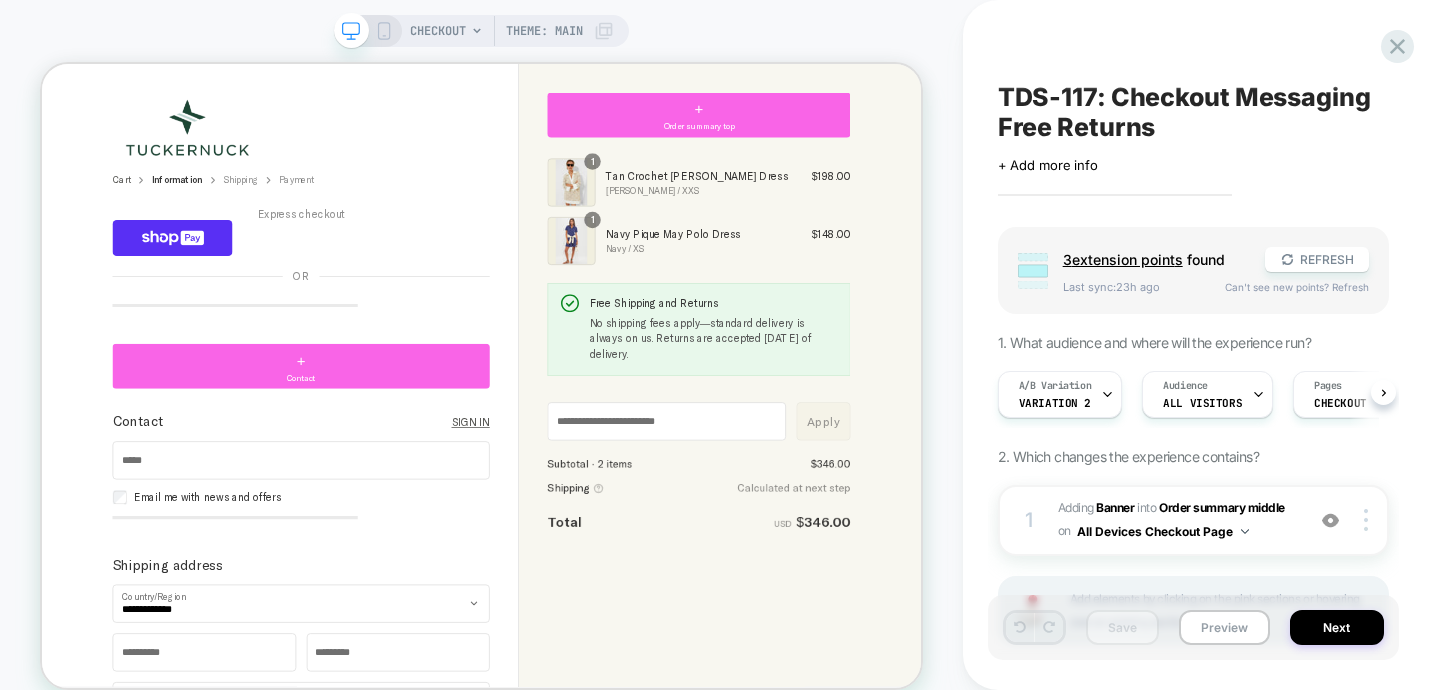 scroll, scrollTop: 0, scrollLeft: 0, axis: both 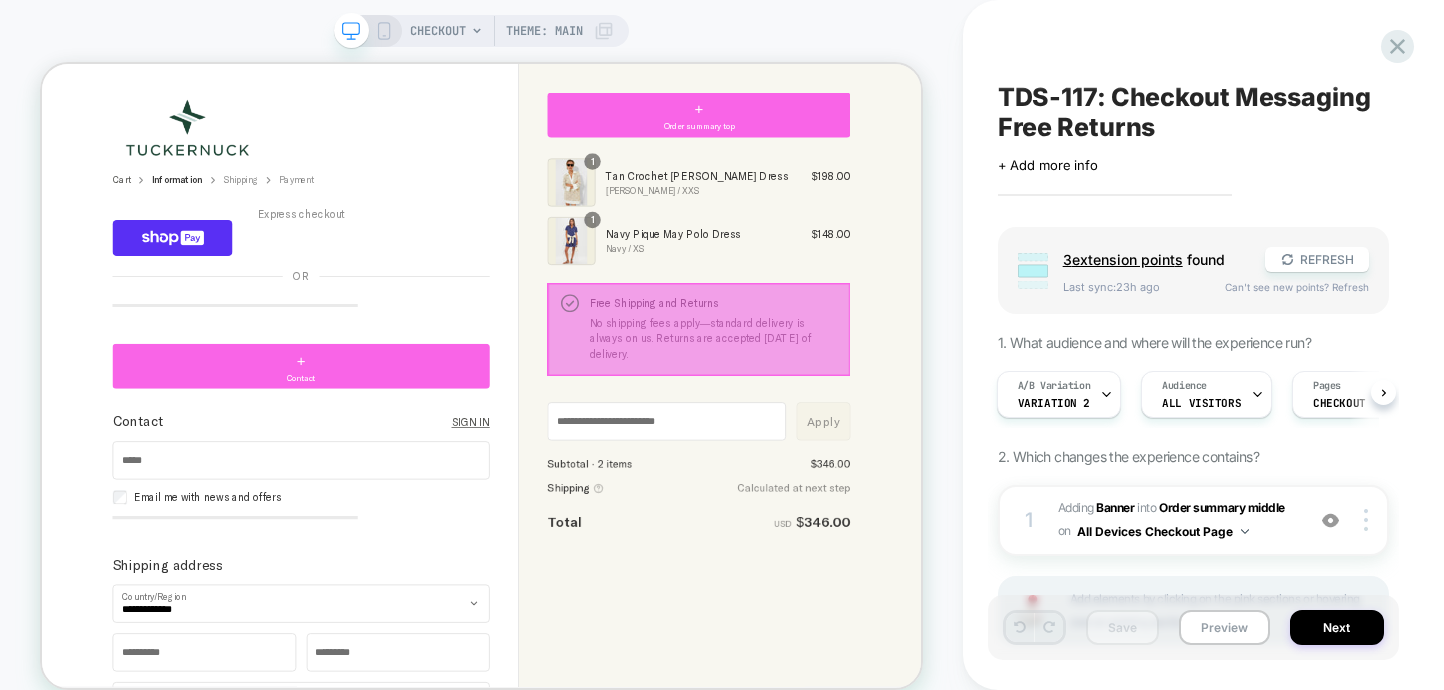 click on "**********" at bounding box center (628, 479) 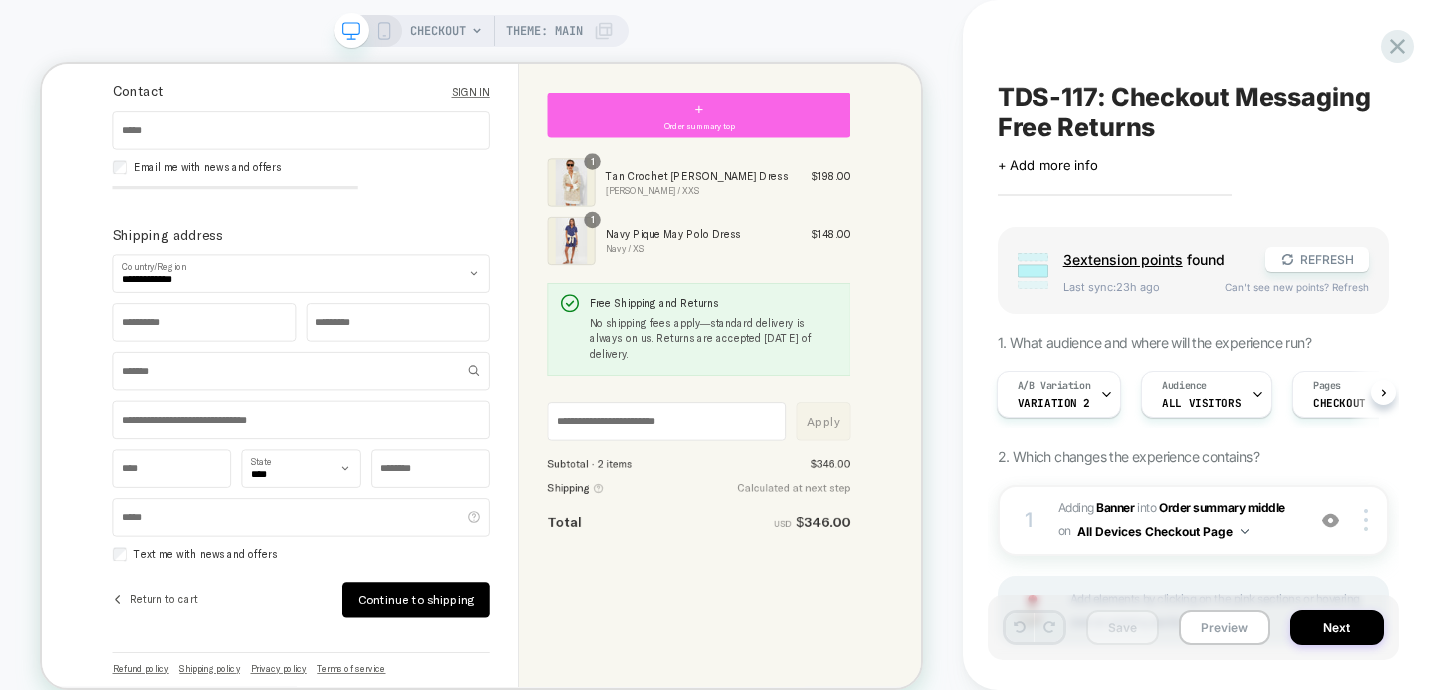 scroll, scrollTop: 477, scrollLeft: 0, axis: vertical 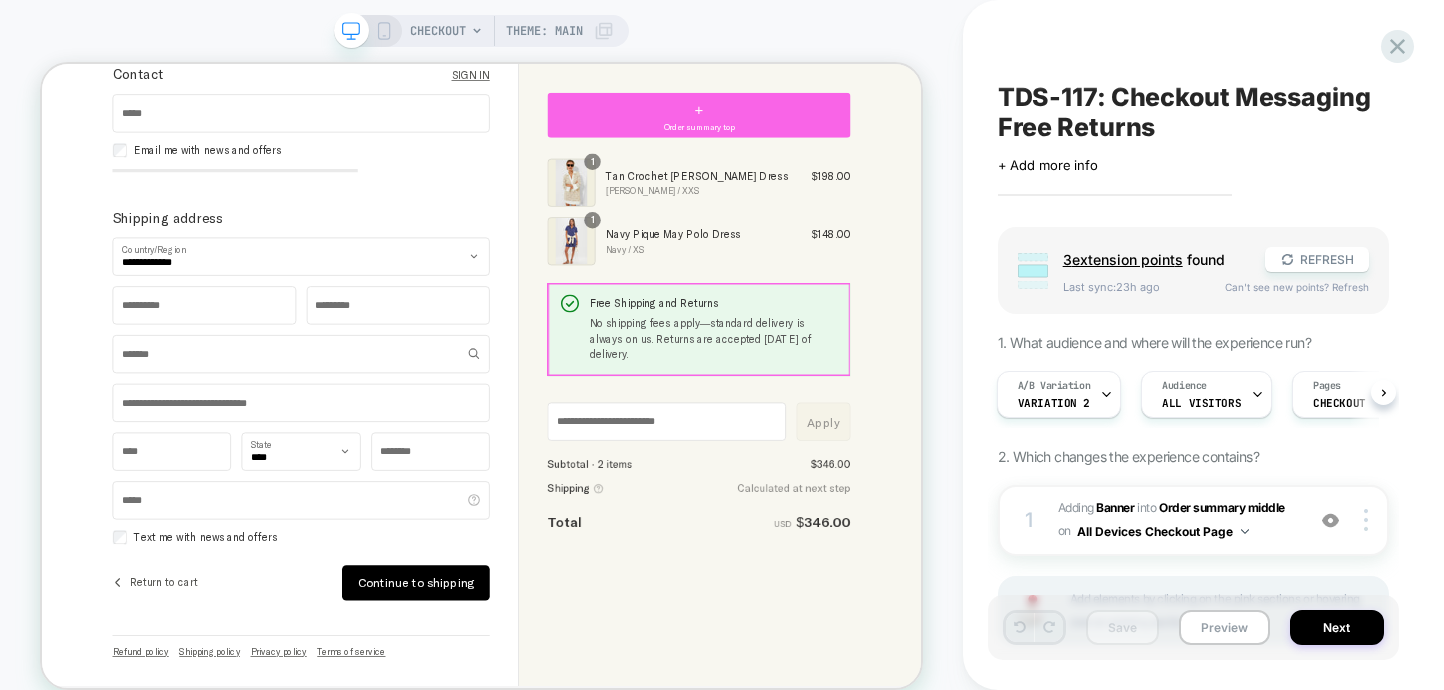 click on "No shipping fees apply—standard delivery is always on us.
Returns are accepted [DATE] of delivery." at bounding box center (937, 430) 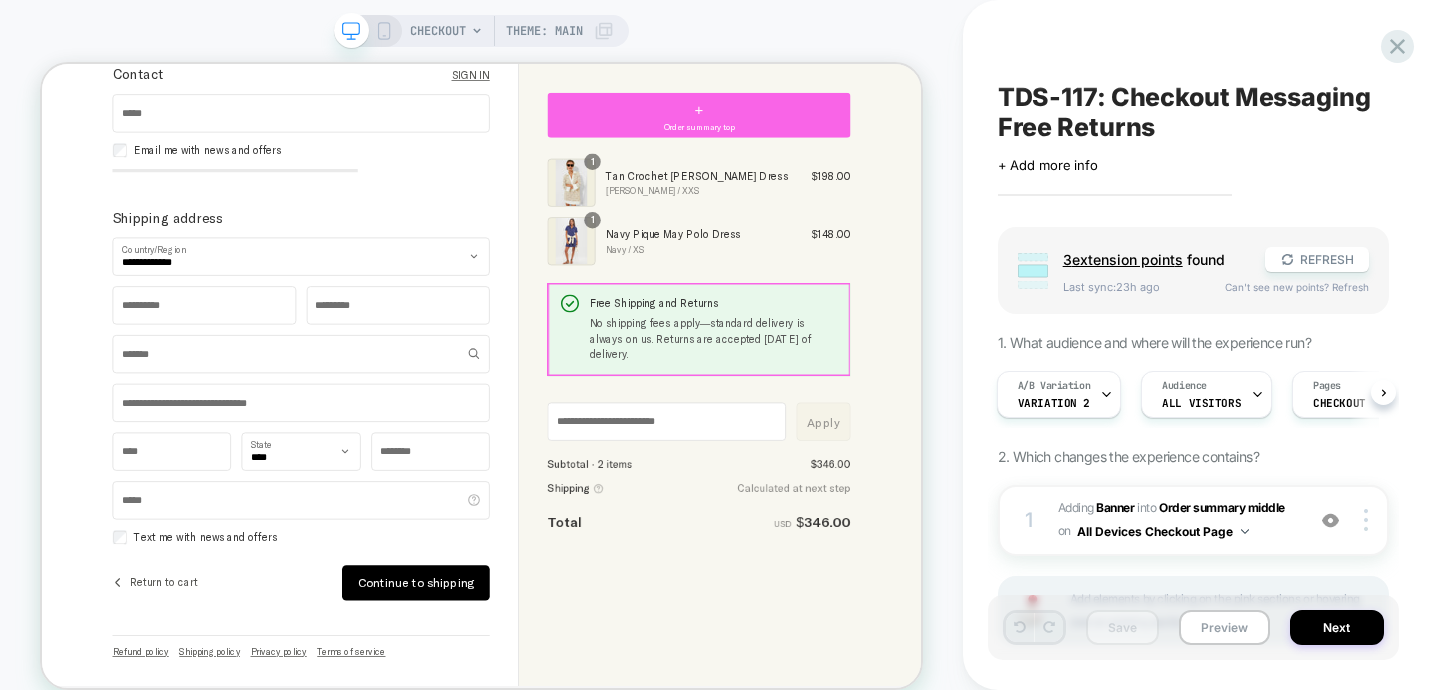 click on "Free Shipping and Returns" at bounding box center [937, 383] 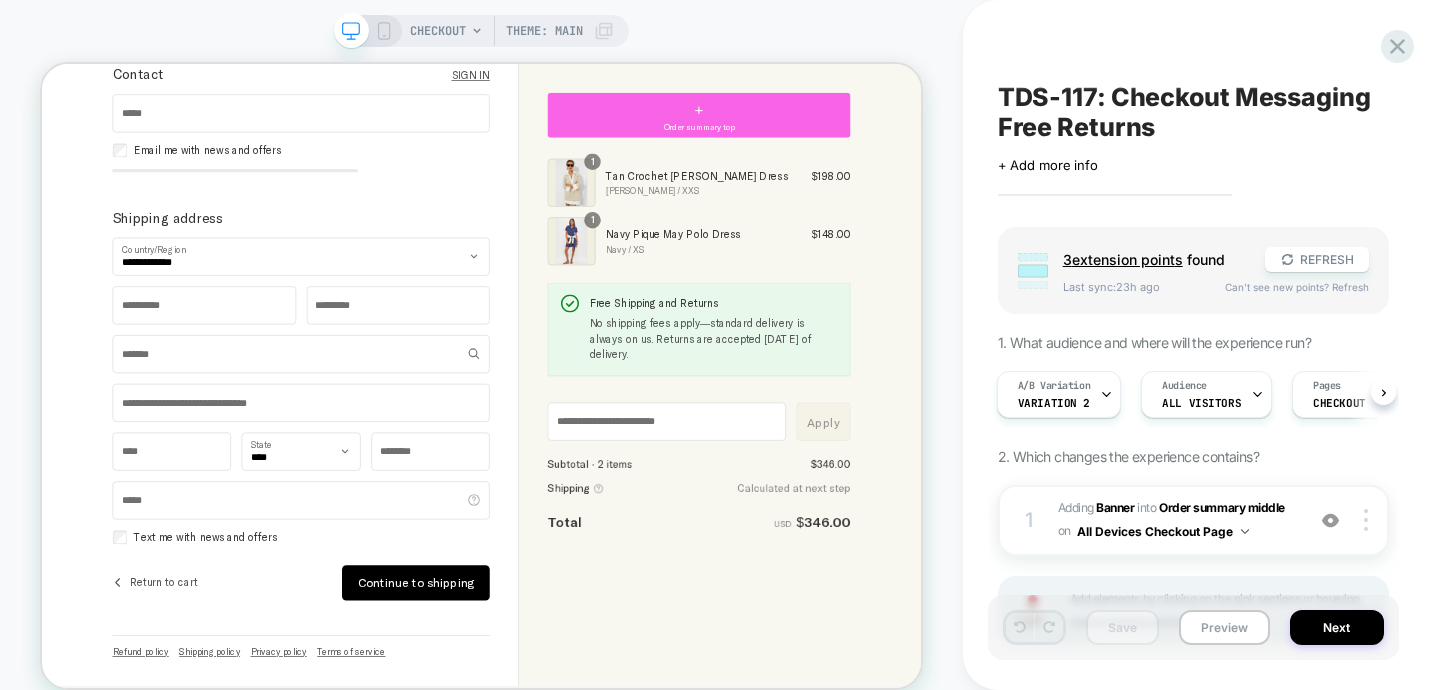 scroll, scrollTop: 159, scrollLeft: 0, axis: vertical 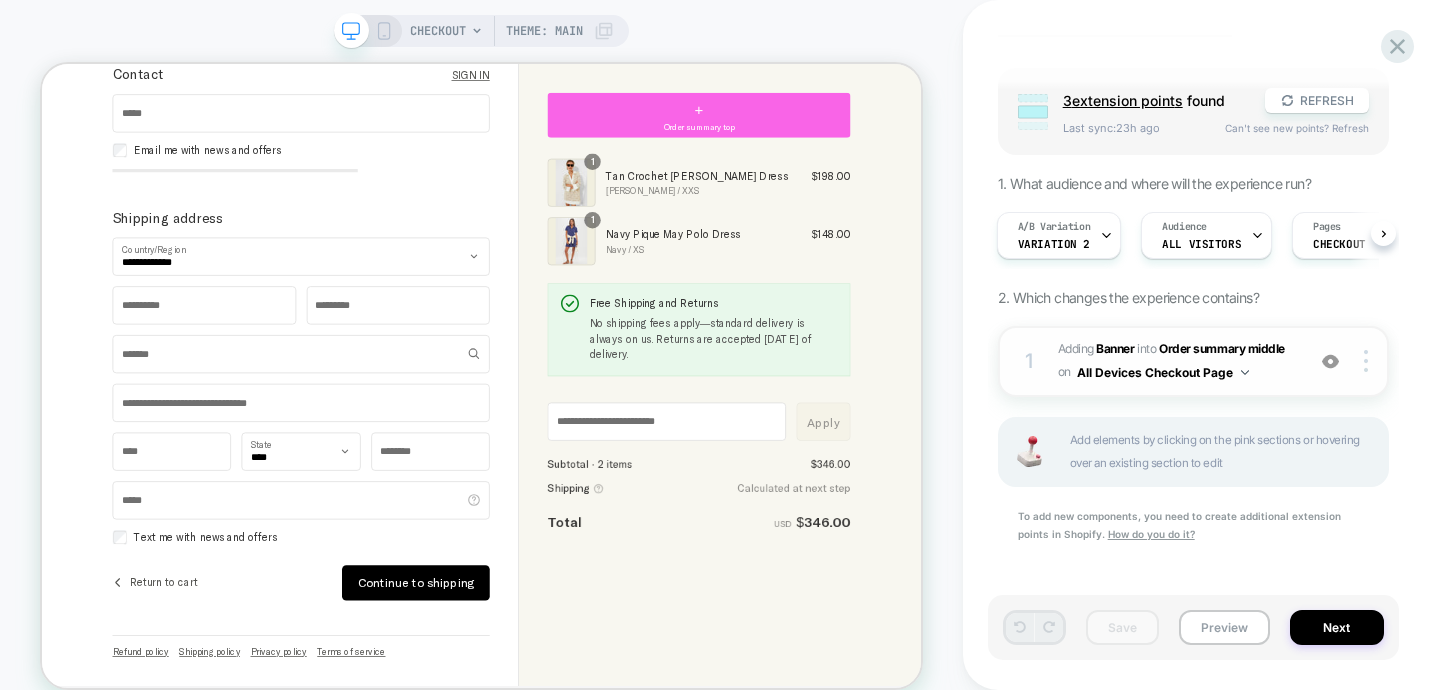 click on "All Devices Checkout Page" at bounding box center [1163, 372] 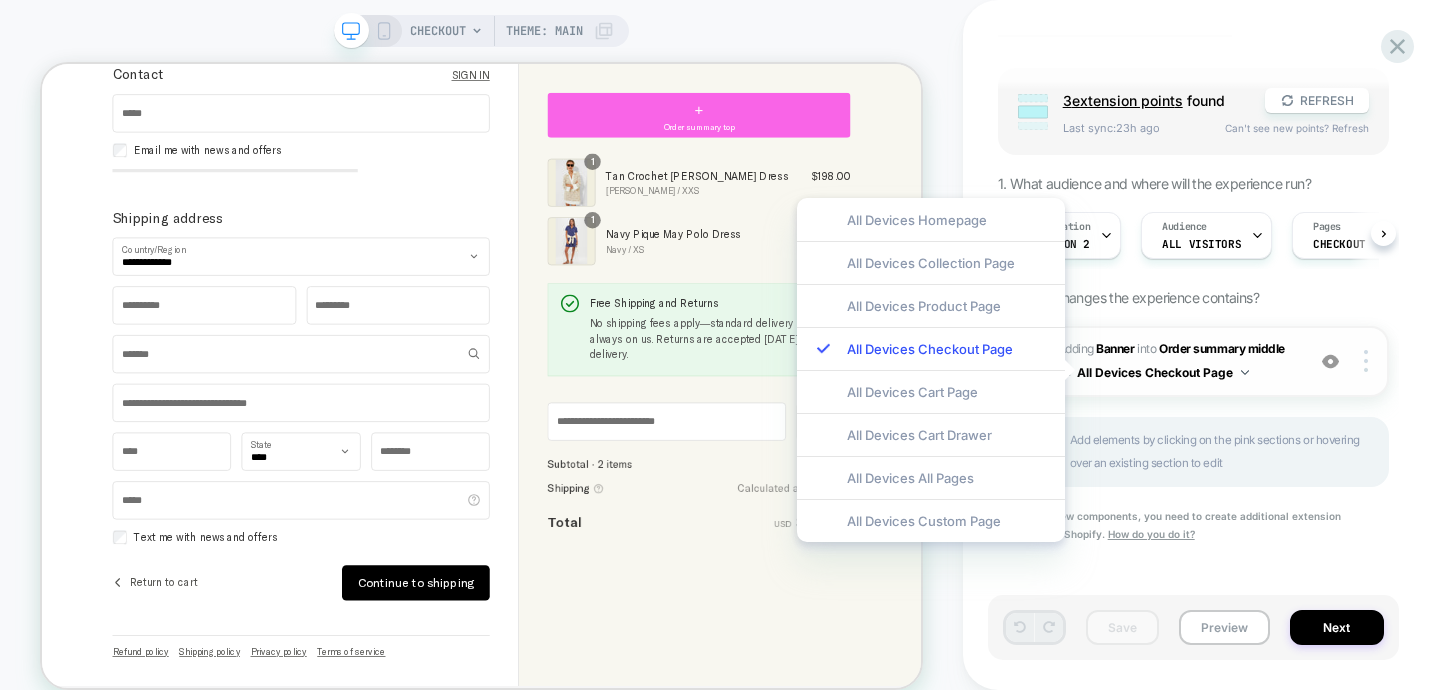 click at bounding box center [1245, 372] 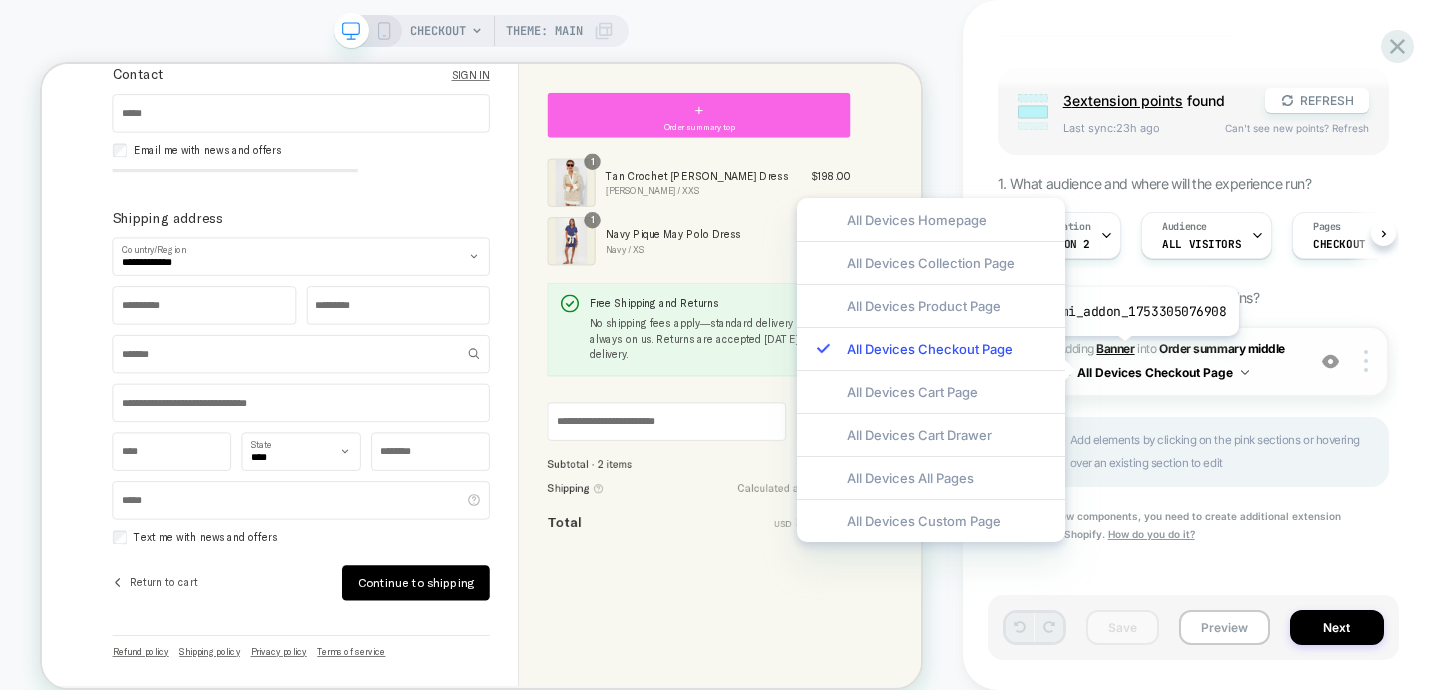 click on "Banner" at bounding box center [1115, 348] 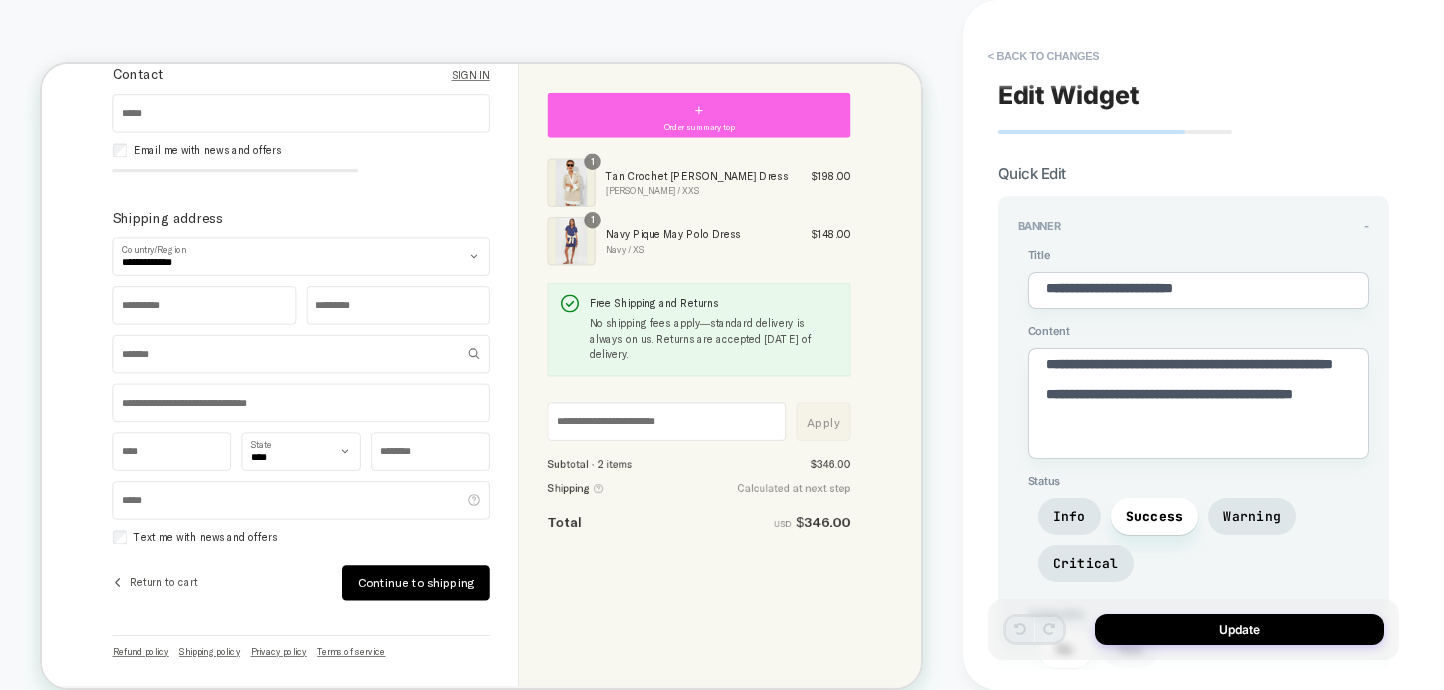 click on "**********" at bounding box center [1198, 403] 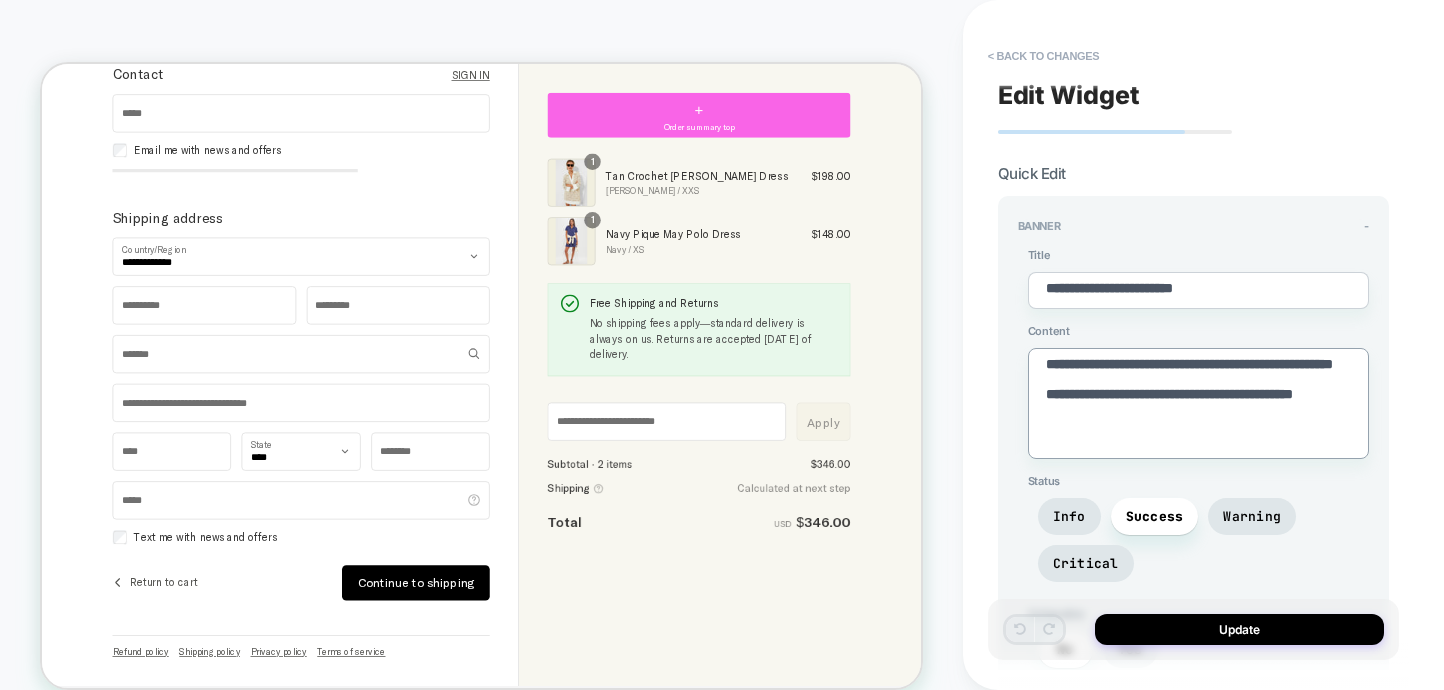 type on "*" 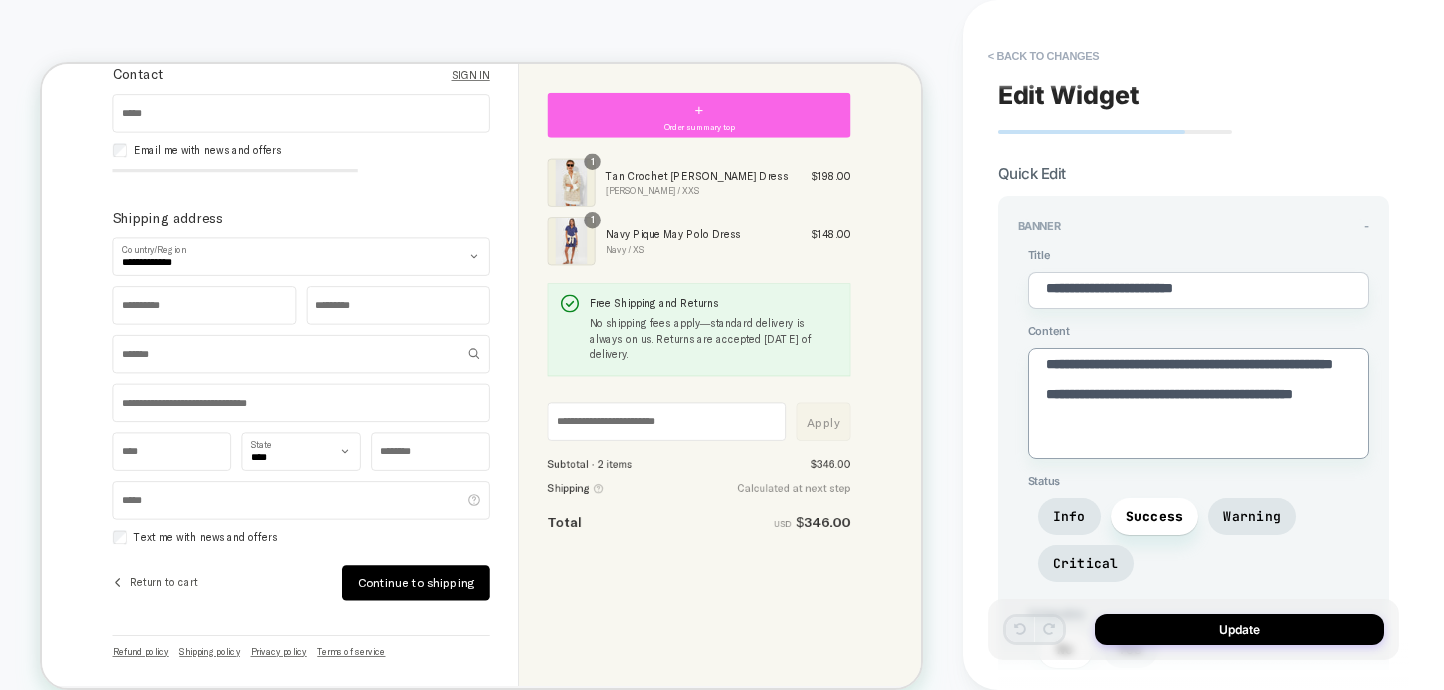 type on "**********" 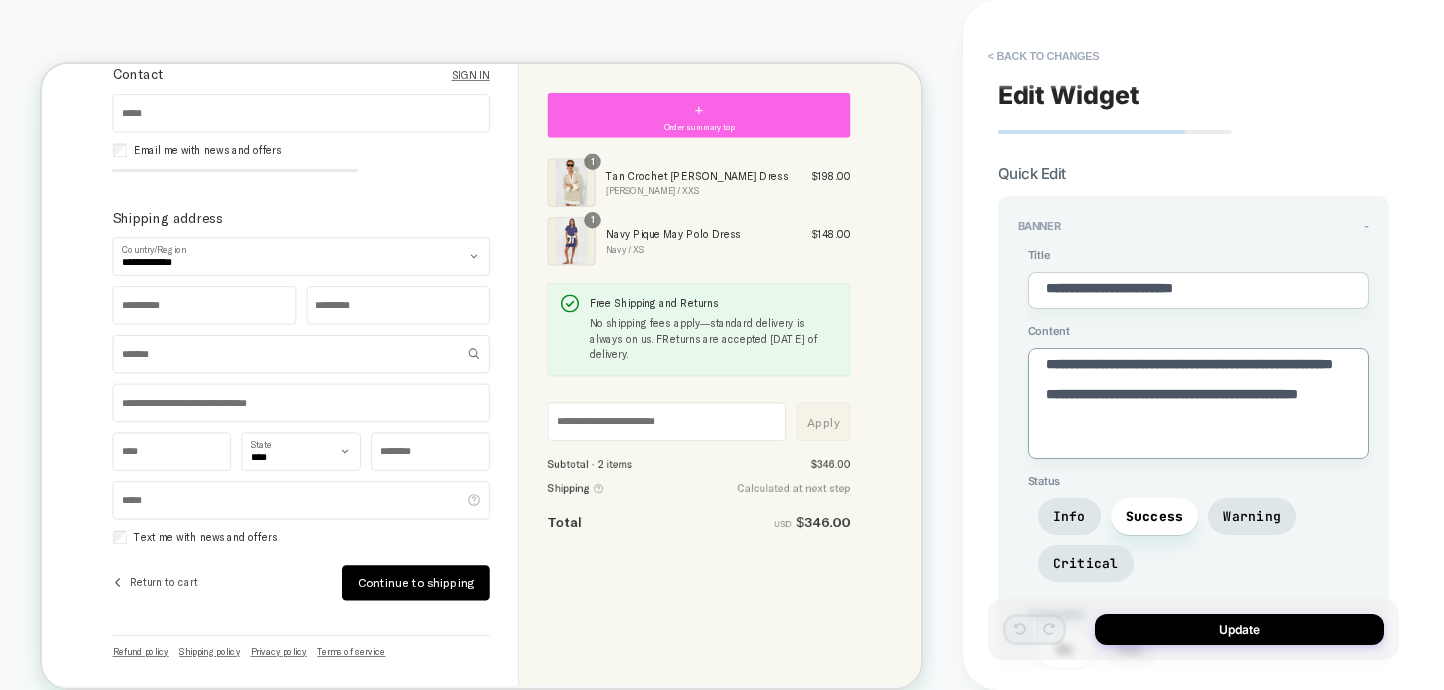 type on "*" 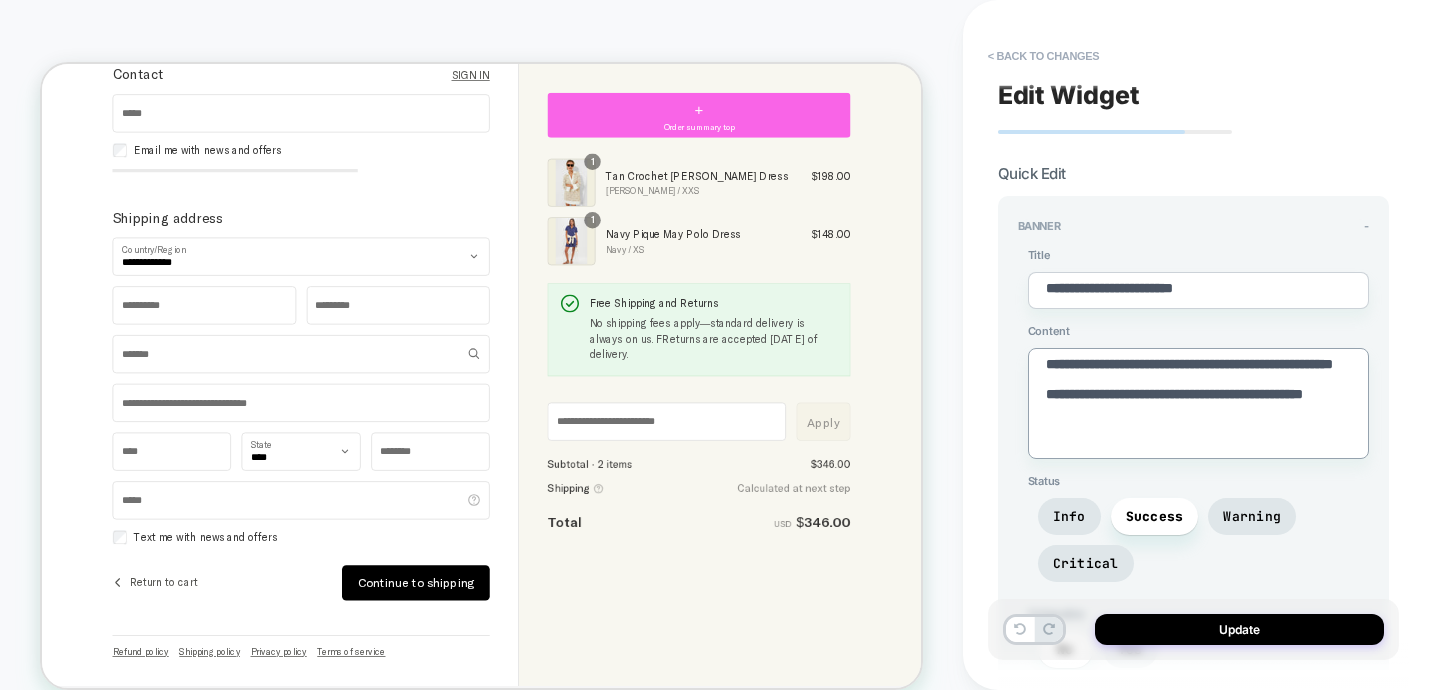 type on "*" 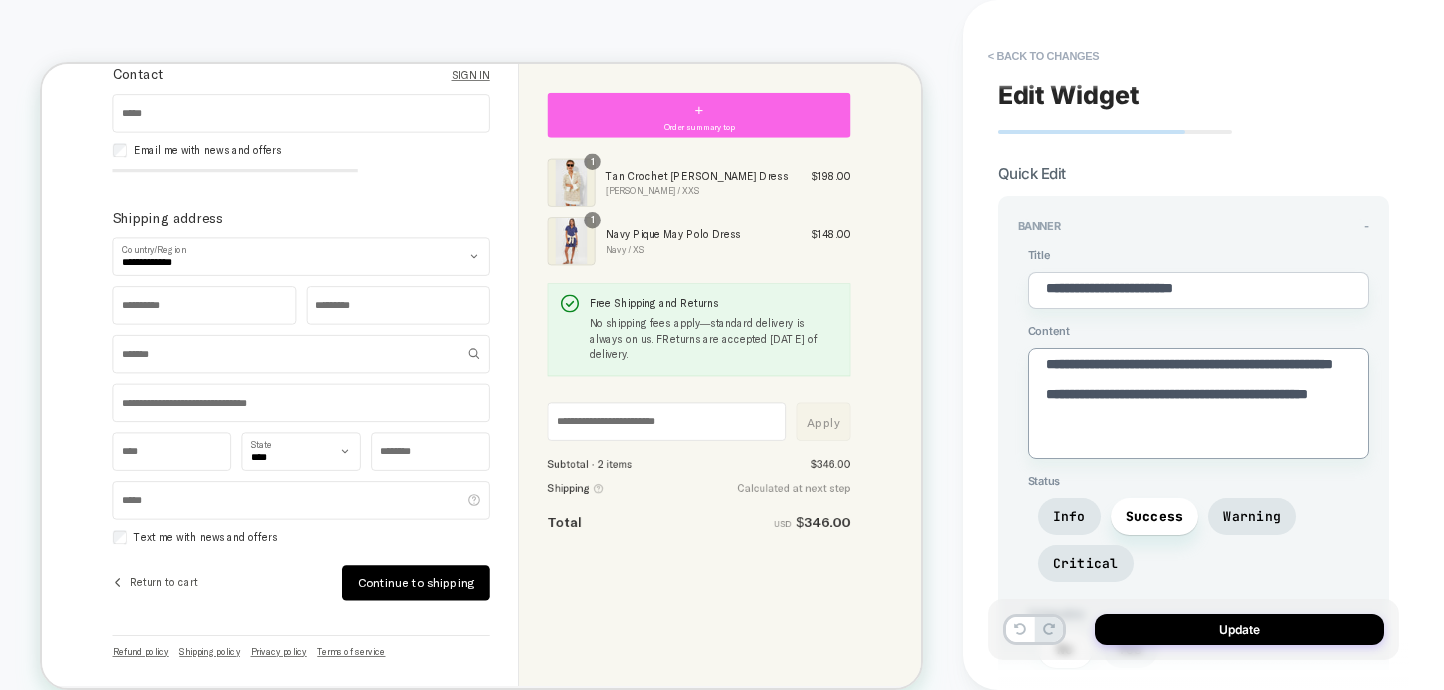 type on "*" 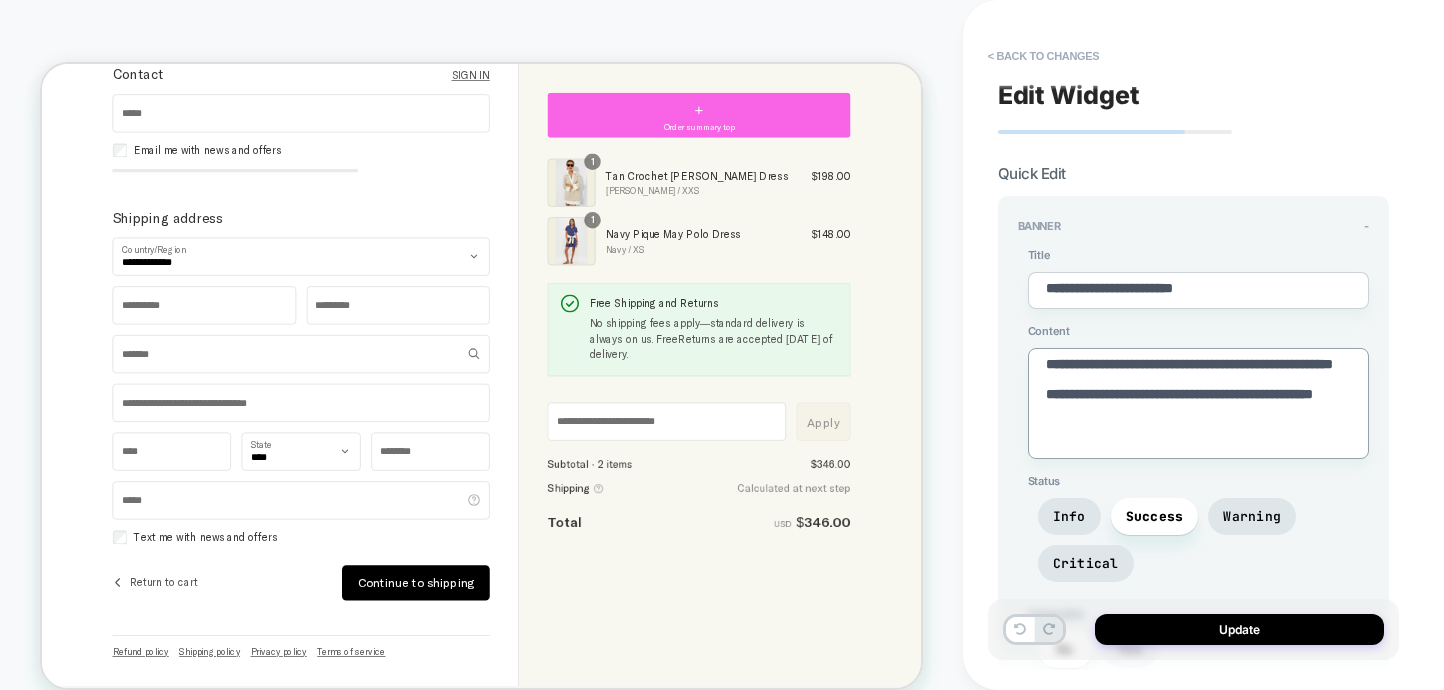 type on "*" 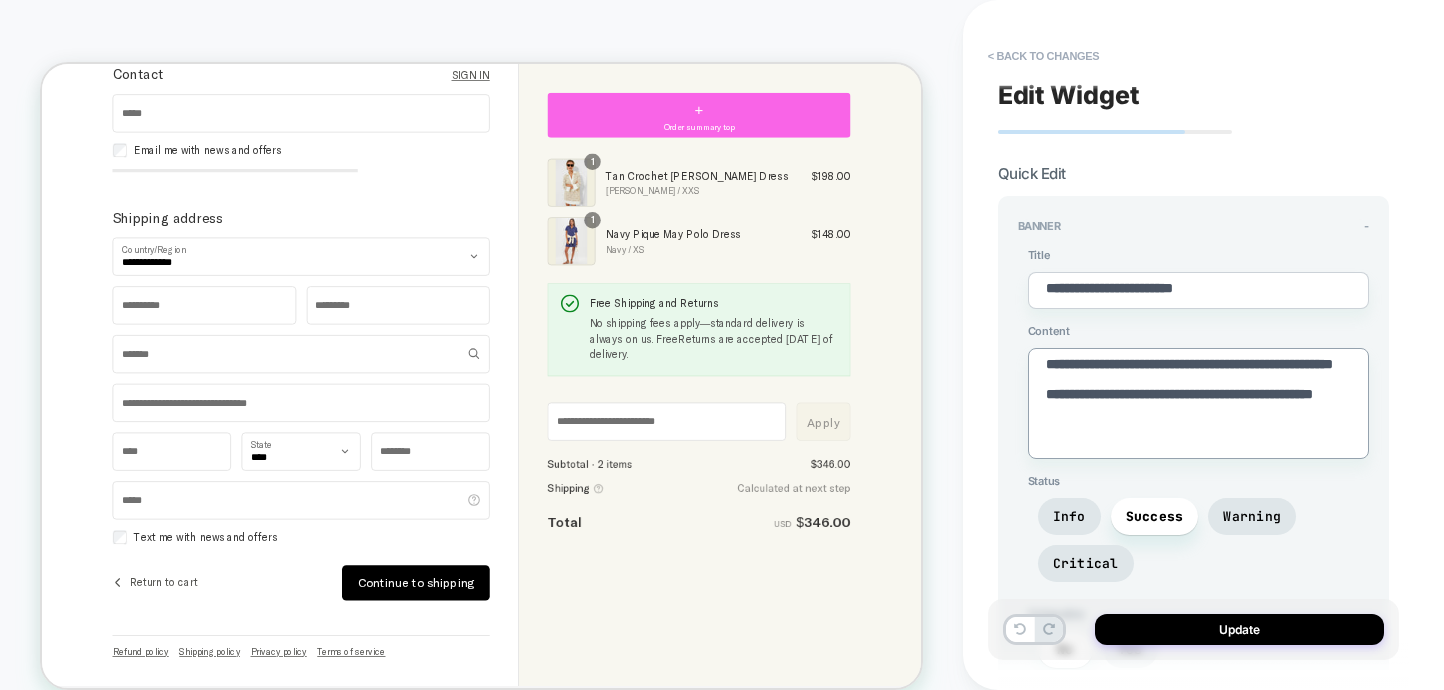 type on "**********" 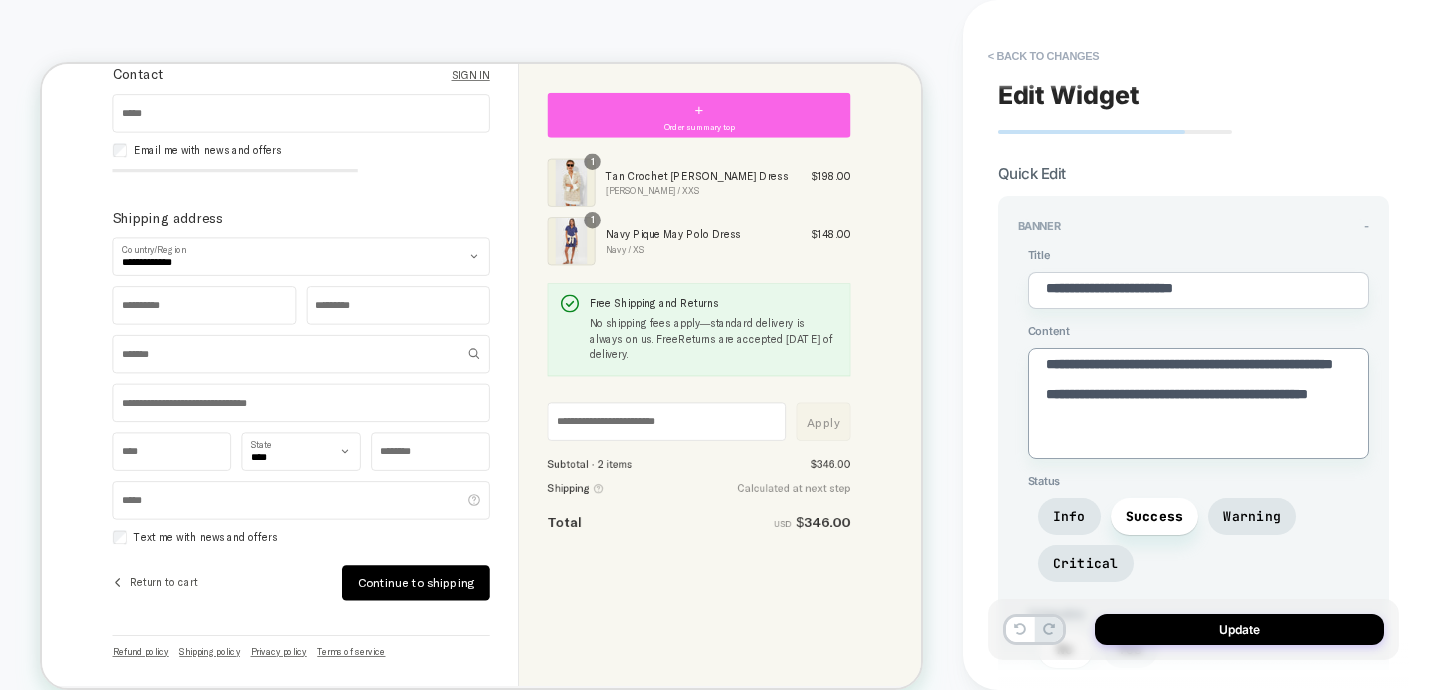 type on "*" 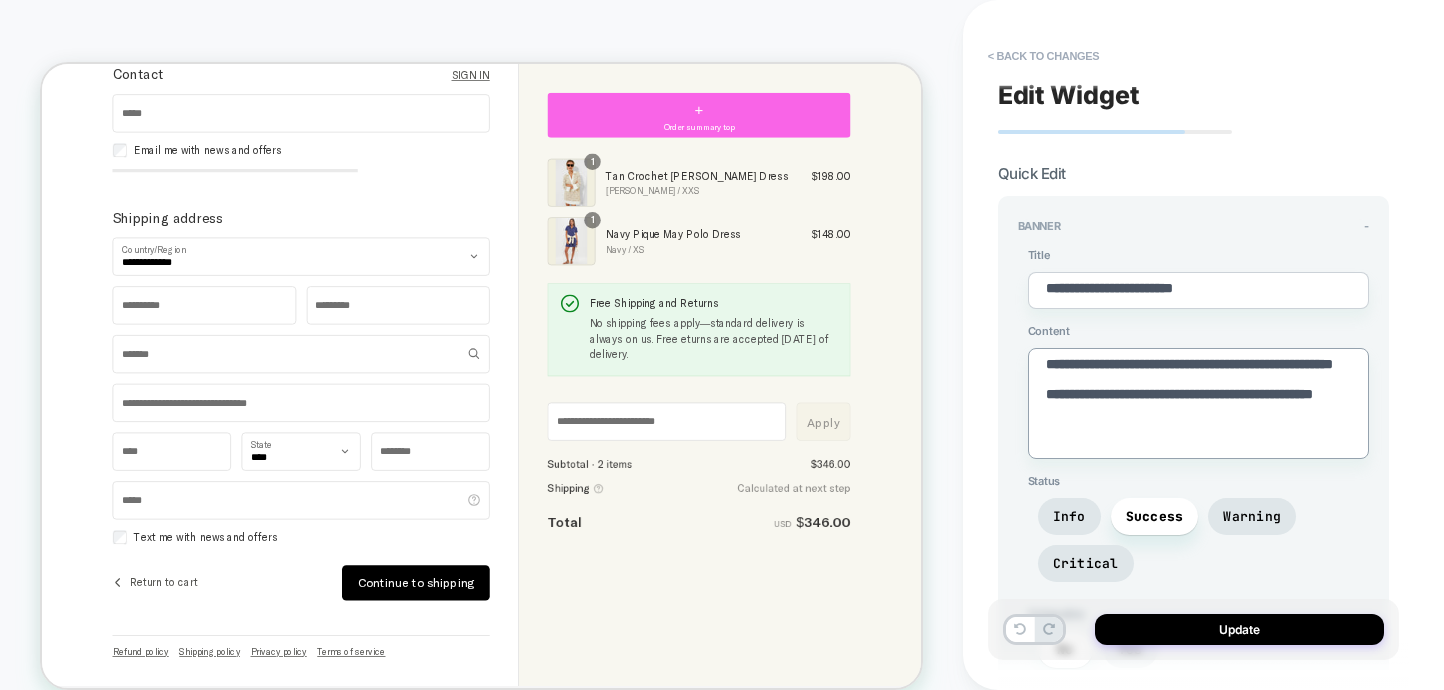 type on "*" 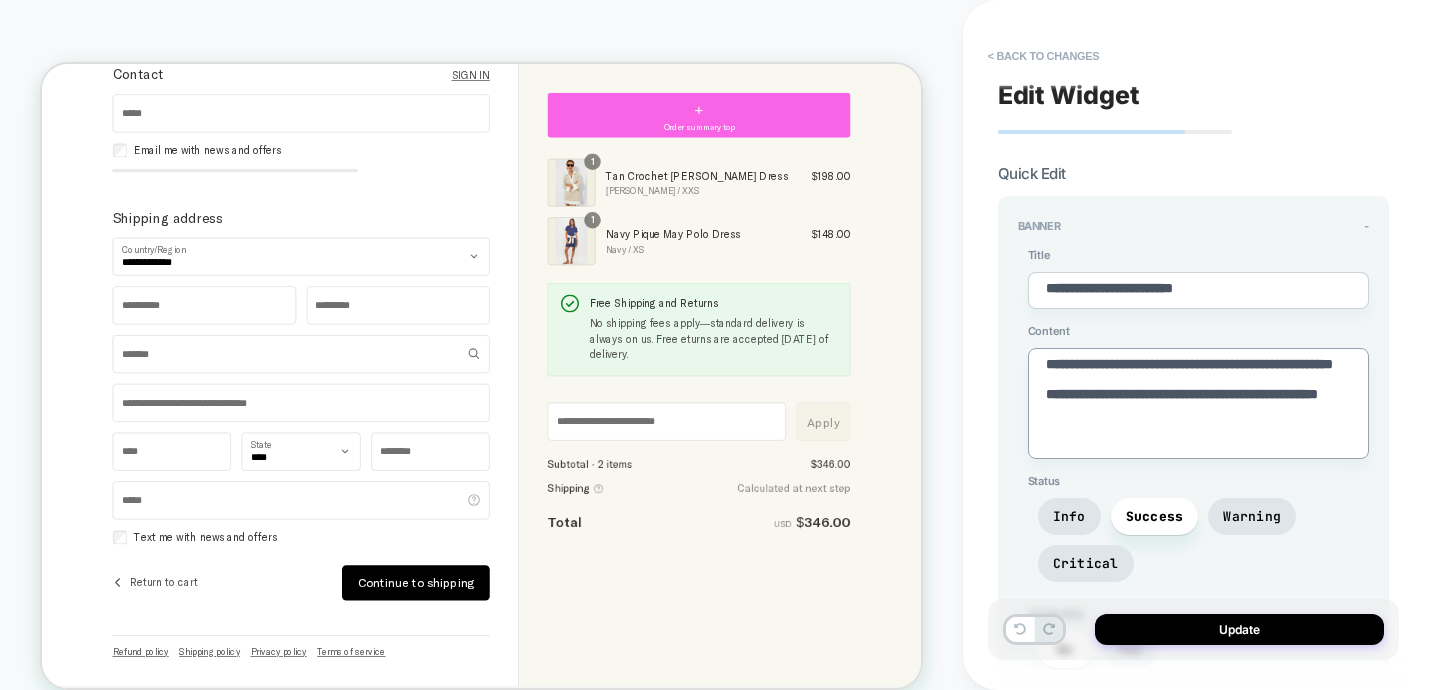type on "*" 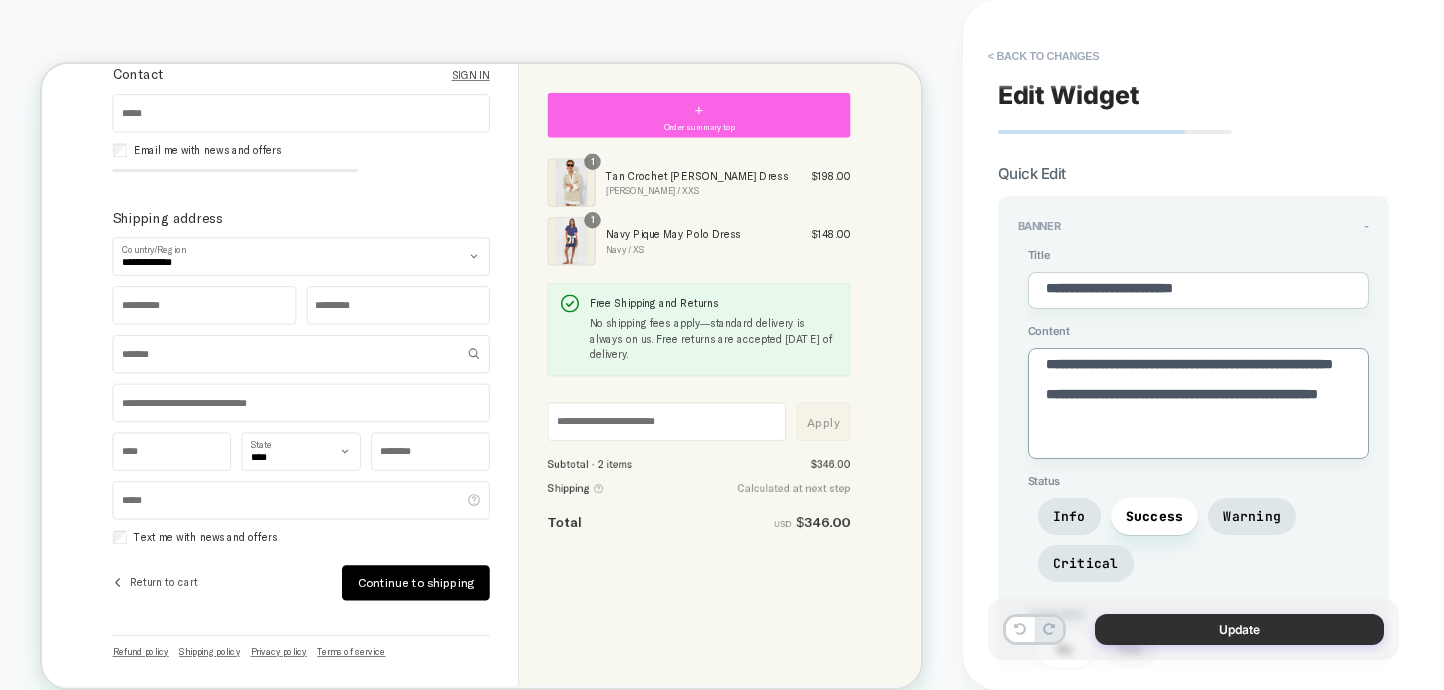 type on "**********" 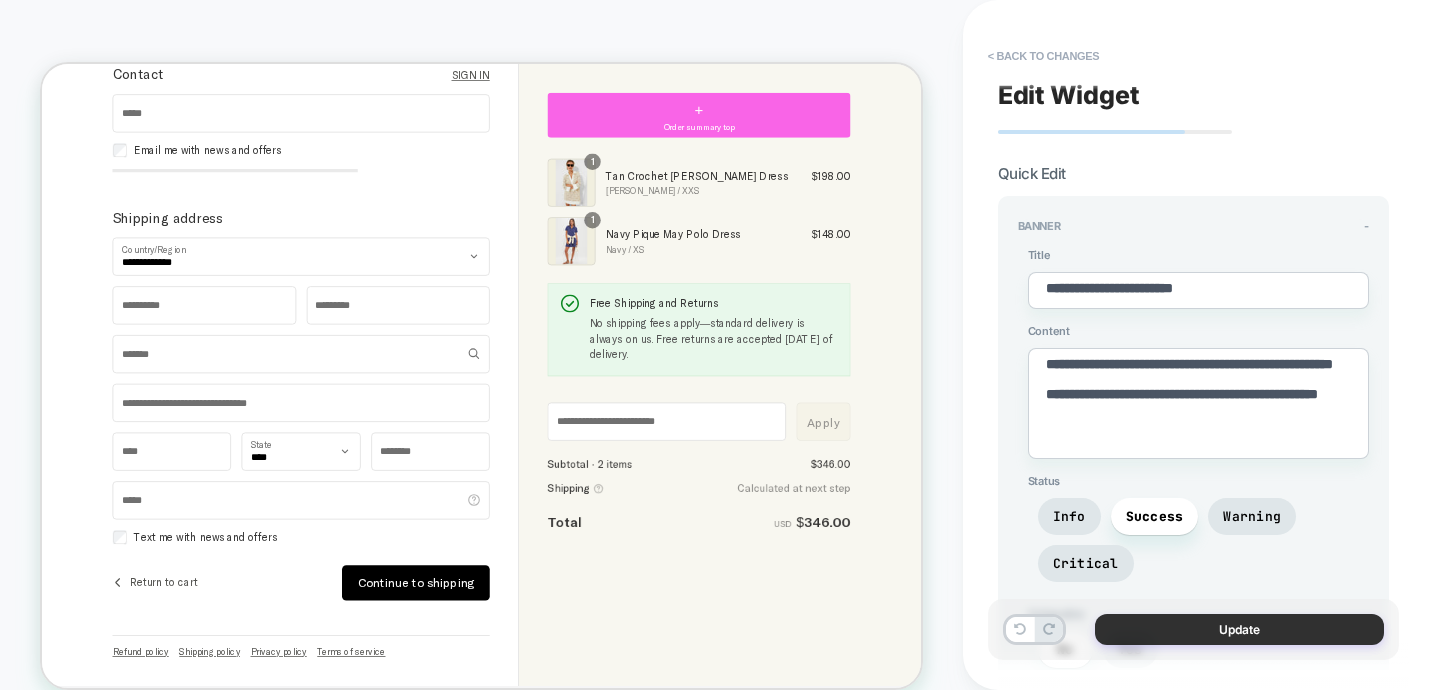 type on "*" 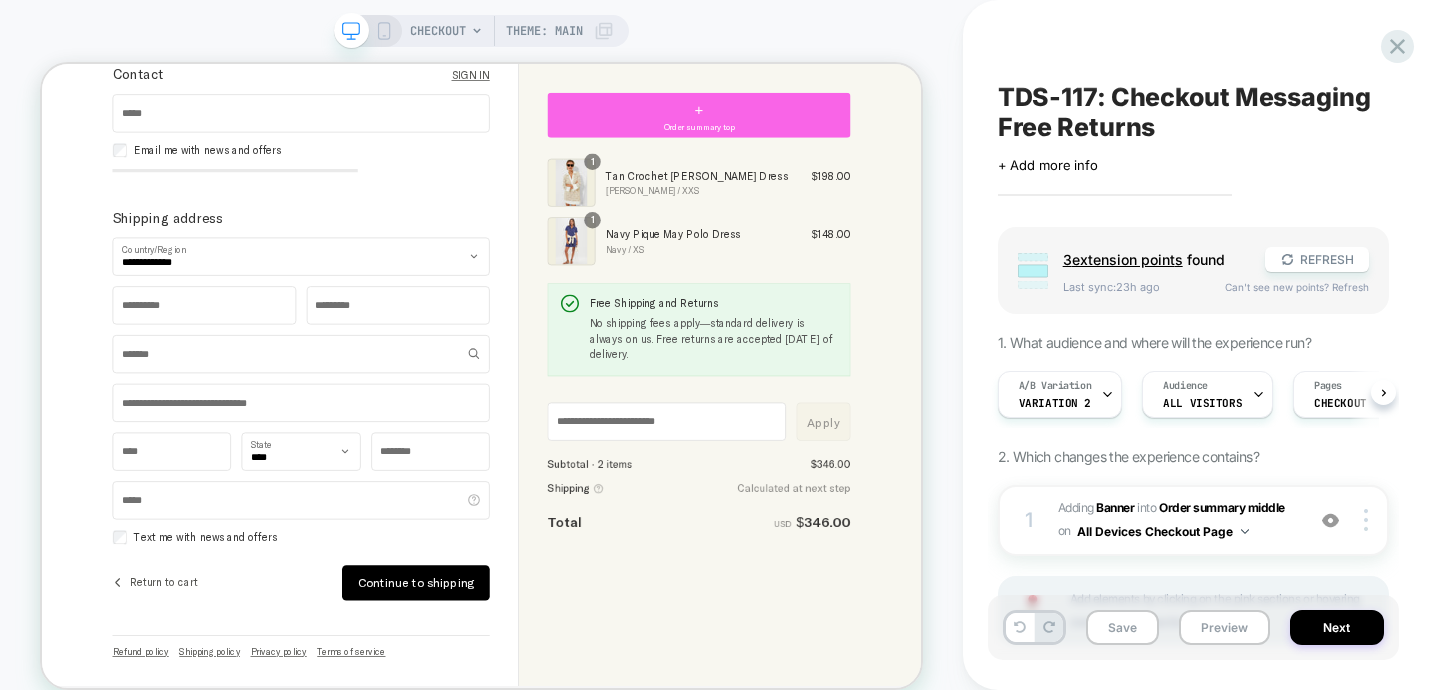 scroll, scrollTop: 0, scrollLeft: 1, axis: horizontal 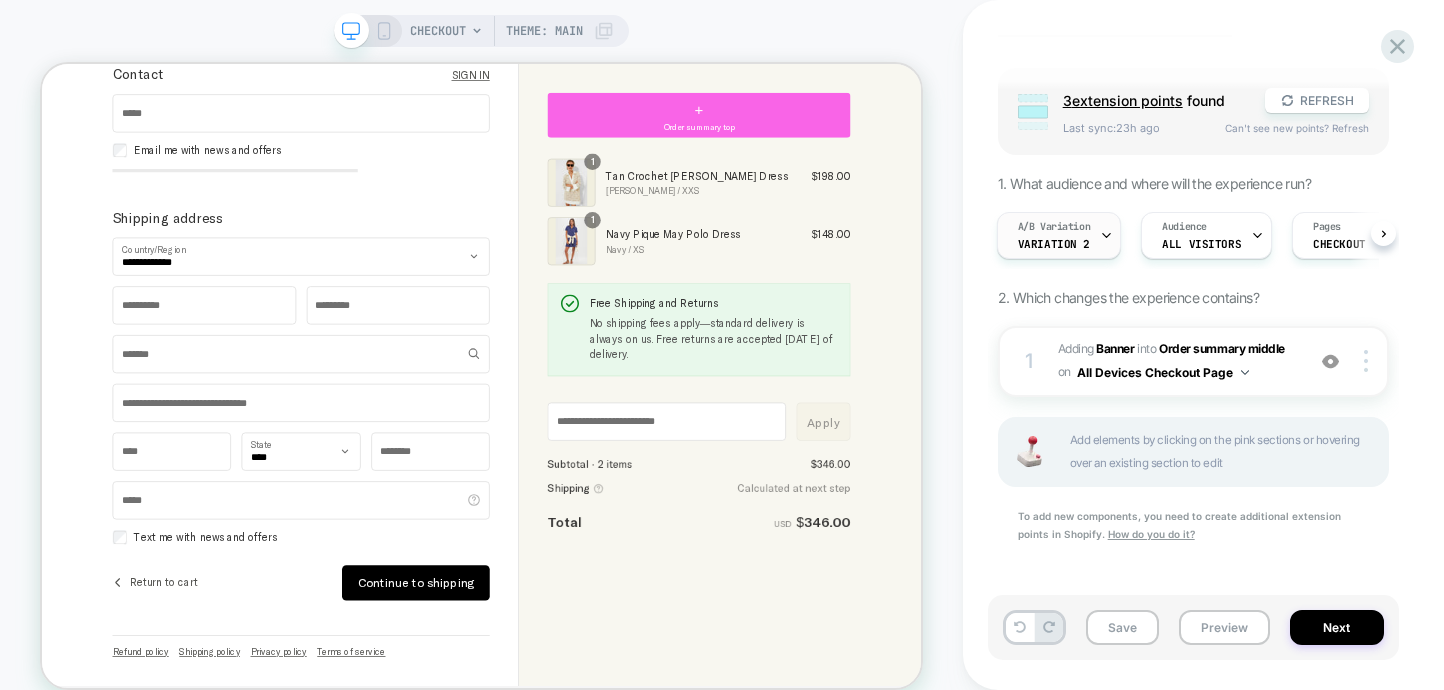 click on "A/B Variation" at bounding box center [1054, 227] 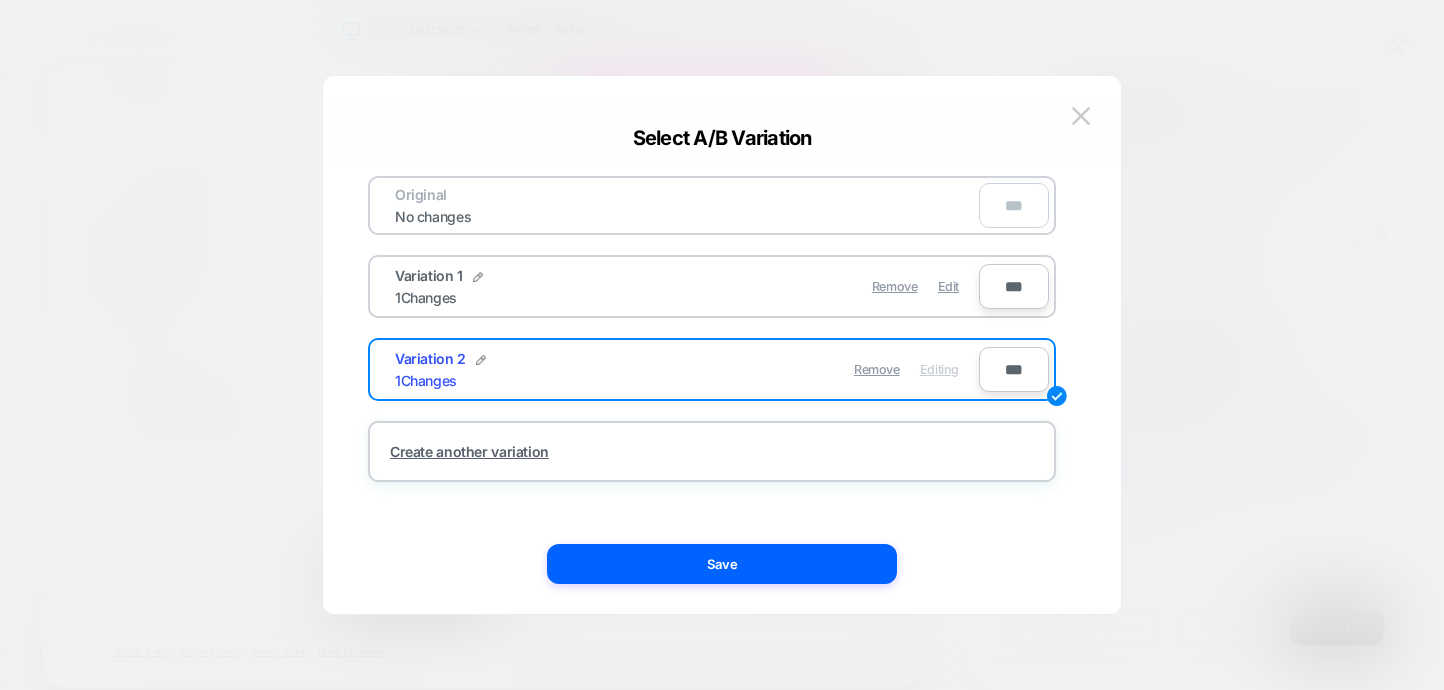 click on "Variation 1 1  Changes" at bounding box center (541, 286) 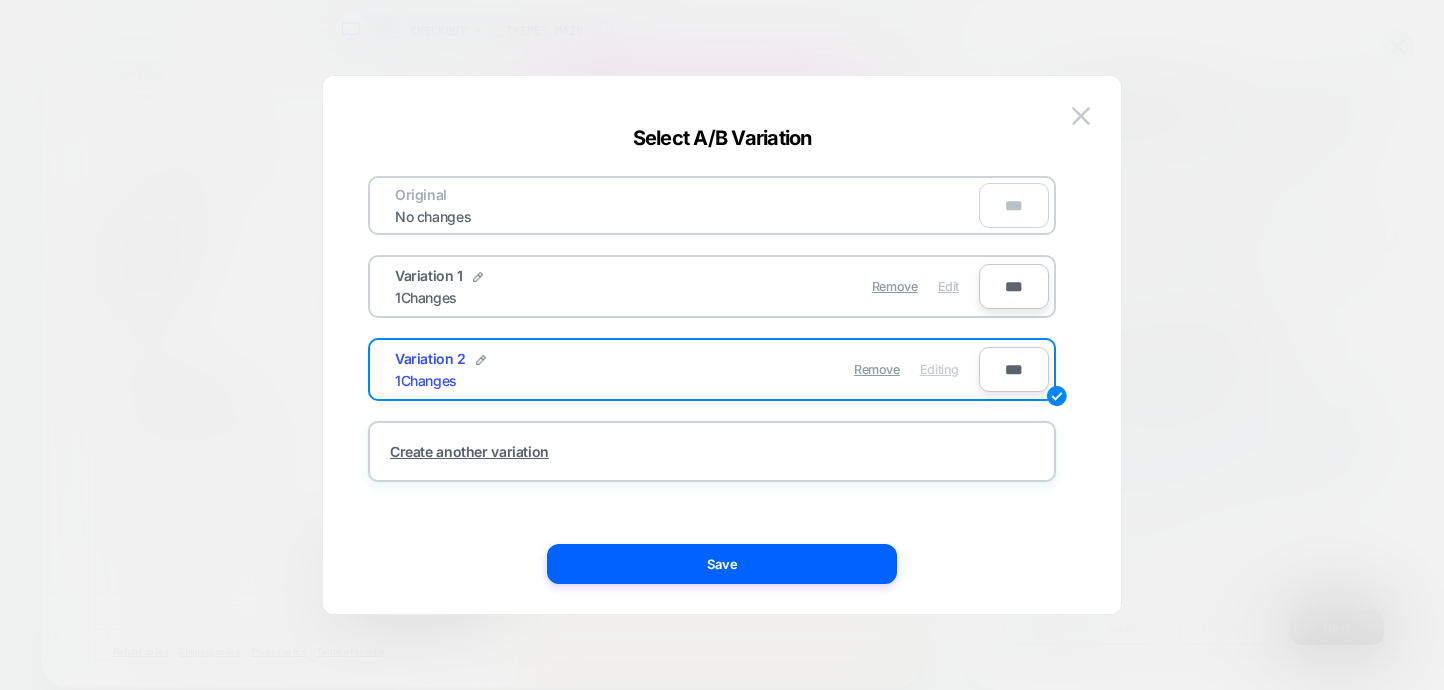 click on "Edit" at bounding box center (948, 286) 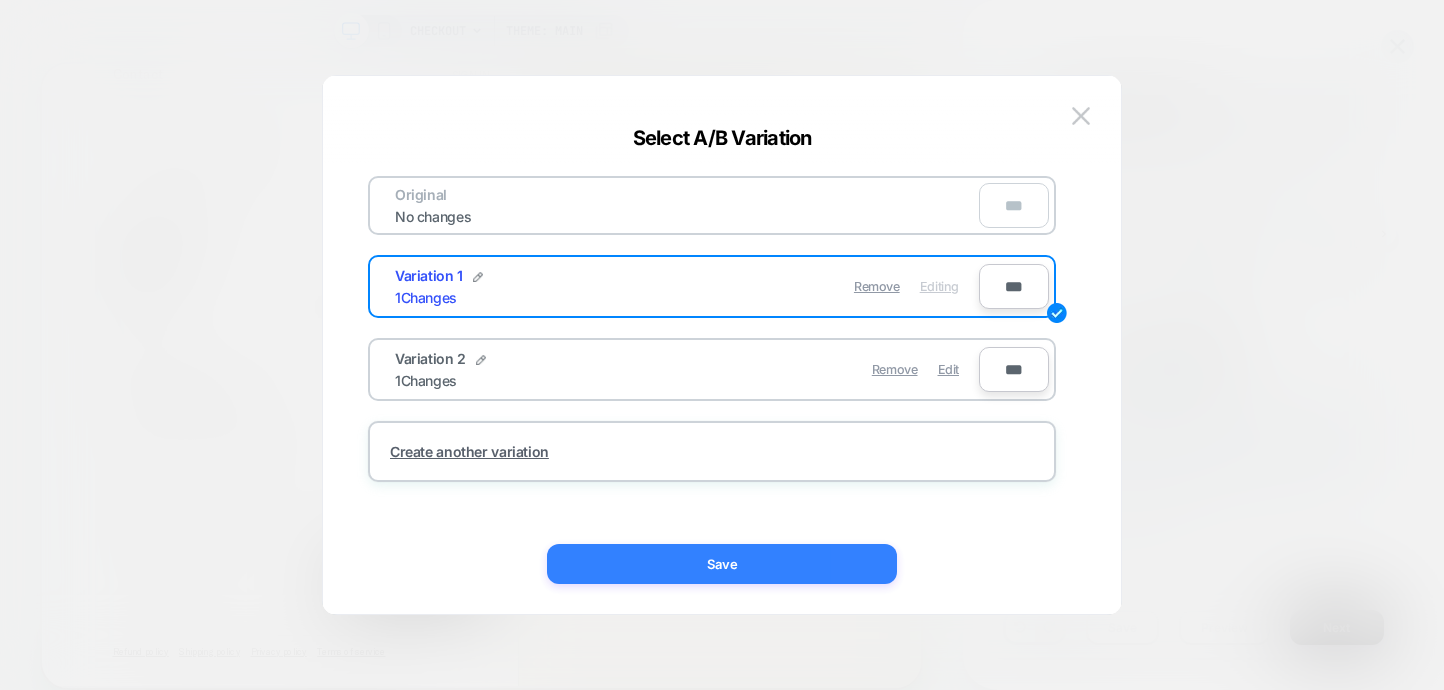 click on "Save" at bounding box center [722, 564] 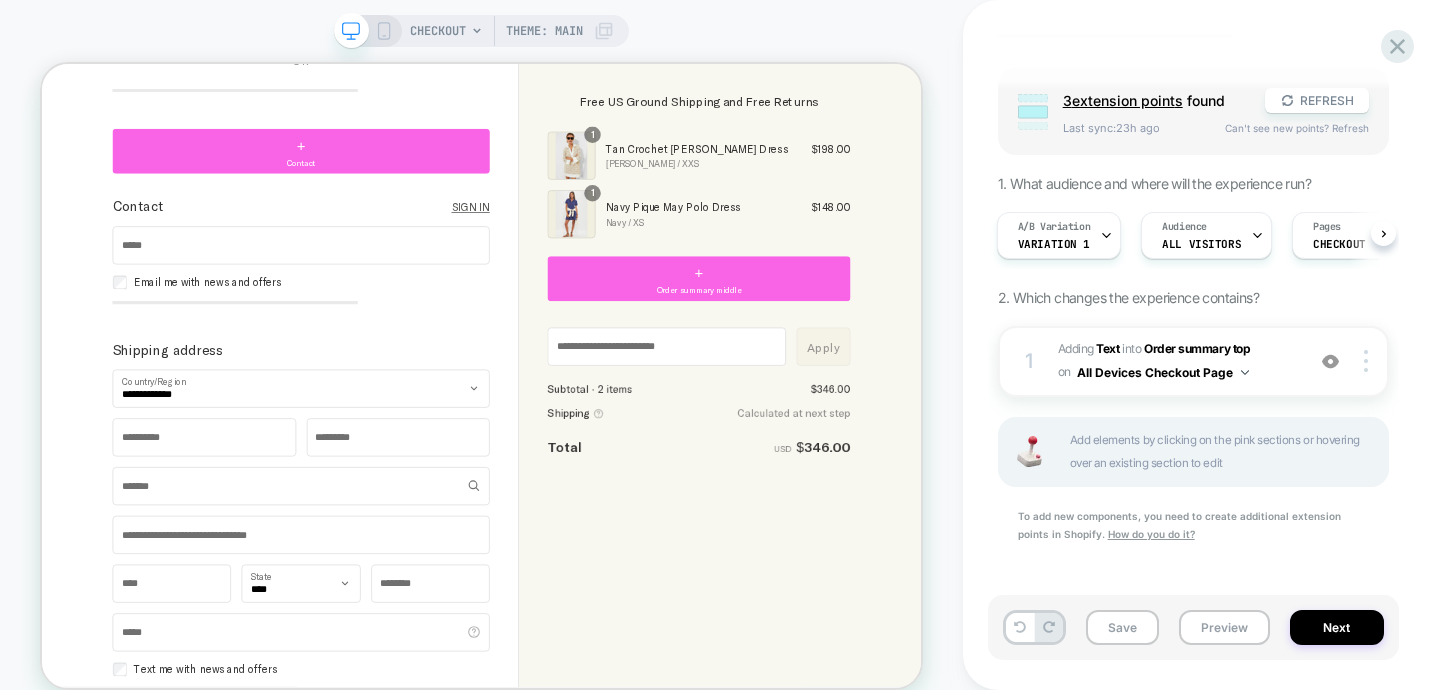 scroll, scrollTop: 0, scrollLeft: 0, axis: both 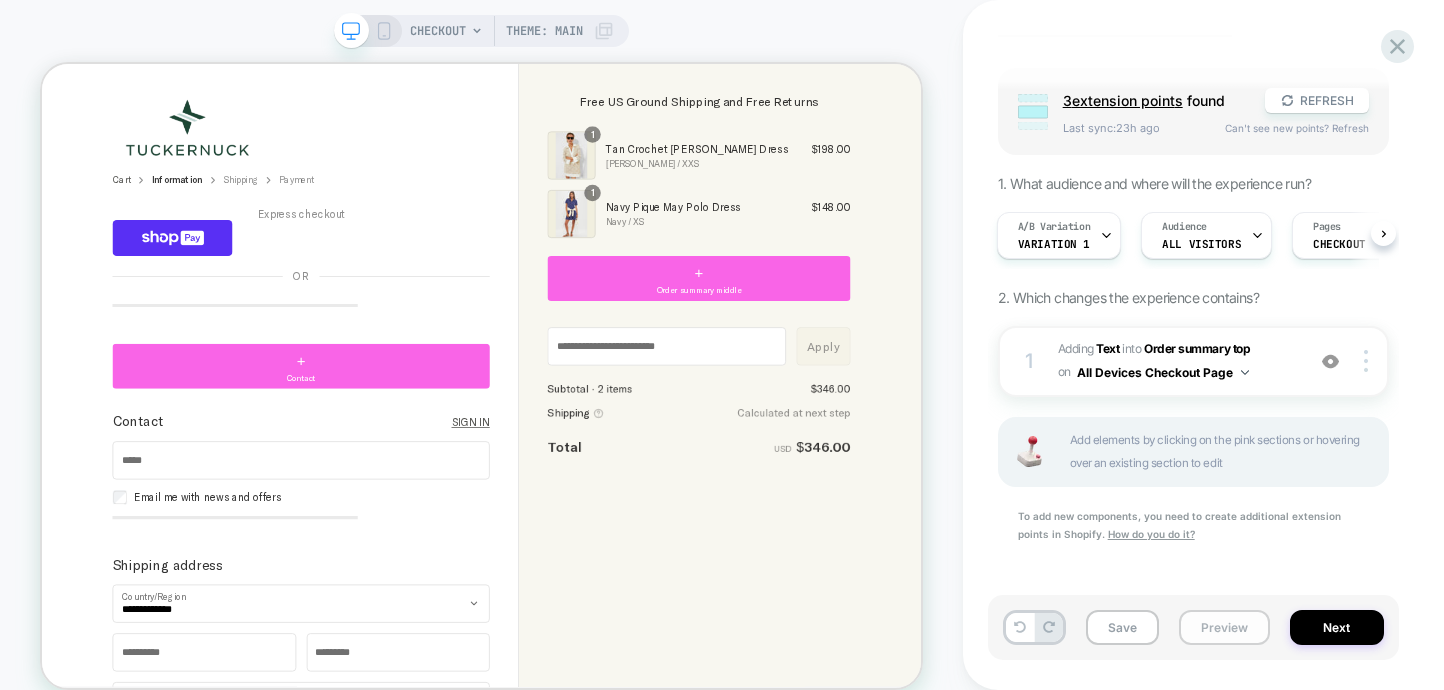 click on "Preview" at bounding box center [1224, 627] 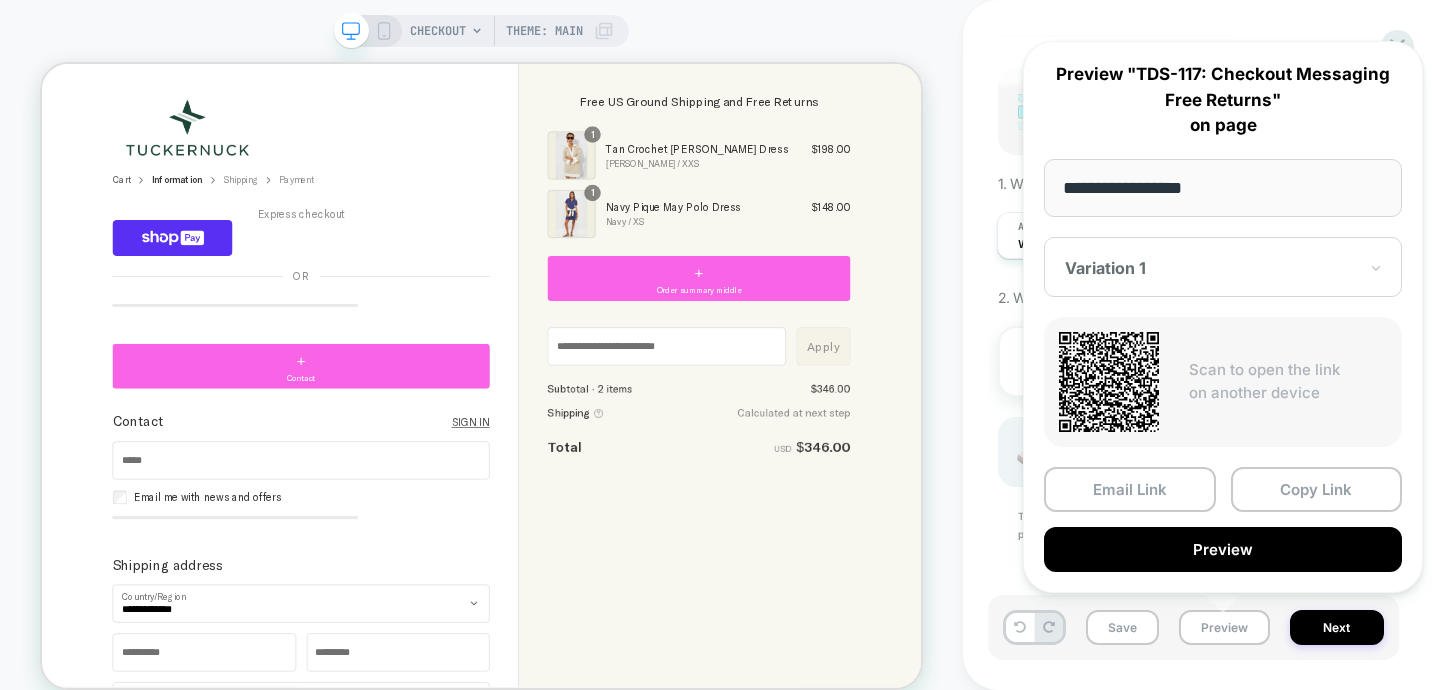 click on "Order summary Free US Ground Shipping and Free Returns Shopping cart Product image Description Quantity Price Quantity 1 Tan Crochet [PERSON_NAME] Dress Tan Crochet / XXS 1 $198.00 Quantity 1 Navy Pique May Polo Dress Navy / XS 1 $148.00 Scroll for more items + Order summary middle Discount code or gift card Don't miss out!  Log in  to earn and redeem rewards Discount code or gift card Apply Submit Cost summary Item Value Subtotal · 2 items $346.00 Shipping Calculated at next step Total USD $346.00     Support the Kerr County Flood Relief Fund Donate directly to local relief efforts in [US_STATE][GEOGRAPHIC_DATA]. $5 $10 $25 Learn More" at bounding box center (946, 710) 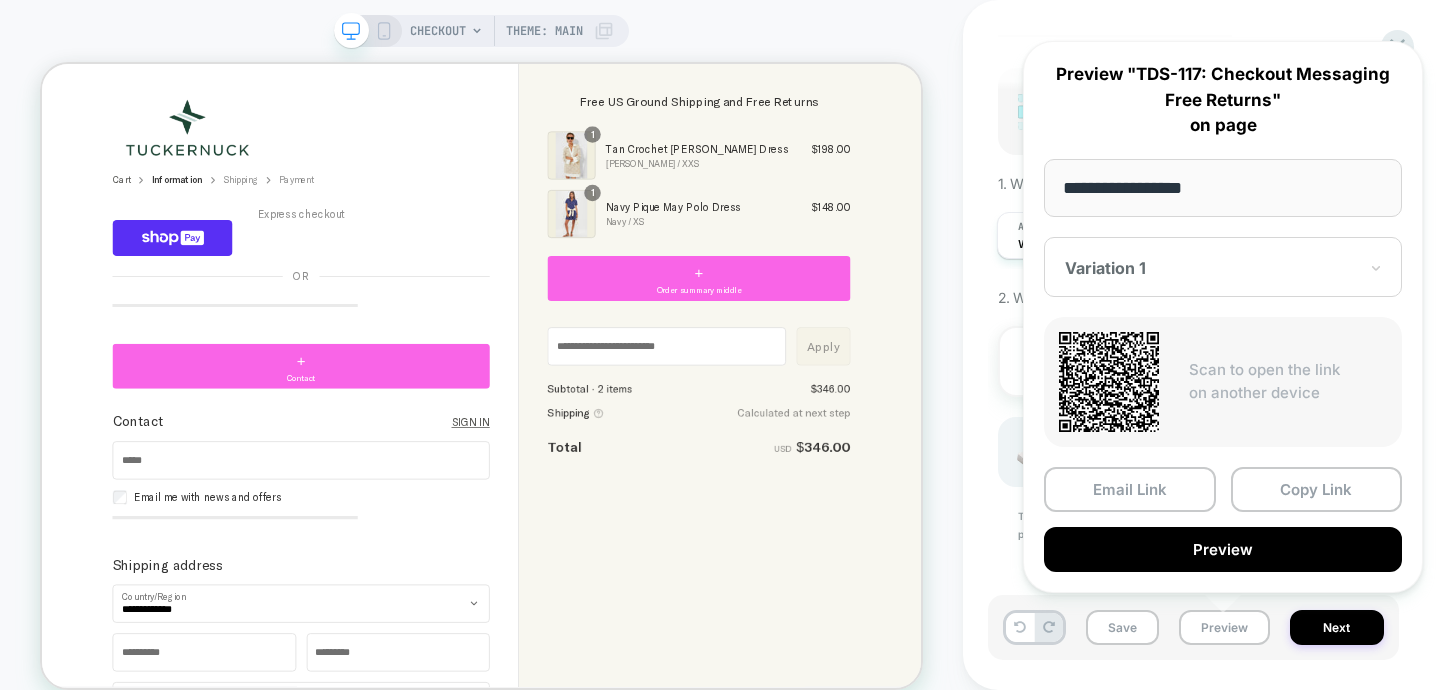 click on "TDS-117: Checkout Messaging Free Returns Click to edit experience details + Add more info Group 3  extension point s   found REFRESH Last sync:  23h ago Can't see new points? Refresh 1. What audience and where will the experience run? A/B Variation Variation 1 Audience All Visitors Pages CHECKOUT Devices ALL DEVICES 2. Which changes the experience contains? 1 #_loomi_addon_1753288754825 Adding   Text   INTO Order summary top Order summary top   on All Devices Checkout Page Add Before Add After Target   Desktop Delete Add elements by clicking on the pink sections or hovering over an existing section to edit To add new components, you need to create additional extension points in Shopify.   How do you do it?   Save Preview Next" at bounding box center (1203, 345) 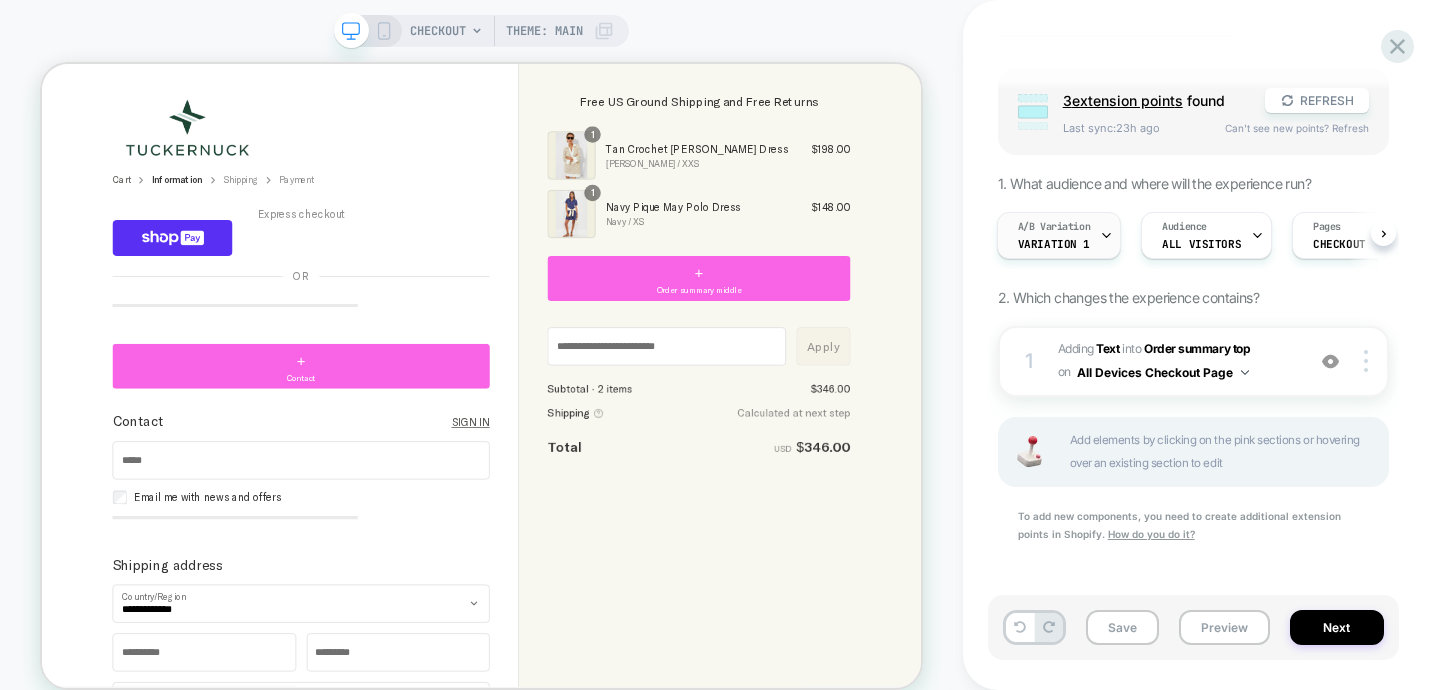 click on "A/B Variation" at bounding box center [1054, 227] 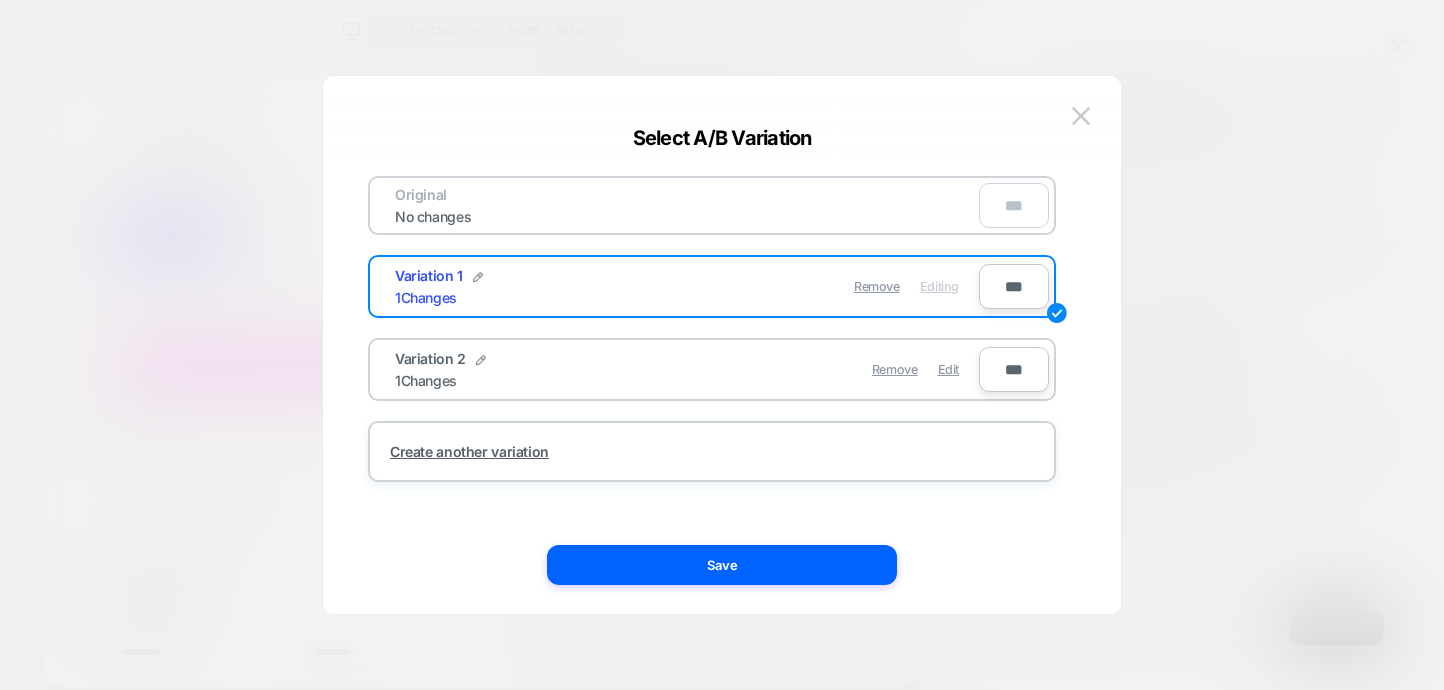 click on "Original No changes ***" at bounding box center [712, 205] 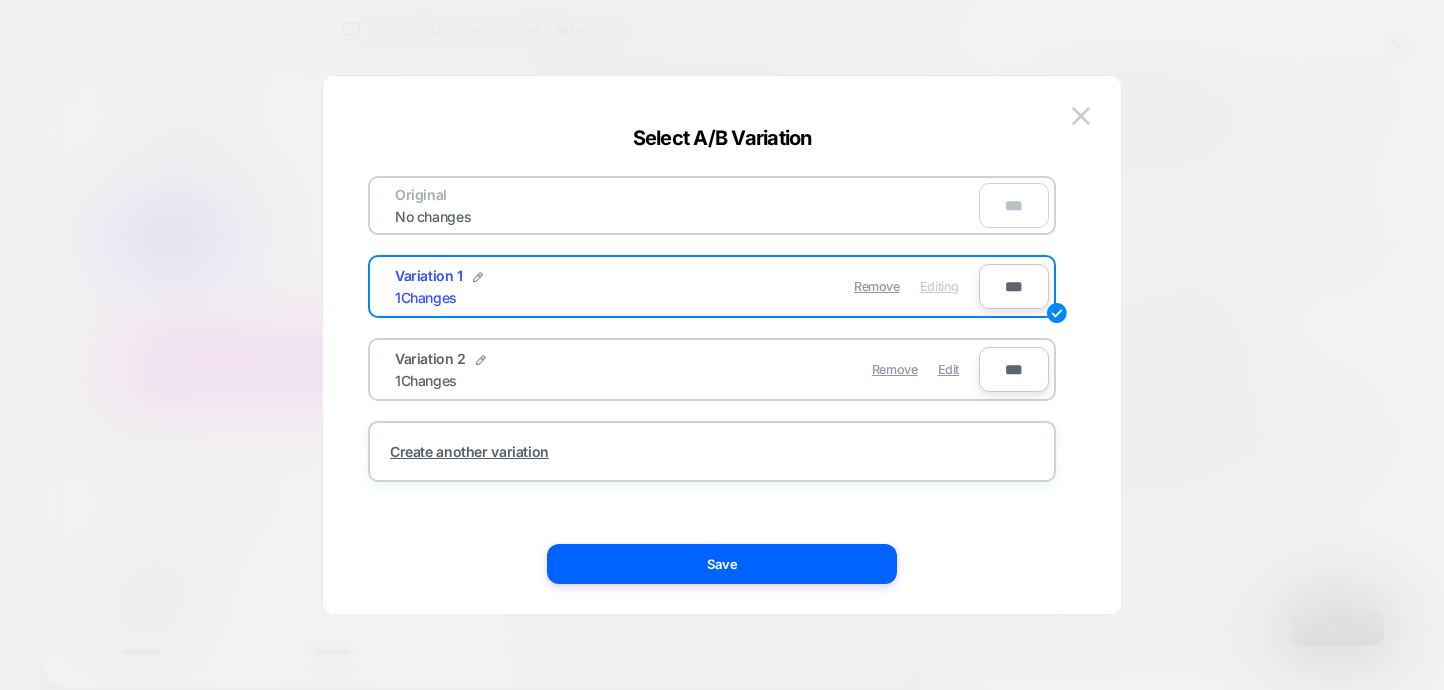 click on "Original No changes ***" at bounding box center [712, 205] 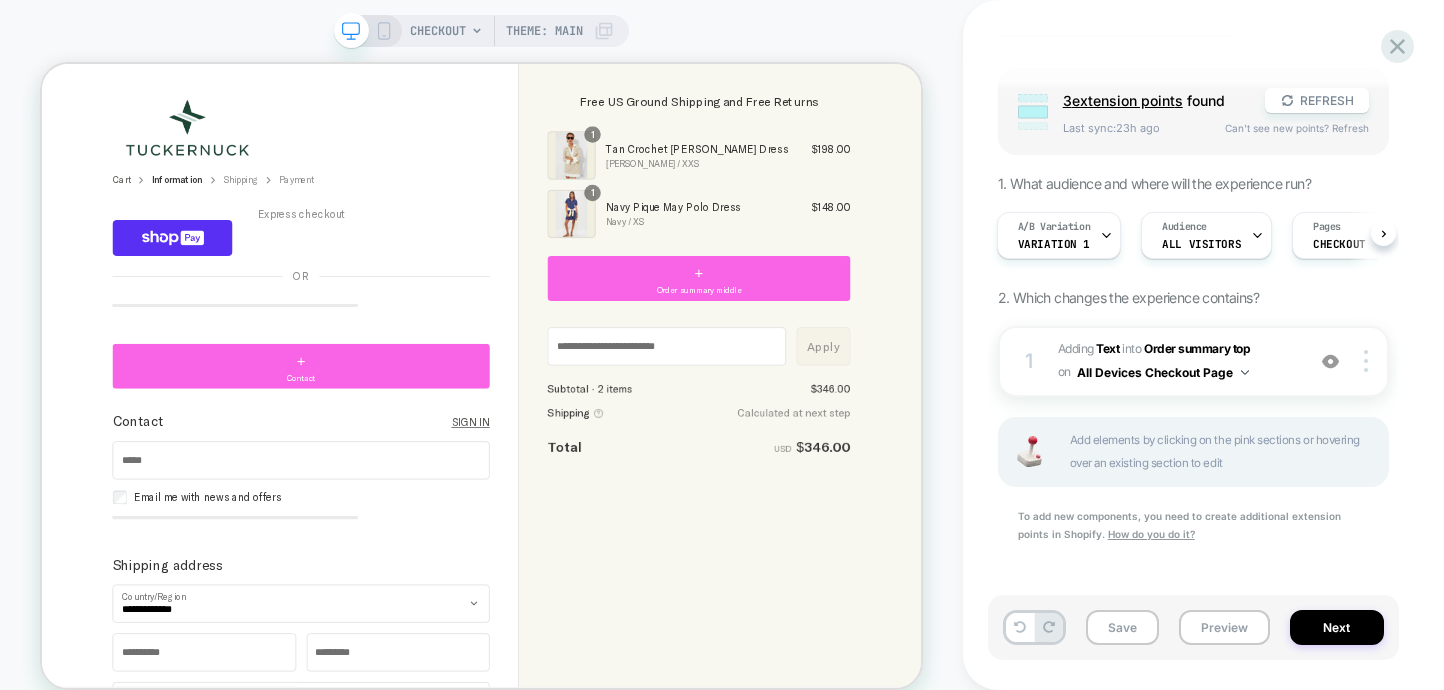 click on "CHECKOUT Theme: MAIN" at bounding box center [481, 360] 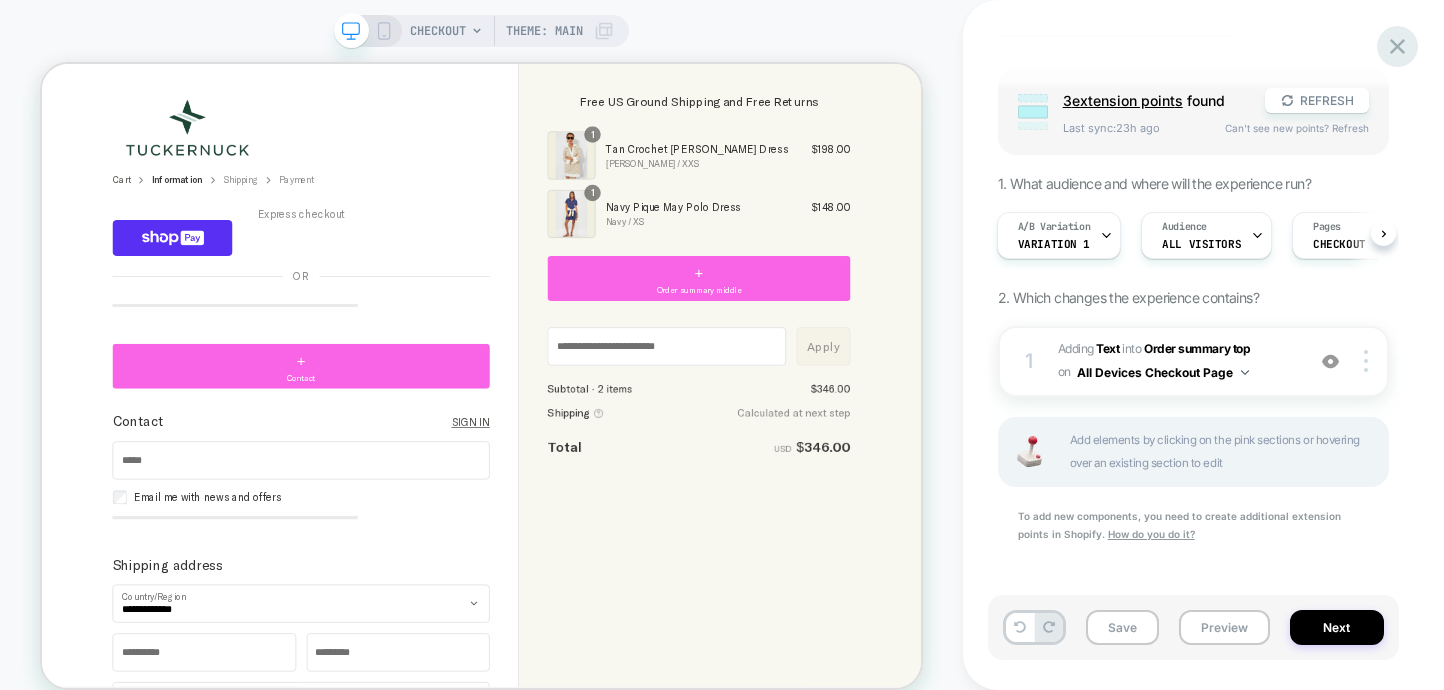 click 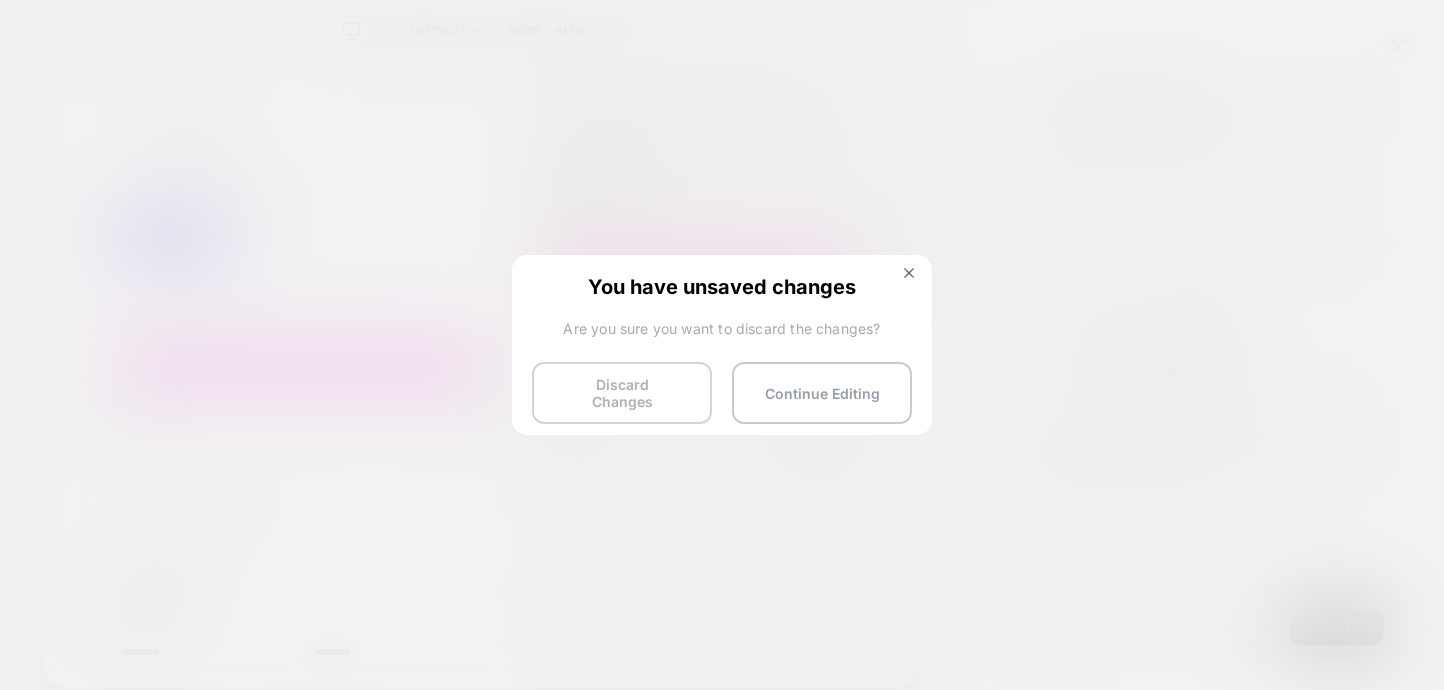 click on "Discard Changes" at bounding box center [622, 393] 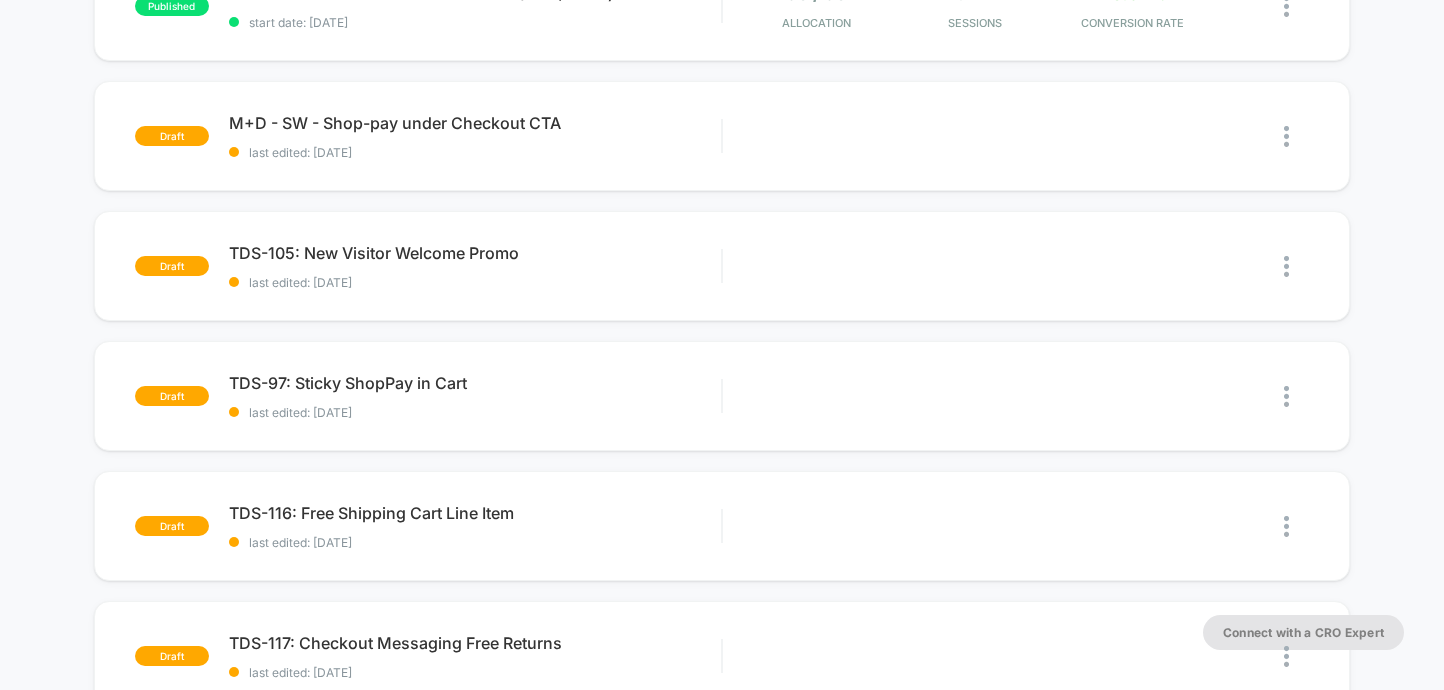 scroll, scrollTop: 0, scrollLeft: 0, axis: both 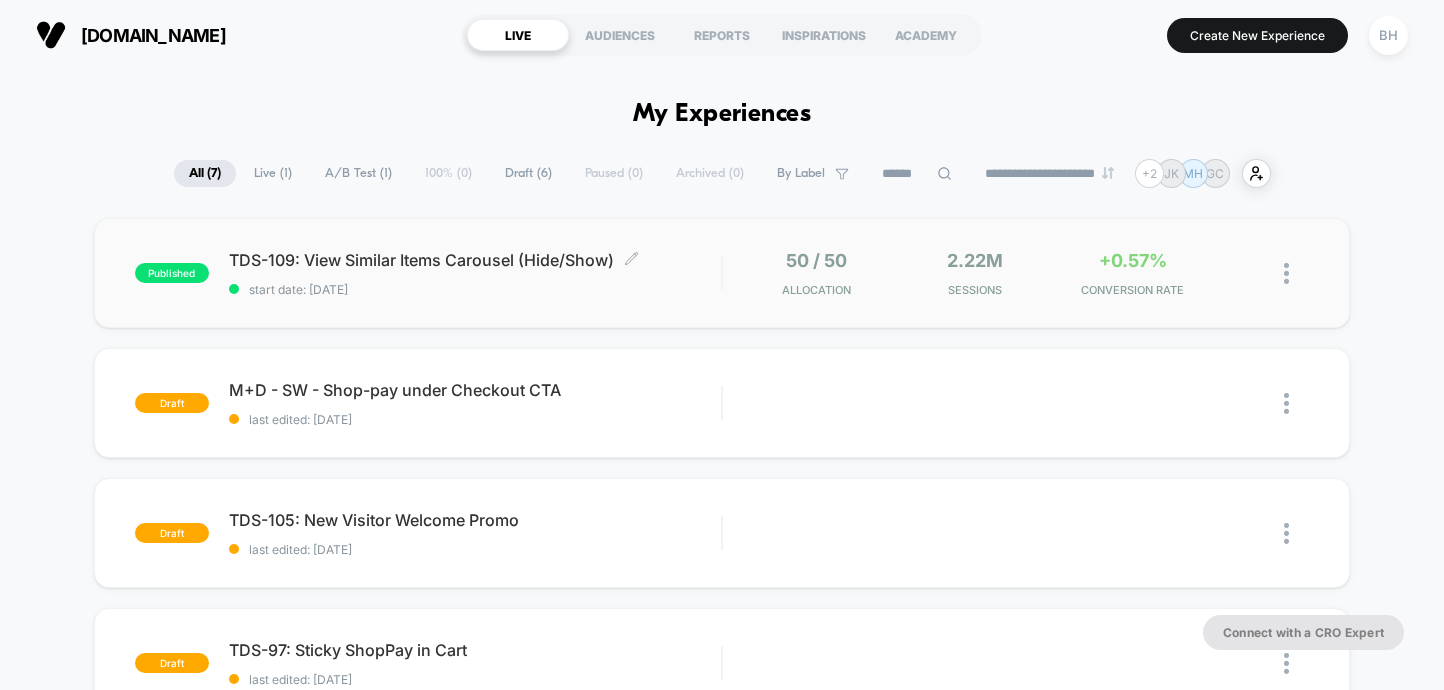 click on "TDS-109: View Similar Items Carousel (Hide/Show) Click to edit experience details Click to edit experience details start date: [DATE]" at bounding box center (475, 273) 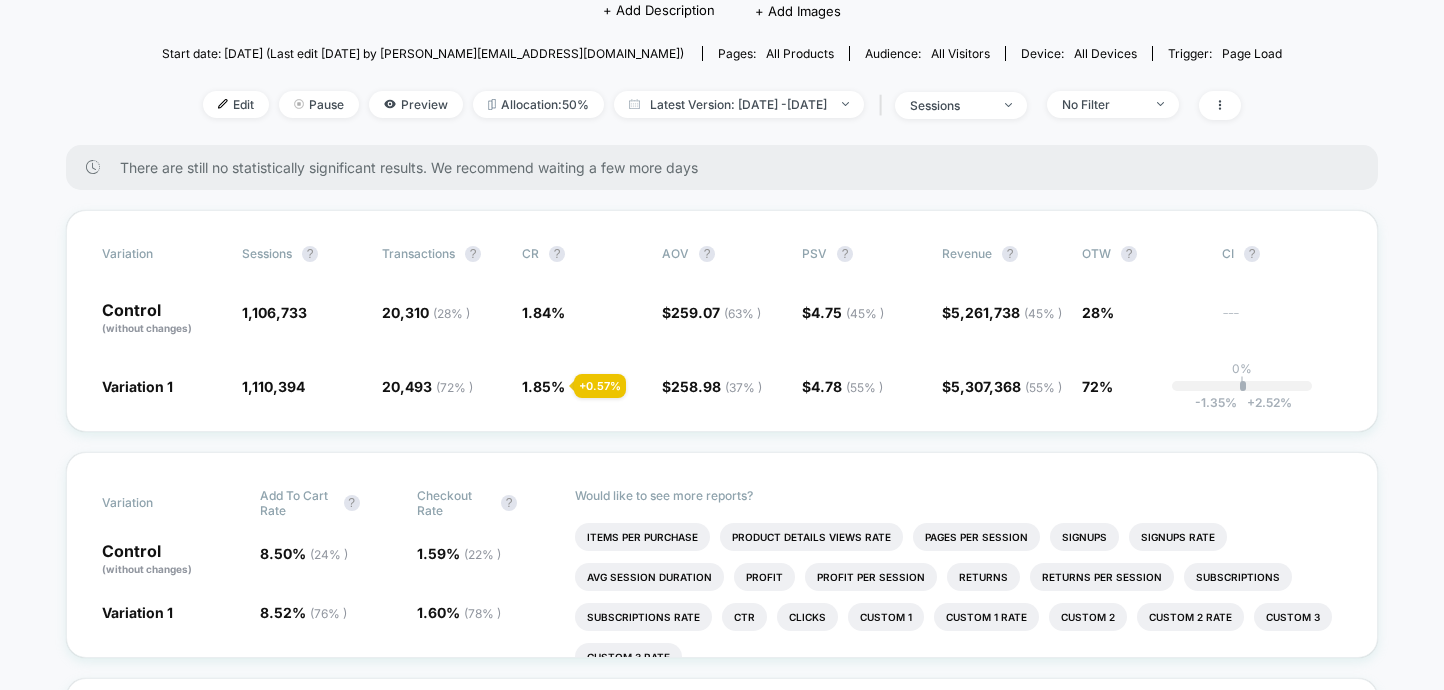 scroll, scrollTop: 0, scrollLeft: 0, axis: both 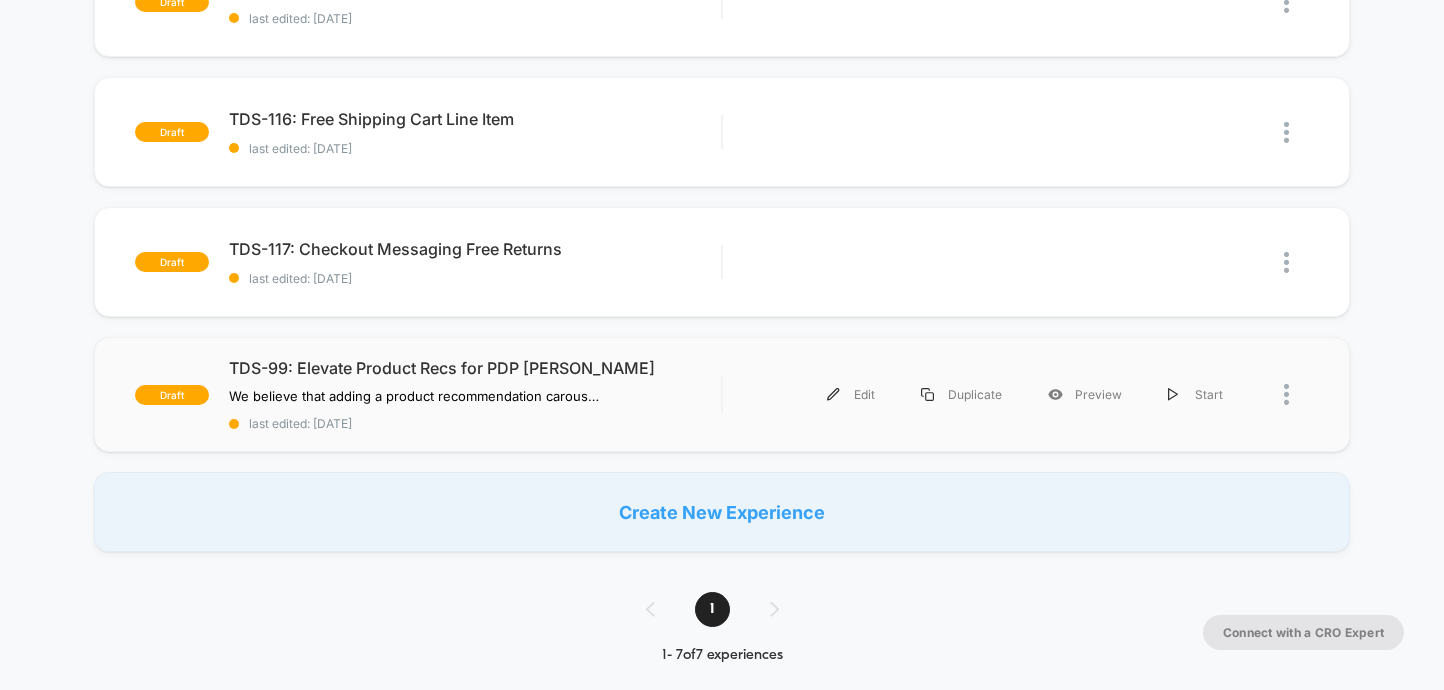 click on "draft TDS-99: Elevate Product Recs for PDP [PERSON_NAME] We believe that  adding a product recommendation carousel on the top of the PDP For  sessions landing on PDP Will result in  improvement to user's ability to find the product they are interested in. This will benefit users by  surfacing wider products similar to what they are viewing We will know if this is true if  Add to Cart  is significantly  increased We also expect  bounce rate  to  go down, and Conversion Rate to go up.  Click to edit experience details We believe that adding a product recommendation carousel on the top of the PDPFor sessions landing on PDPWill result in improvement to user's ability to find the product they are interested in.This will benefit users by surfacing wider products similar to what they are viewingWe will know if this is true if Add to Cart is significantly increasedWe also expect bounce rate to go down, and Conversion Rate to go up.  last edited: [DATE] Edit Duplicate Preview Start" at bounding box center (722, 394) 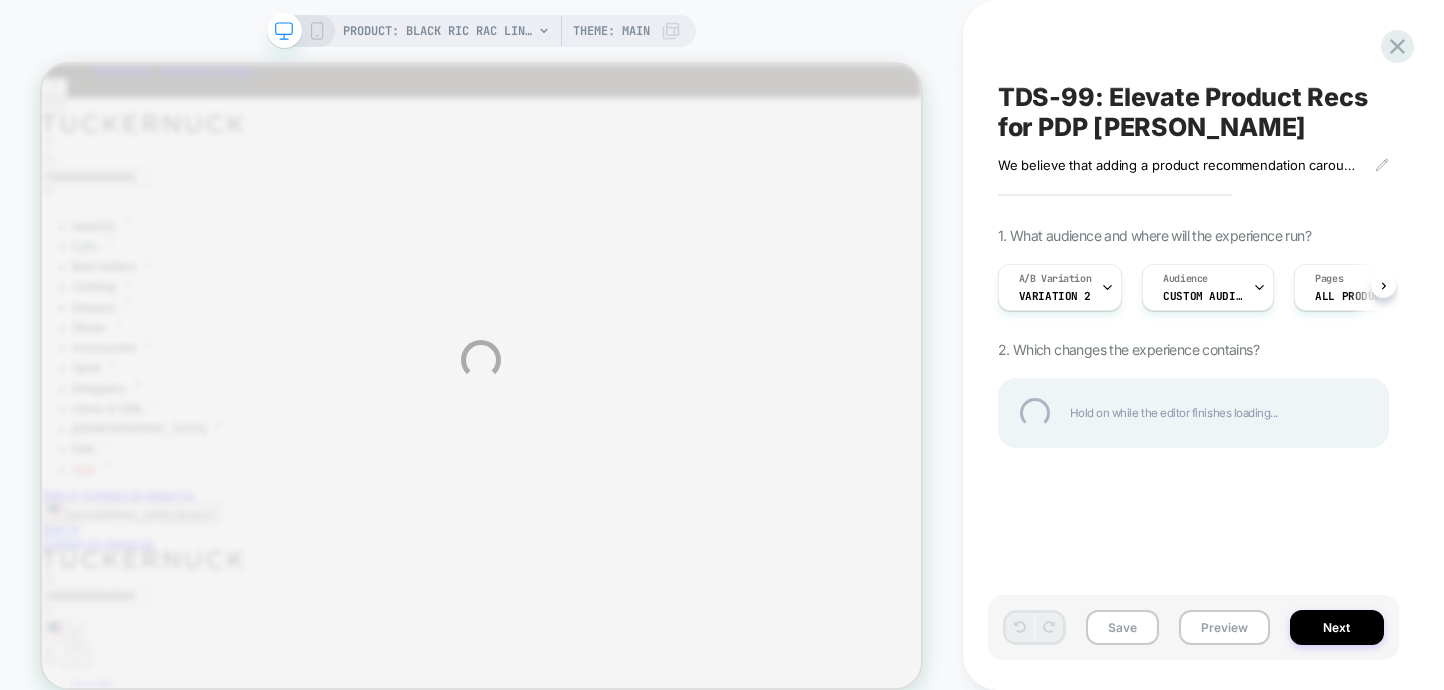 scroll, scrollTop: 0, scrollLeft: 0, axis: both 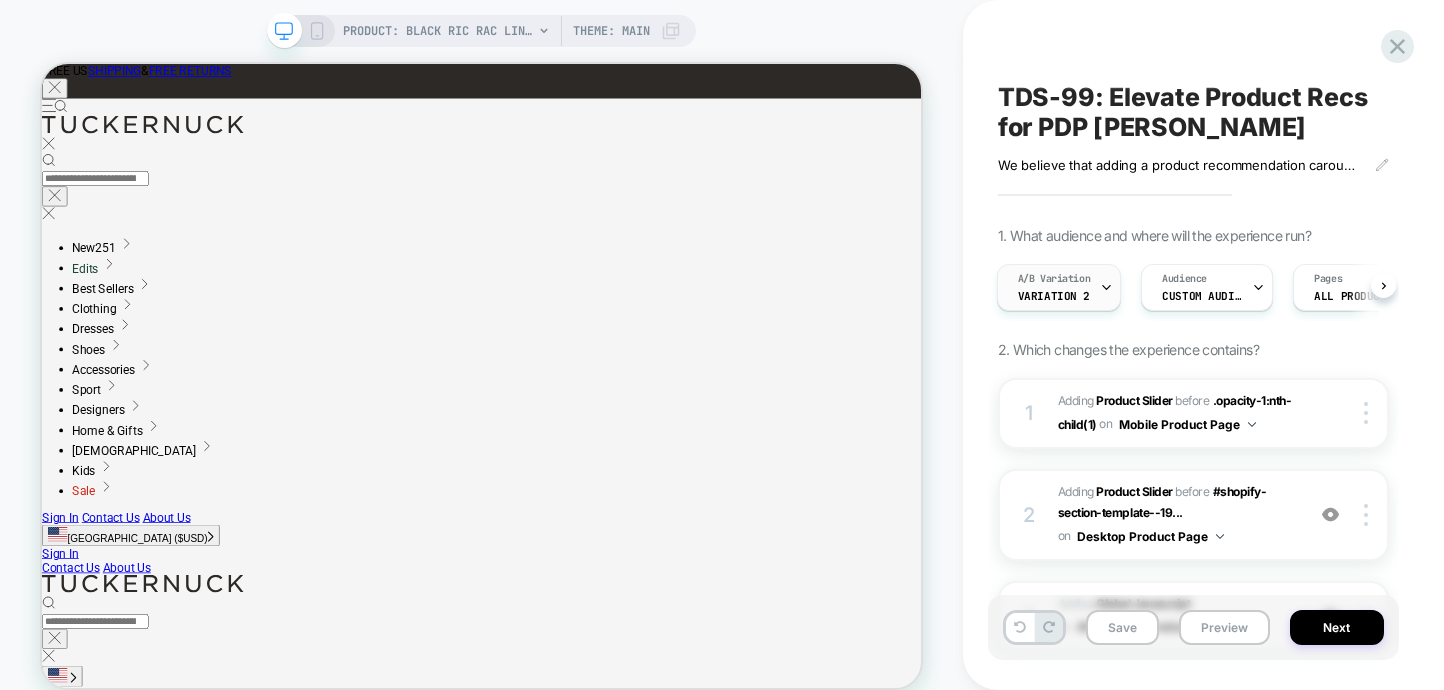 click on "A/B Variation Variation 2" at bounding box center [1059, 287] 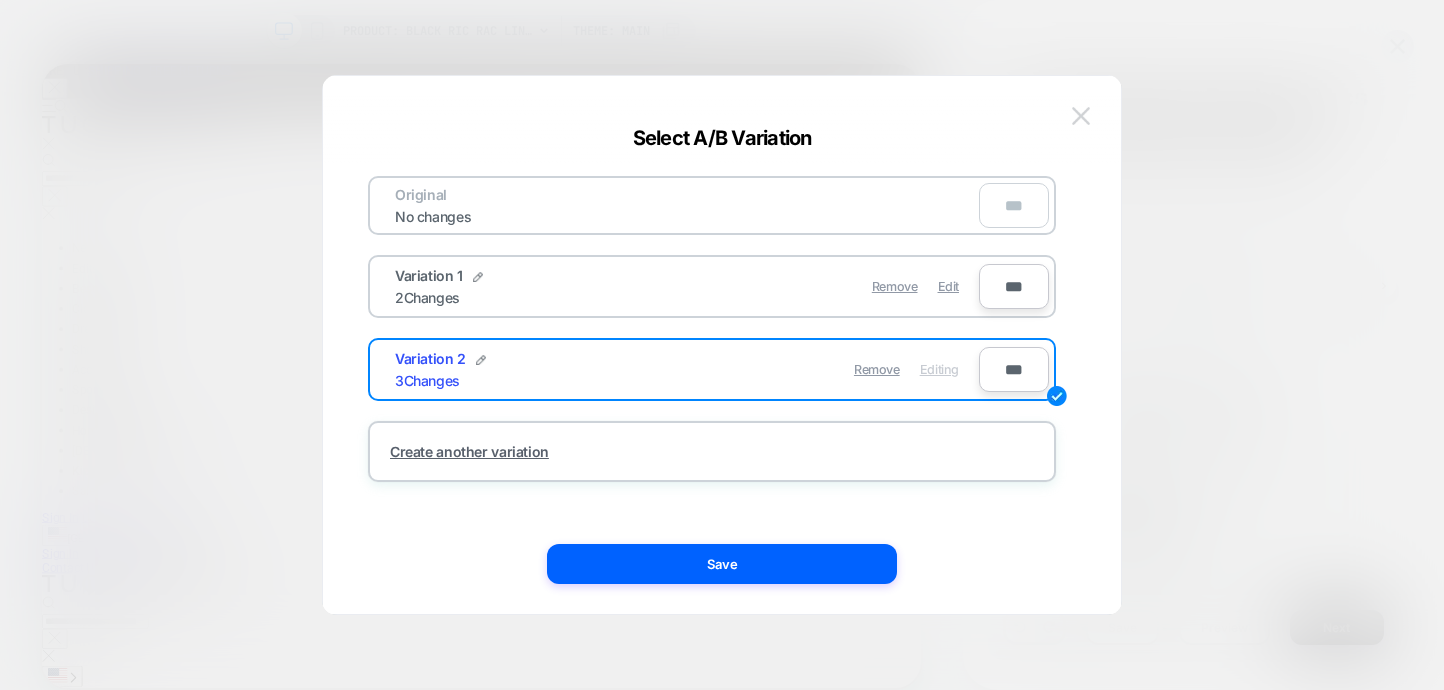click at bounding box center (1081, 115) 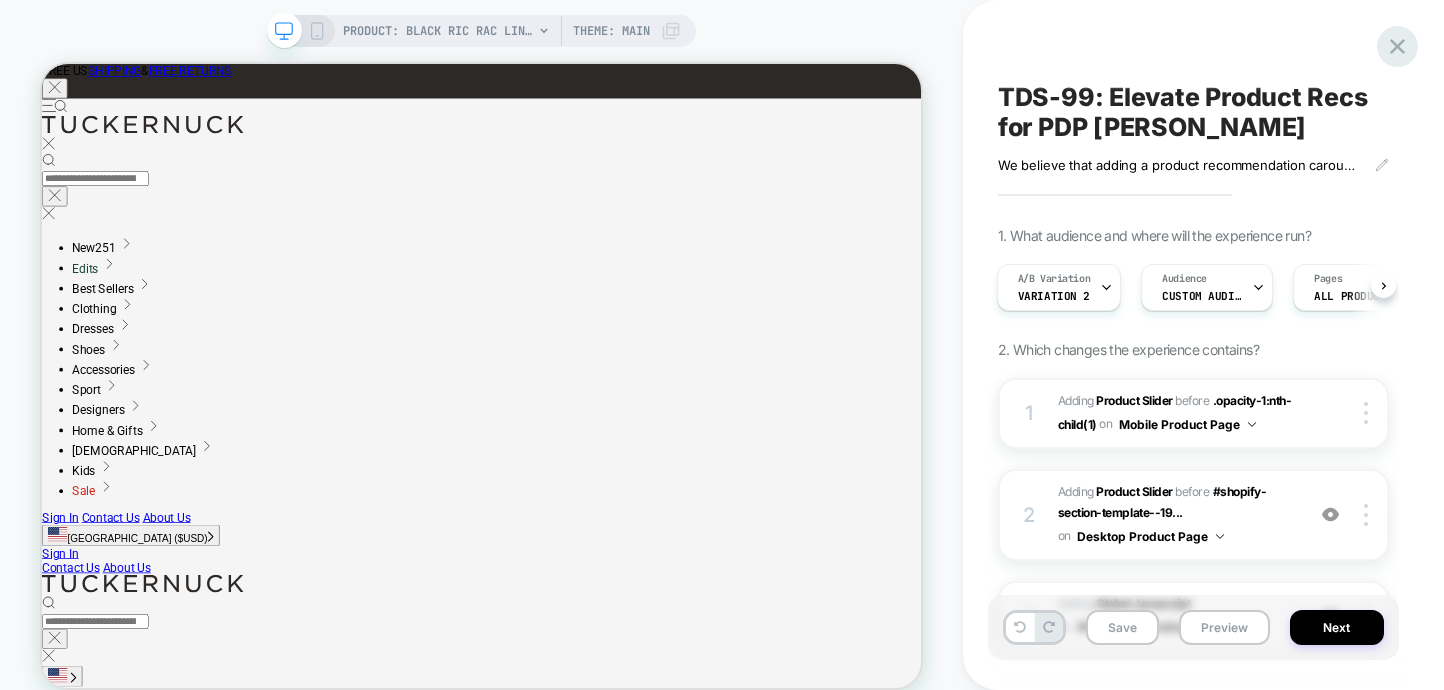 click 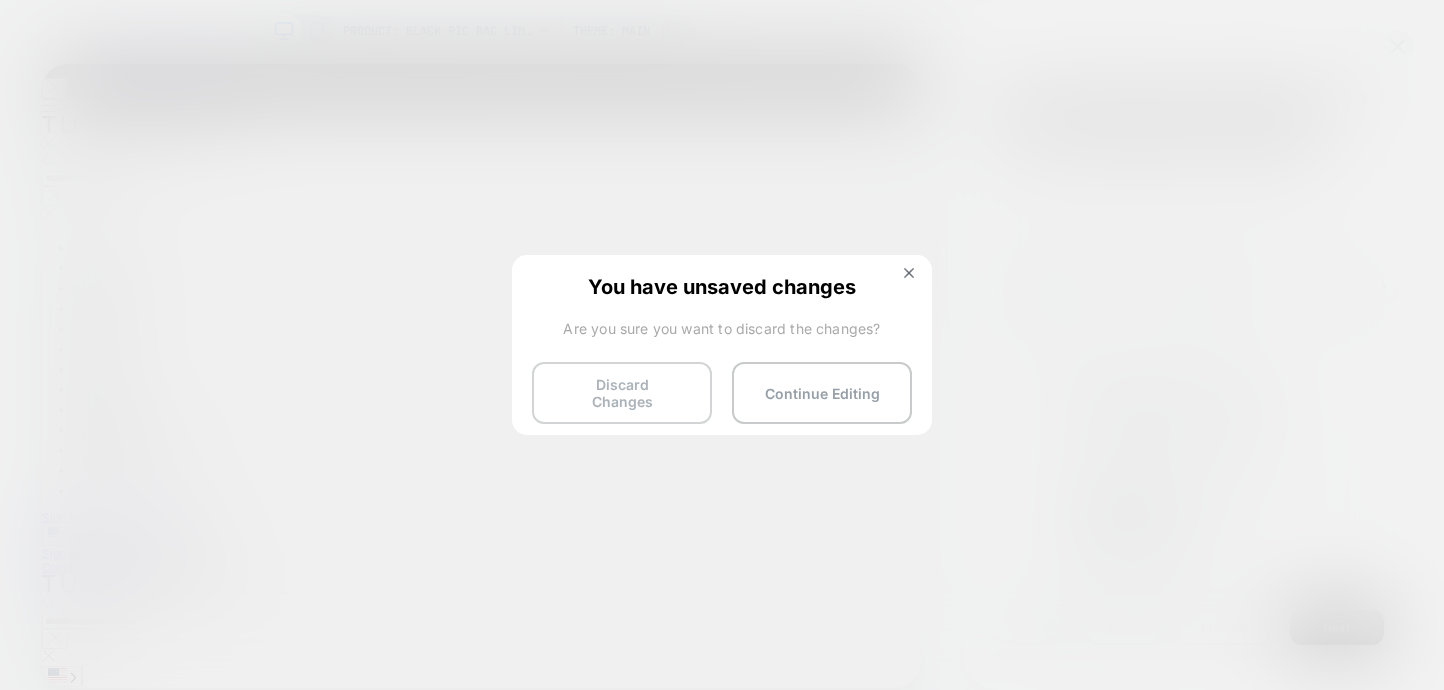 click on "Discard Changes" at bounding box center [622, 393] 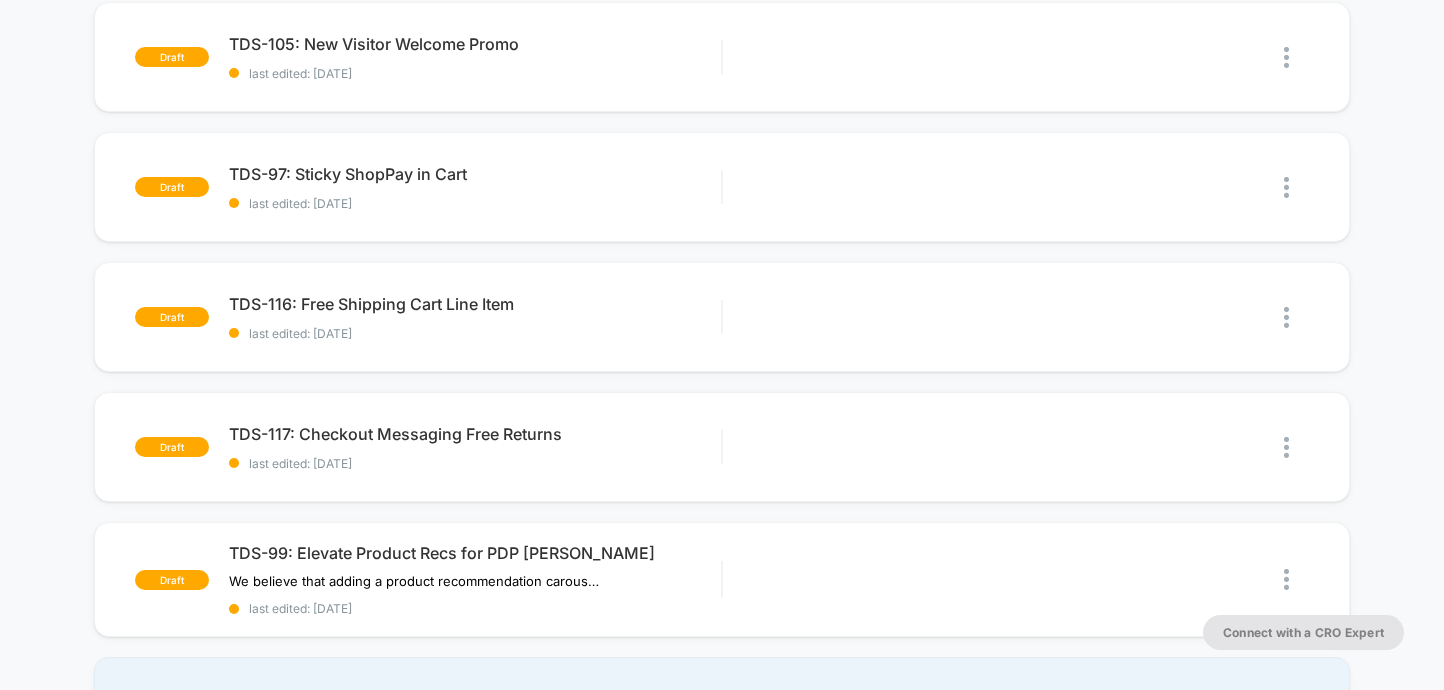 scroll, scrollTop: 496, scrollLeft: 0, axis: vertical 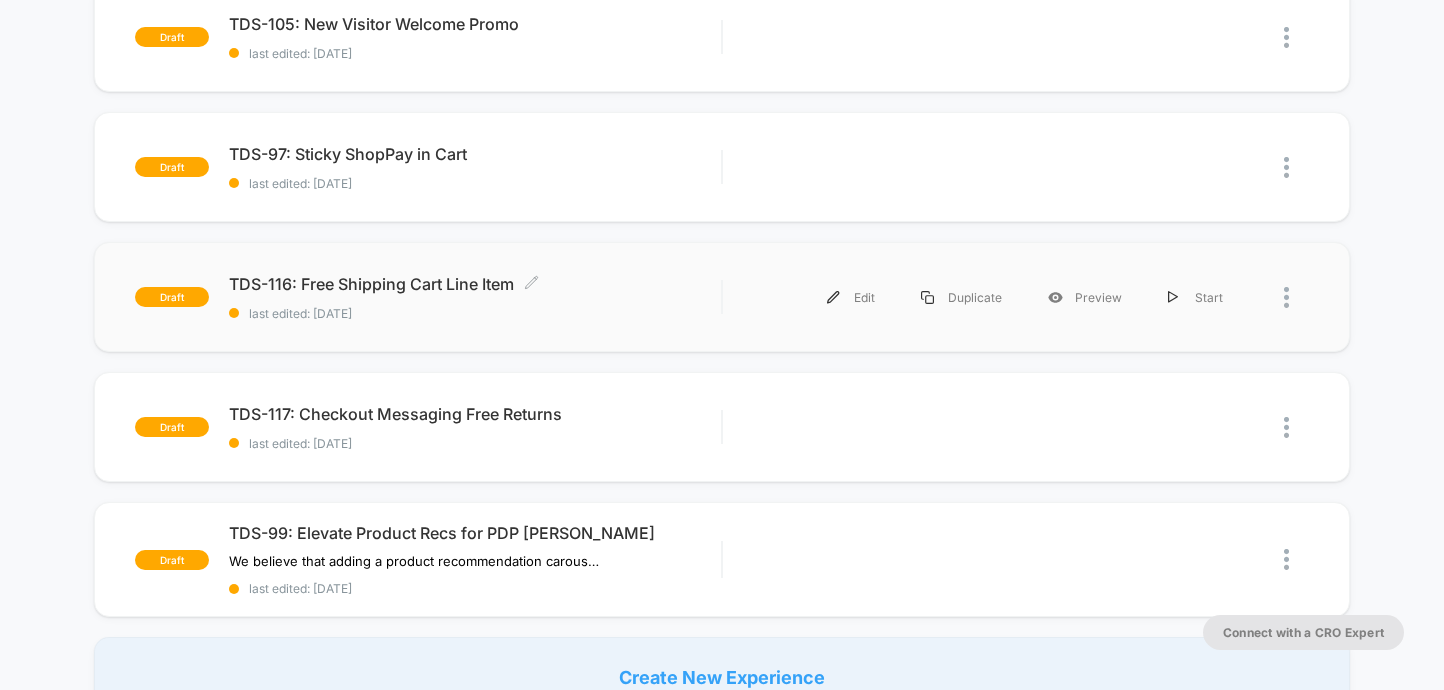click on "TDS-116: Free Shipping Cart Line Item Click to edit experience details" at bounding box center (475, 284) 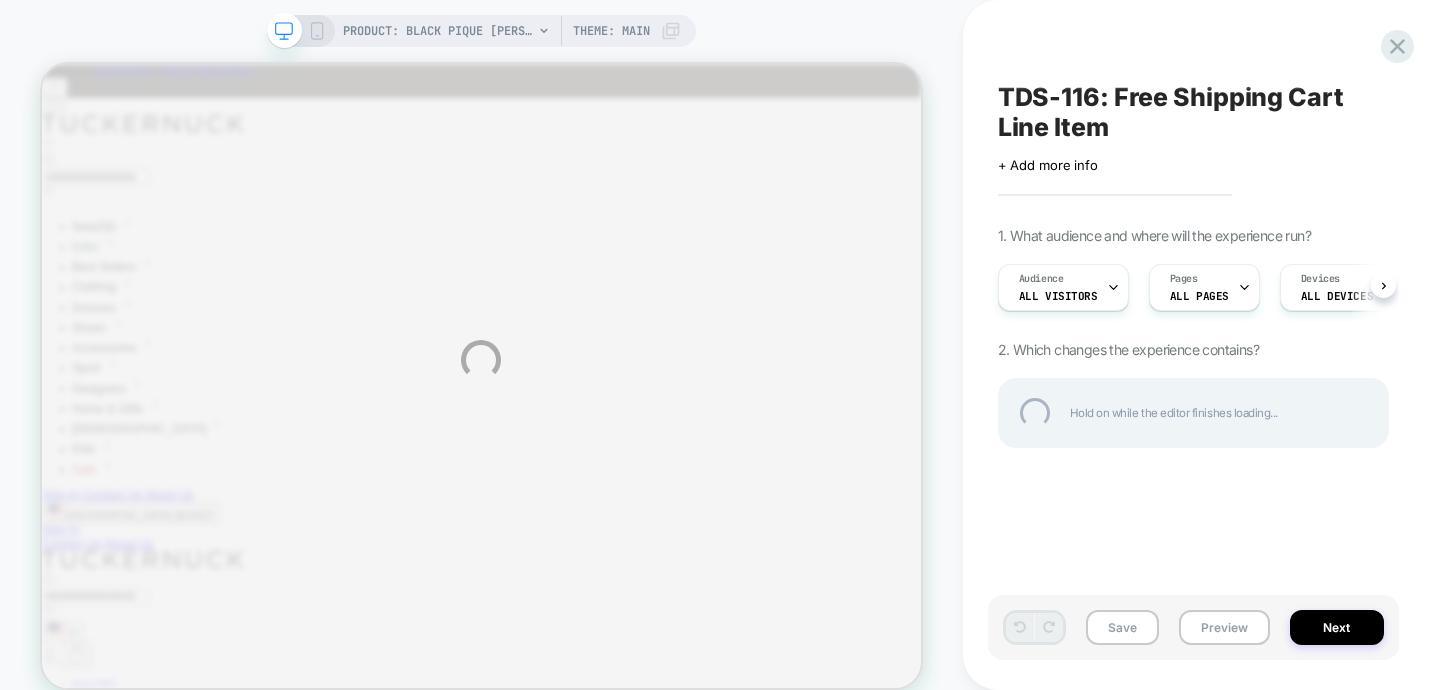 scroll, scrollTop: 0, scrollLeft: 0, axis: both 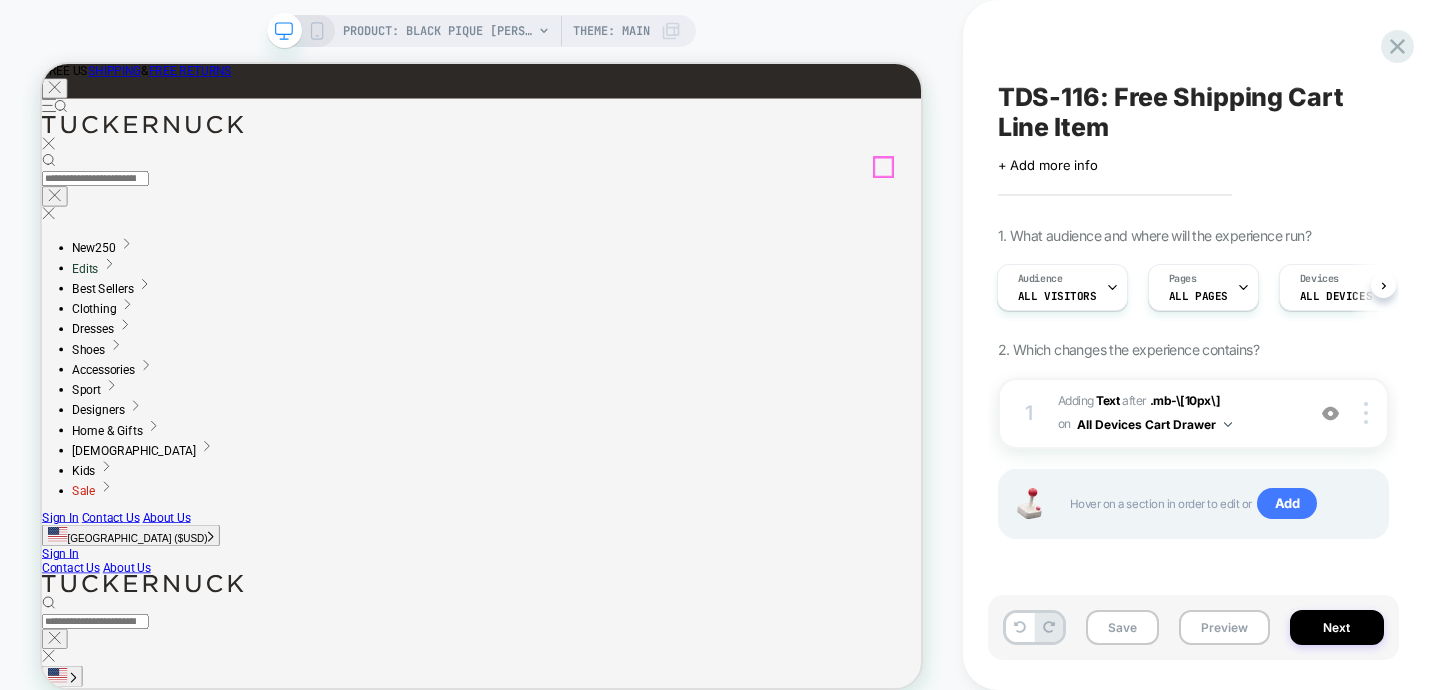 click on "FREE US  SHIPPING
&  FREE RETURNS
New
250" at bounding box center [628, 132541] 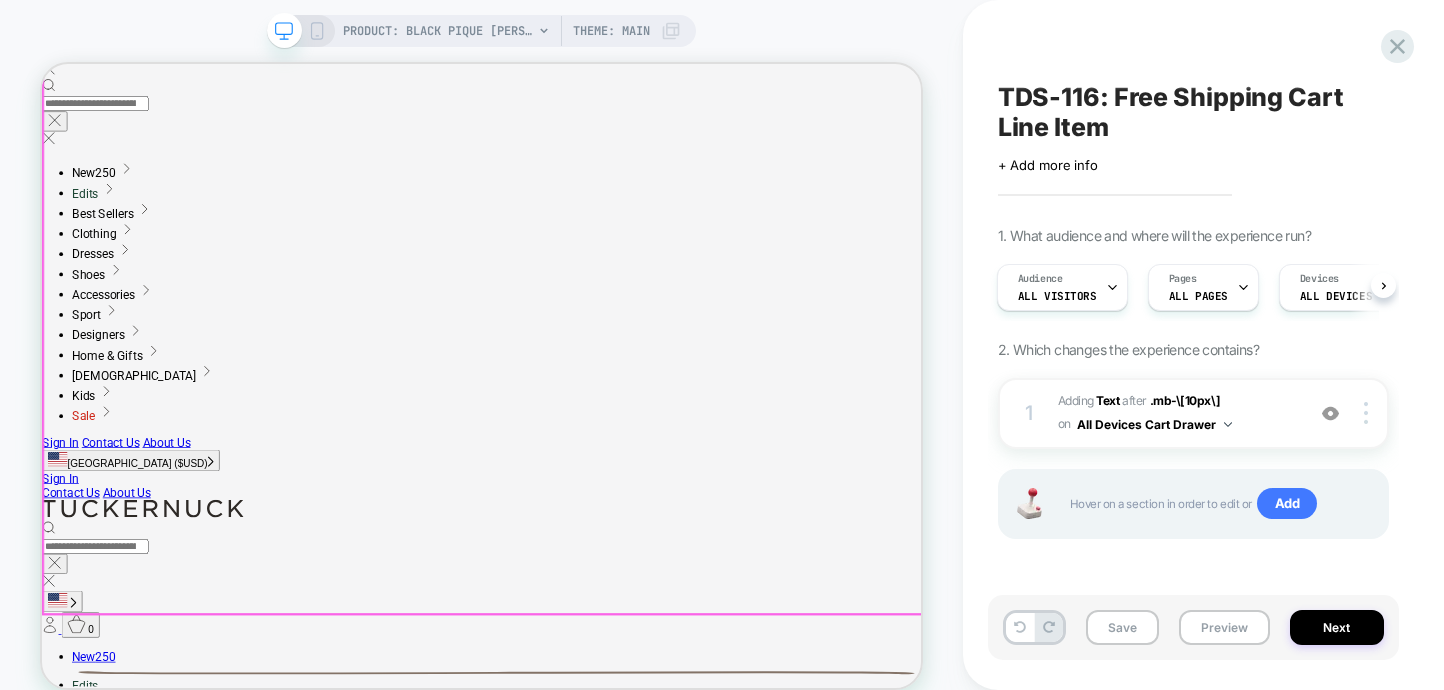 scroll, scrollTop: 100, scrollLeft: 0, axis: vertical 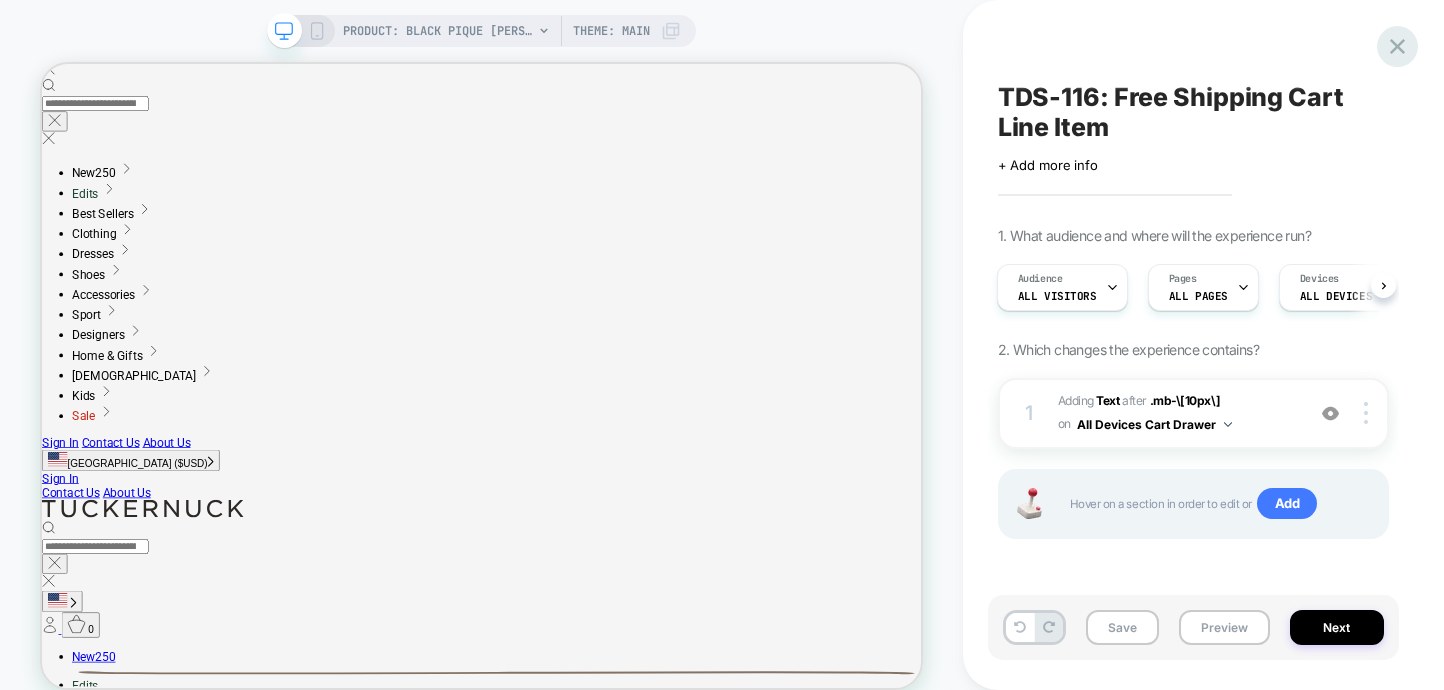 click 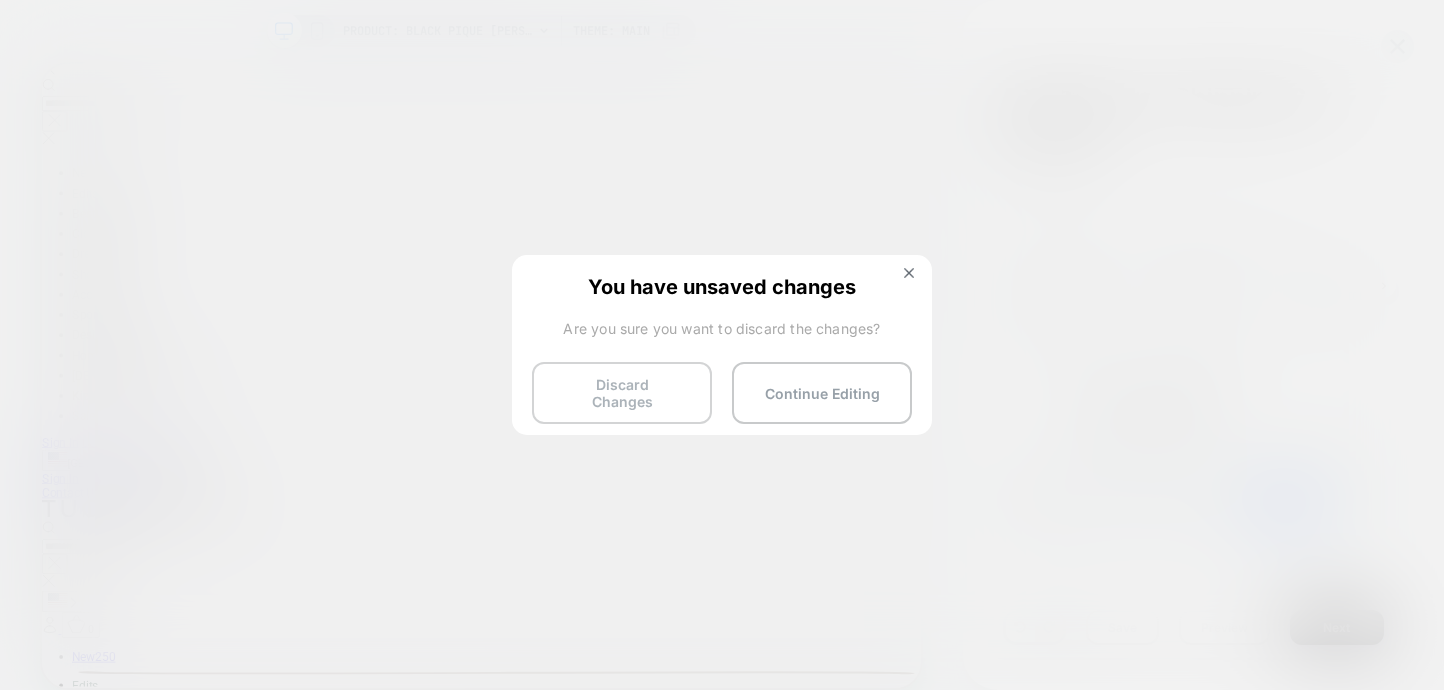 click on "Discard Changes" at bounding box center (622, 393) 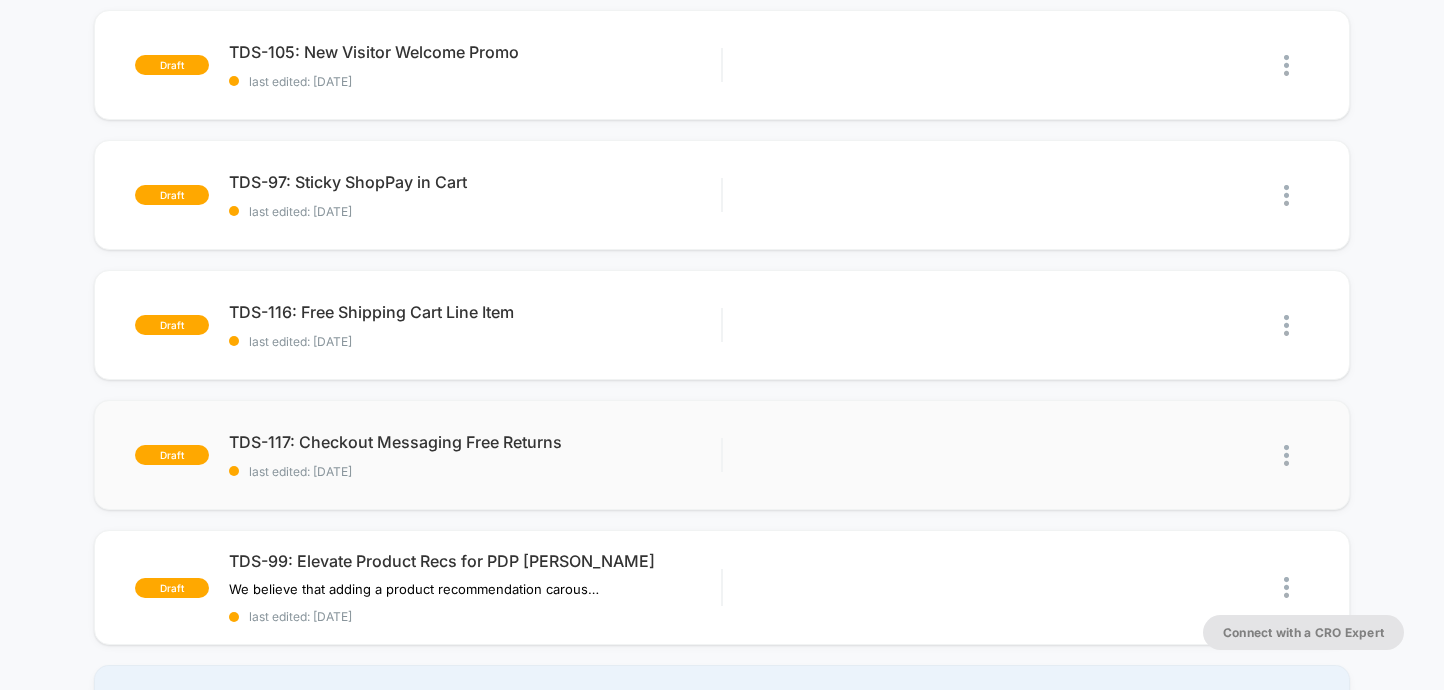 scroll, scrollTop: 479, scrollLeft: 0, axis: vertical 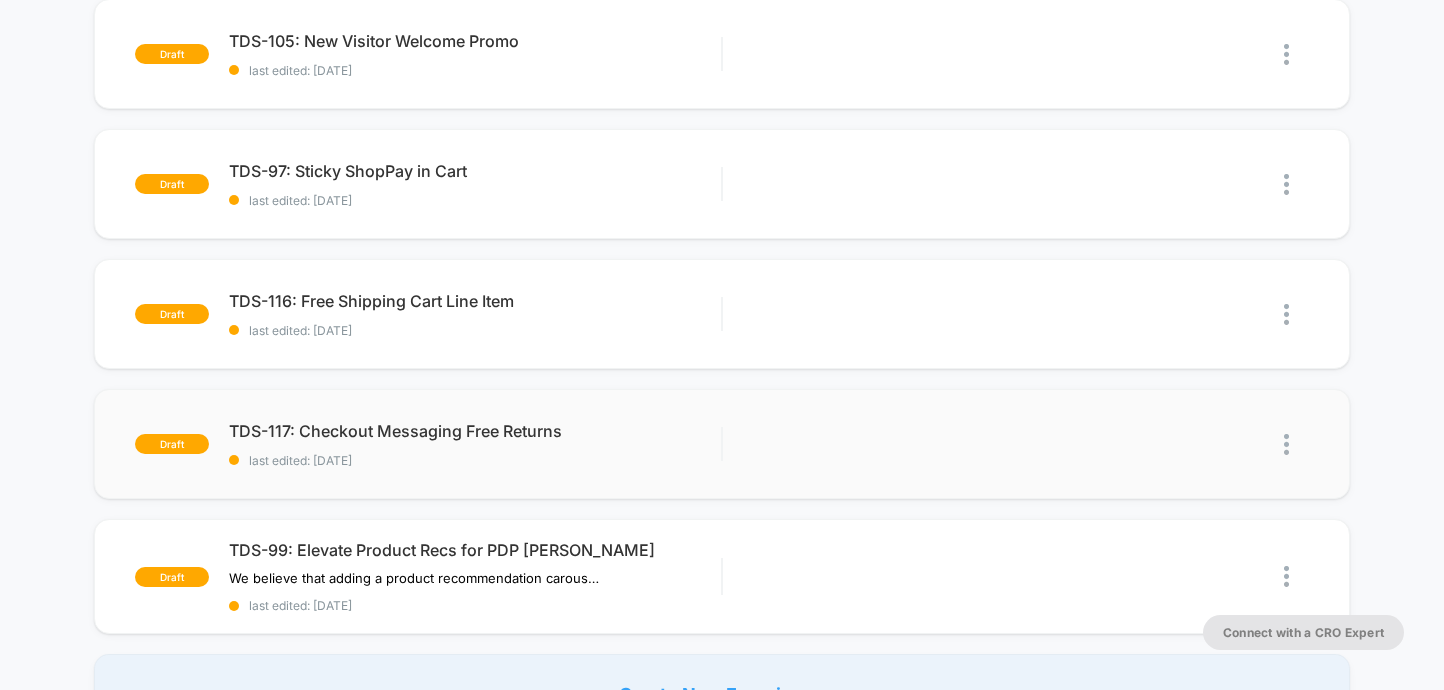 click at bounding box center [1286, 444] 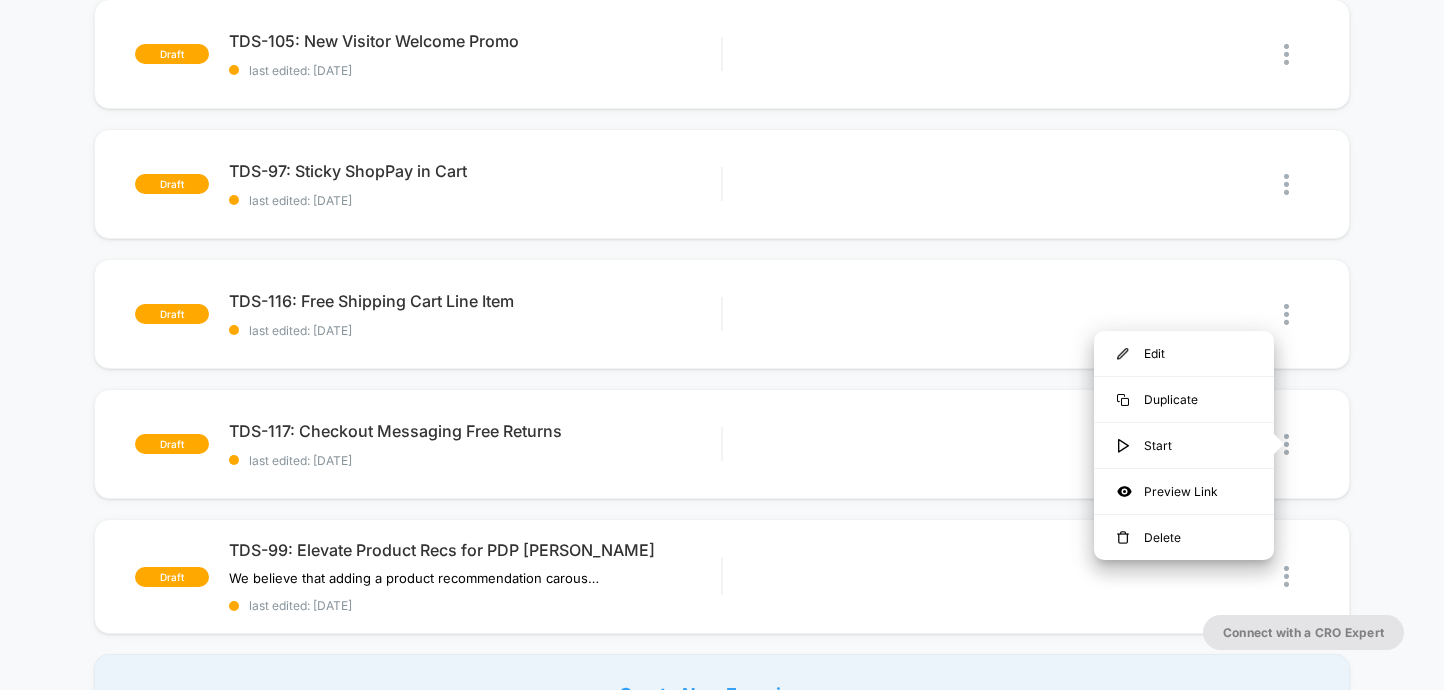 click on "published TDS-109: View Similar Items Carousel (Hide/Show) start date: [DATE] 50 / 50 Allocation 2.22M Sessions +0.57% CONVERSION RATE draft M+D - SW - Shop-pay under Checkout CTA last edited: [DATE] Edit Duplicate Preview Start draft TDS-105: New Visitor Welcome Promo last edited: [DATE] Edit Duplicate Preview Start draft TDS-97: Sticky ShopPay in Cart last edited: [DATE] Edit Duplicate Preview Start draft TDS-116: Free Shipping Cart Line Item last edited: [DATE] Edit Duplicate Preview Start draft TDS-117: Checkout Messaging Free Returns last edited: [DATE] Edit Duplicate Preview Start draft TDS-99: Elevate Product Recs for PDP [PERSON_NAME] We believe that  adding a product recommendation carousel on the top of the PDP For  sessions landing on PDP Will result in  improvement to user's ability to find the product they are interested in. This will benefit users by  surfacing wider products similar to what they are viewing We will know if this is true if  Add to Cart  is significantly  increased to" at bounding box center (722, 236) 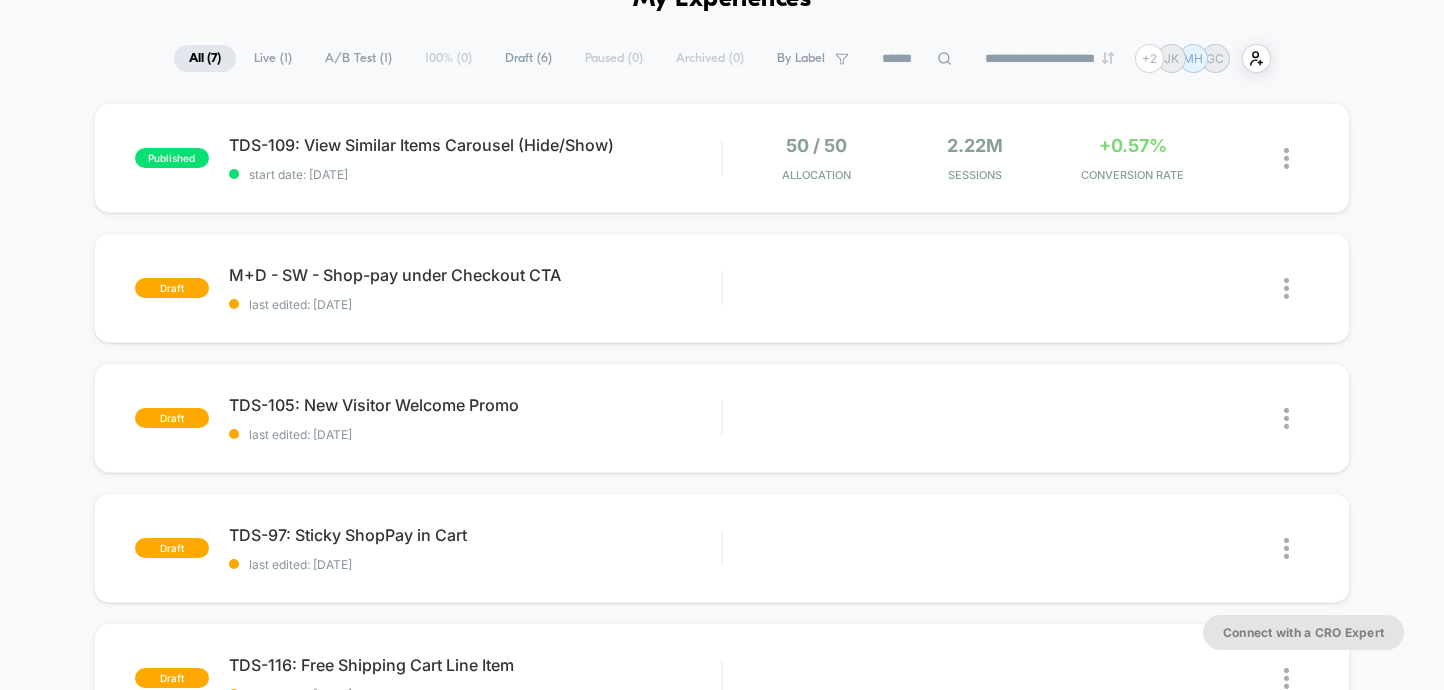 scroll, scrollTop: 0, scrollLeft: 0, axis: both 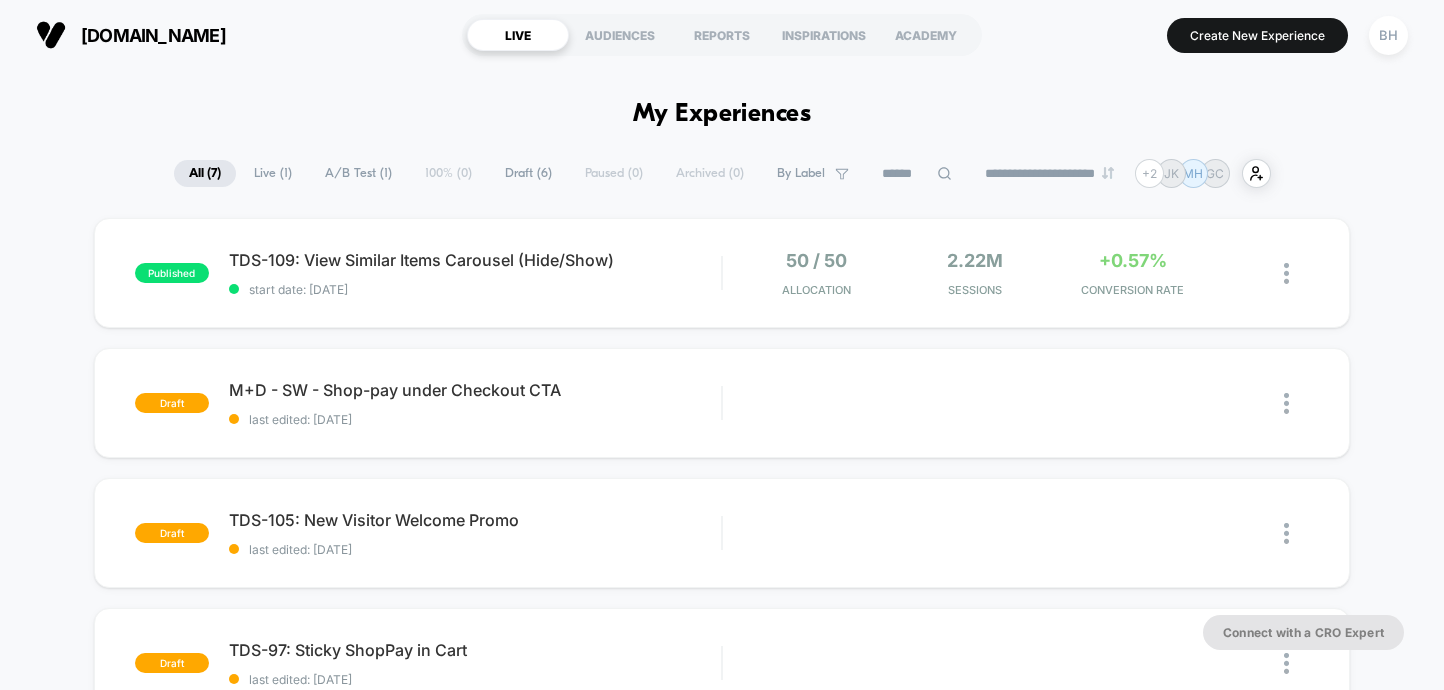 click on "published TDS-109: View Similar Items Carousel (Hide/Show) start date: [DATE] 50 / 50 Allocation 2.22M Sessions +0.57% CONVERSION RATE draft M+D - SW - Shop-pay under Checkout CTA last edited: [DATE] Edit Duplicate Preview Start draft TDS-105: New Visitor Welcome Promo last edited: [DATE] Edit Duplicate Preview Start draft TDS-97: Sticky ShopPay in Cart last edited: [DATE] Edit Duplicate Preview Start draft TDS-116: Free Shipping Cart Line Item last edited: [DATE] Edit Duplicate Preview Start draft TDS-117: Checkout Messaging Free Returns last edited: [DATE] Edit Duplicate Preview Start draft TDS-99: Elevate Product Recs for PDP [PERSON_NAME] We believe that  adding a product recommendation carousel on the top of the PDP For  sessions landing on PDP Will result in  improvement to user's ability to find the product they are interested in. This will benefit users by  surfacing wider products similar to what they are viewing We will know if this is true if  Add to Cart  is significantly  increased to" at bounding box center [722, 715] 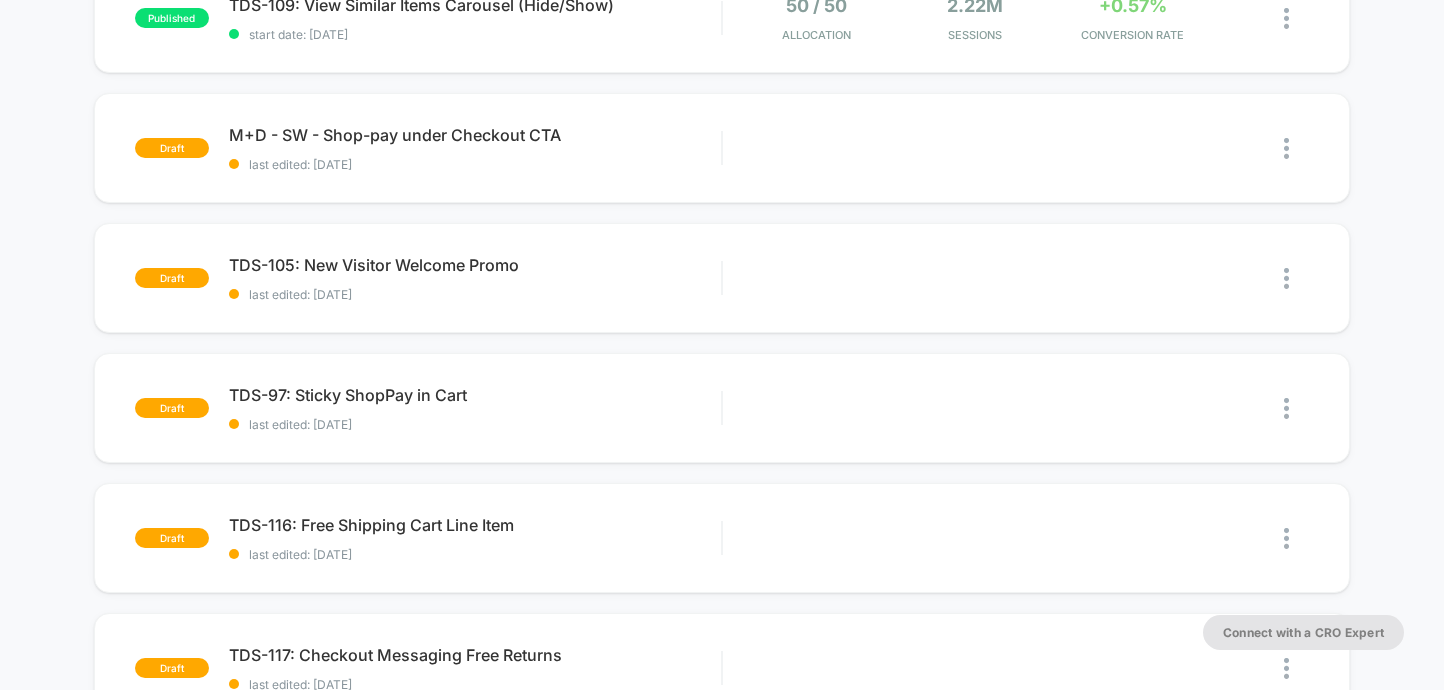 scroll, scrollTop: 249, scrollLeft: 0, axis: vertical 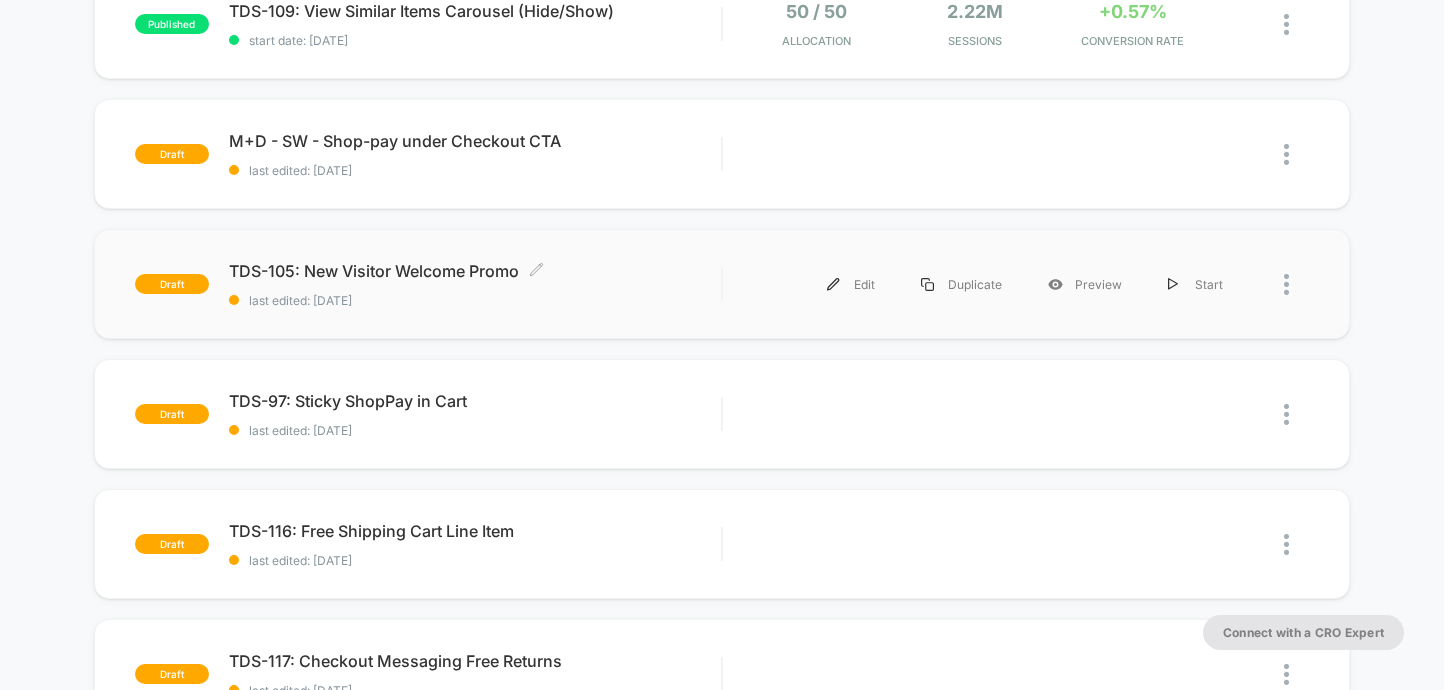 click on "TDS-105: New Visitor Welcome Promo Click to edit experience details" at bounding box center [475, 271] 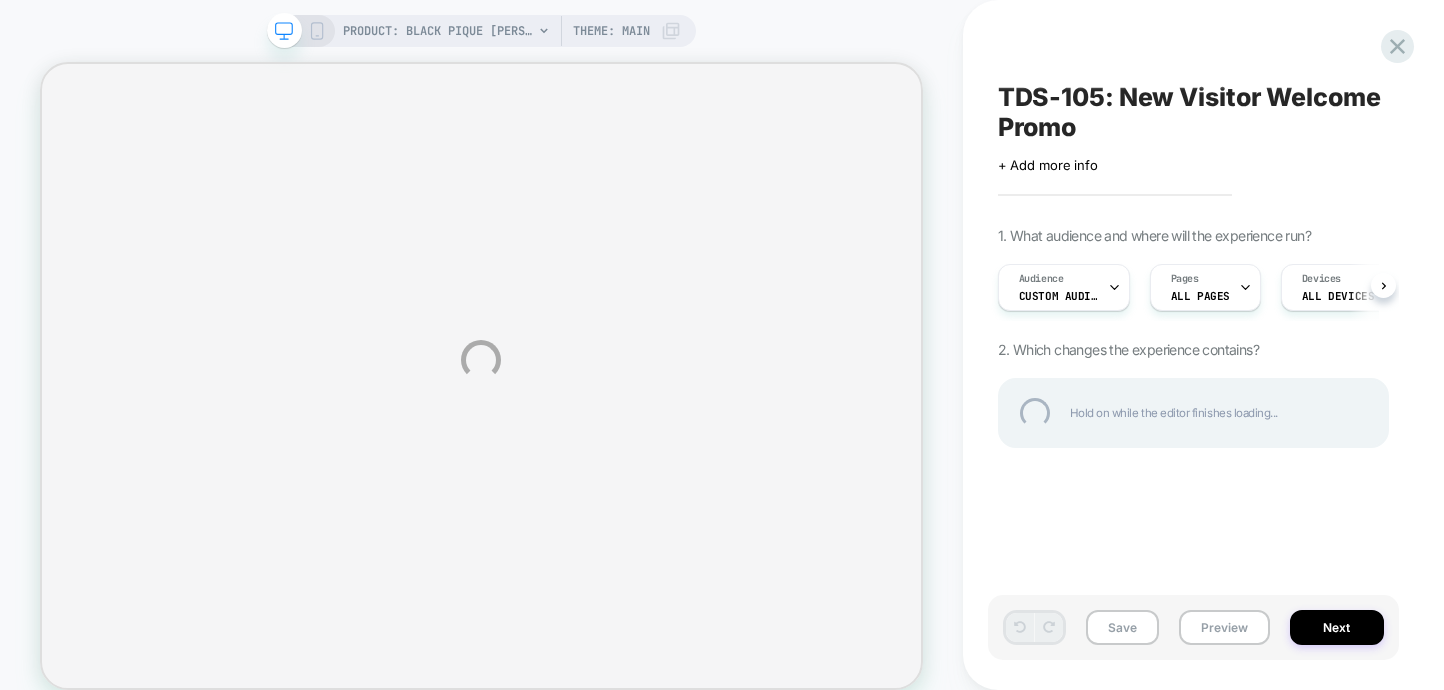 click on "PRODUCT: Black Pique [PERSON_NAME] Maxi Skirt PRODUCT: Black Pique [PERSON_NAME] Maxi Skirt Theme: MAIN TDS-105: New Visitor Welcome Promo Click to edit experience details + Add more info 1. What audience and where will the experience run? Audience Custom Audience Pages ALL PAGES Devices ALL DEVICES Trigger Page Load 2. Which changes the experience contains? Hold on while the editor finishes loading... Save Preview Next" at bounding box center (722, 360) 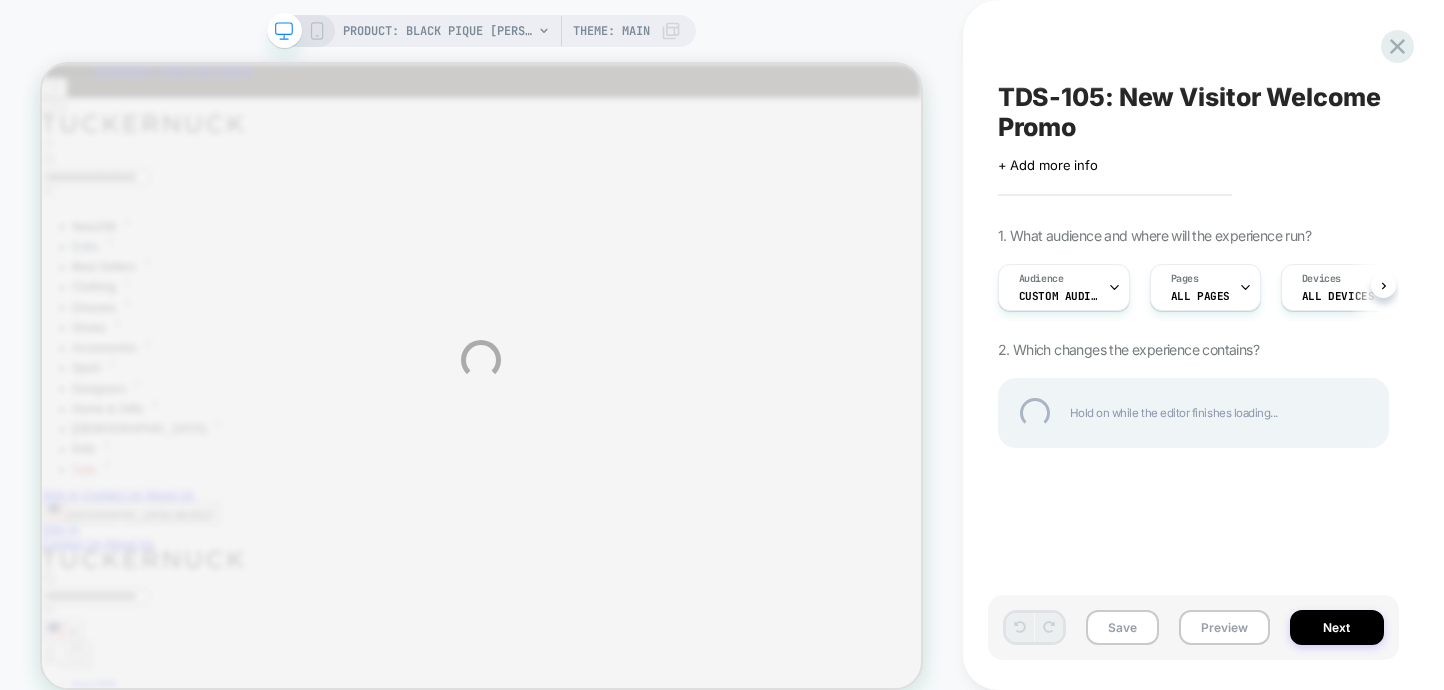 scroll, scrollTop: 0, scrollLeft: 0, axis: both 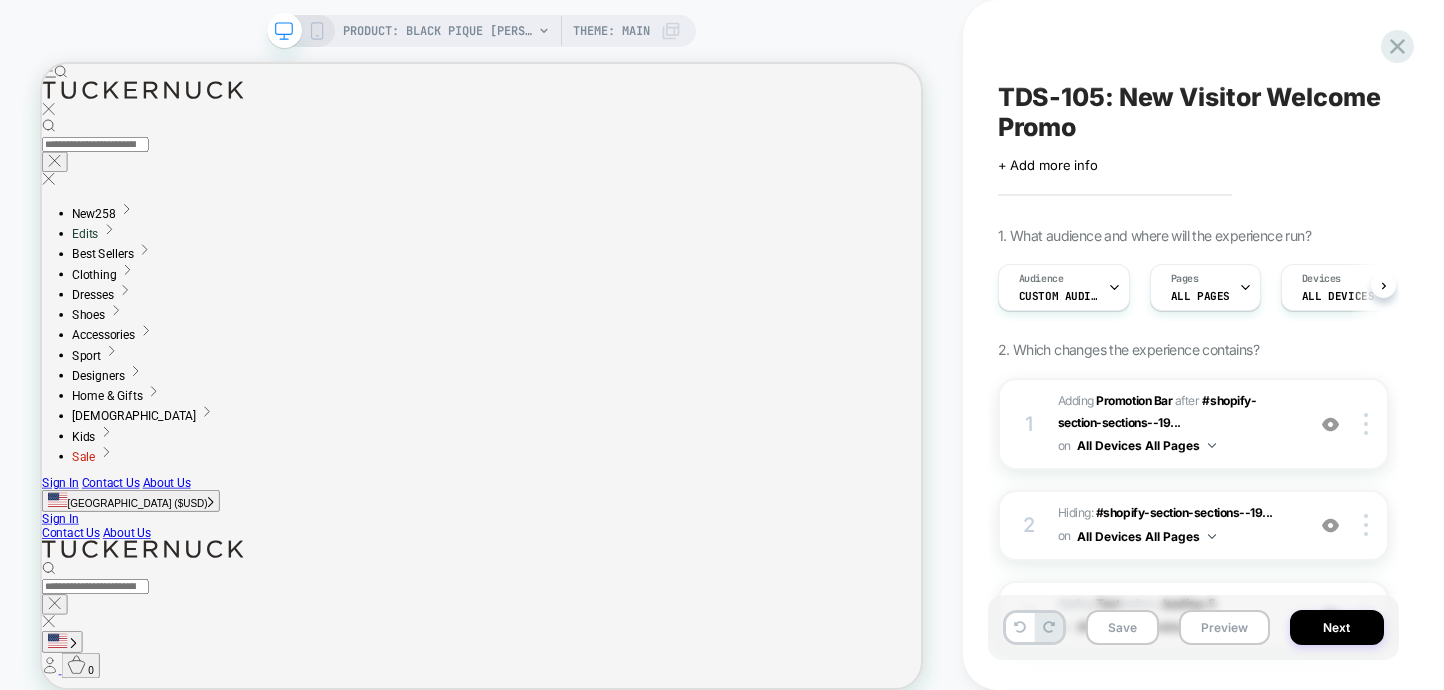 click 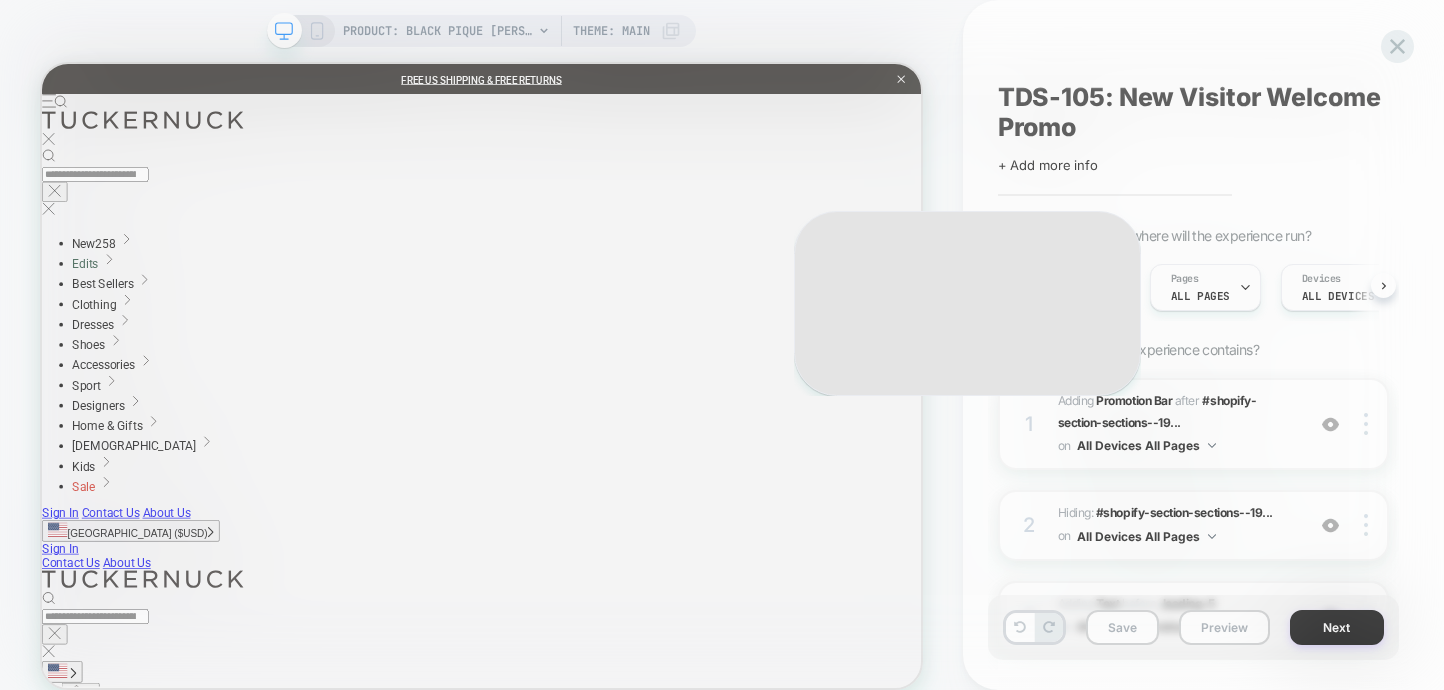 scroll, scrollTop: 0, scrollLeft: 1, axis: horizontal 